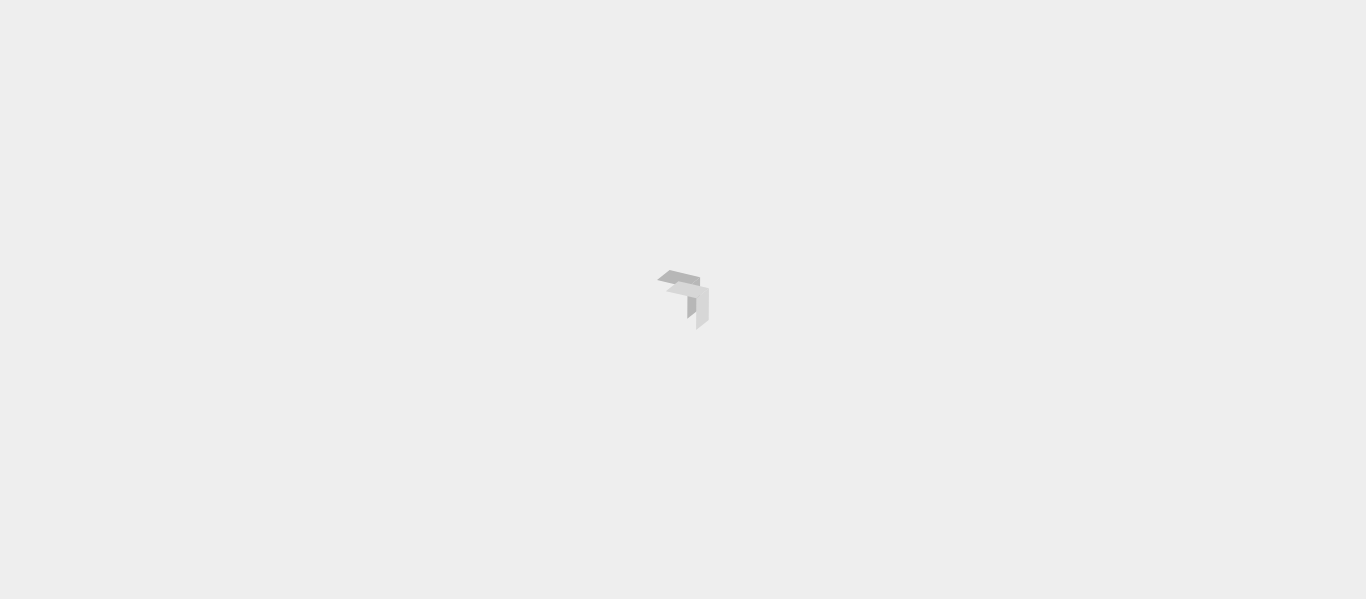 scroll, scrollTop: 0, scrollLeft: 0, axis: both 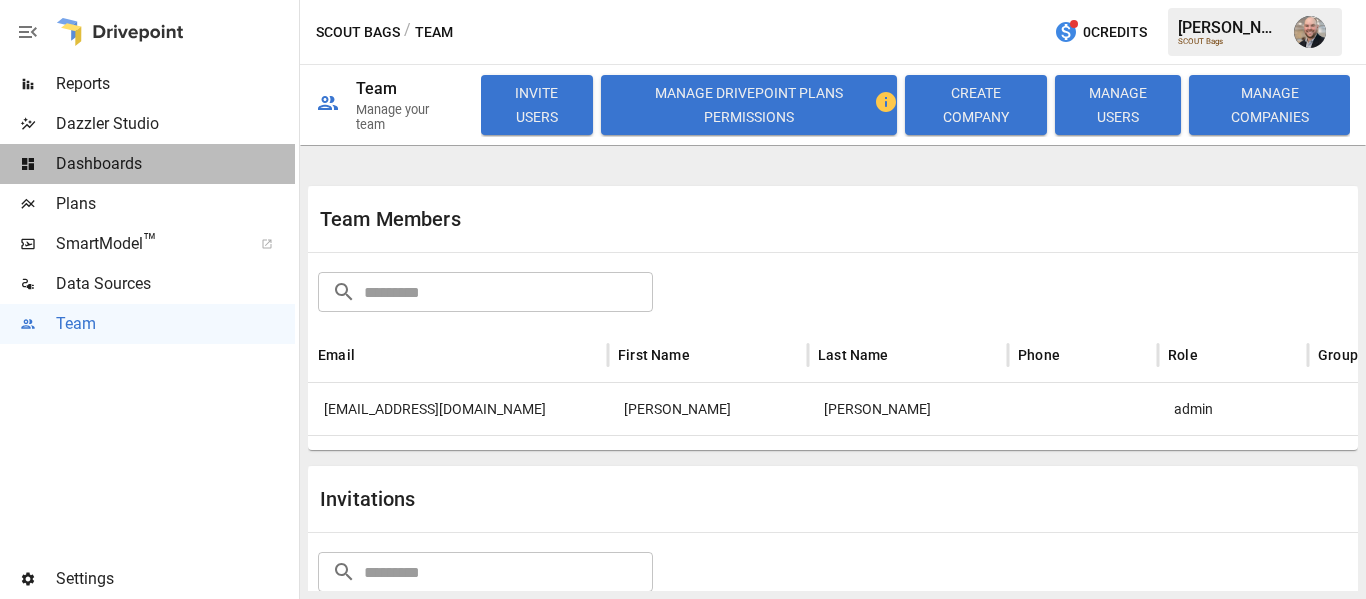 click on "Dashboards" at bounding box center (175, 164) 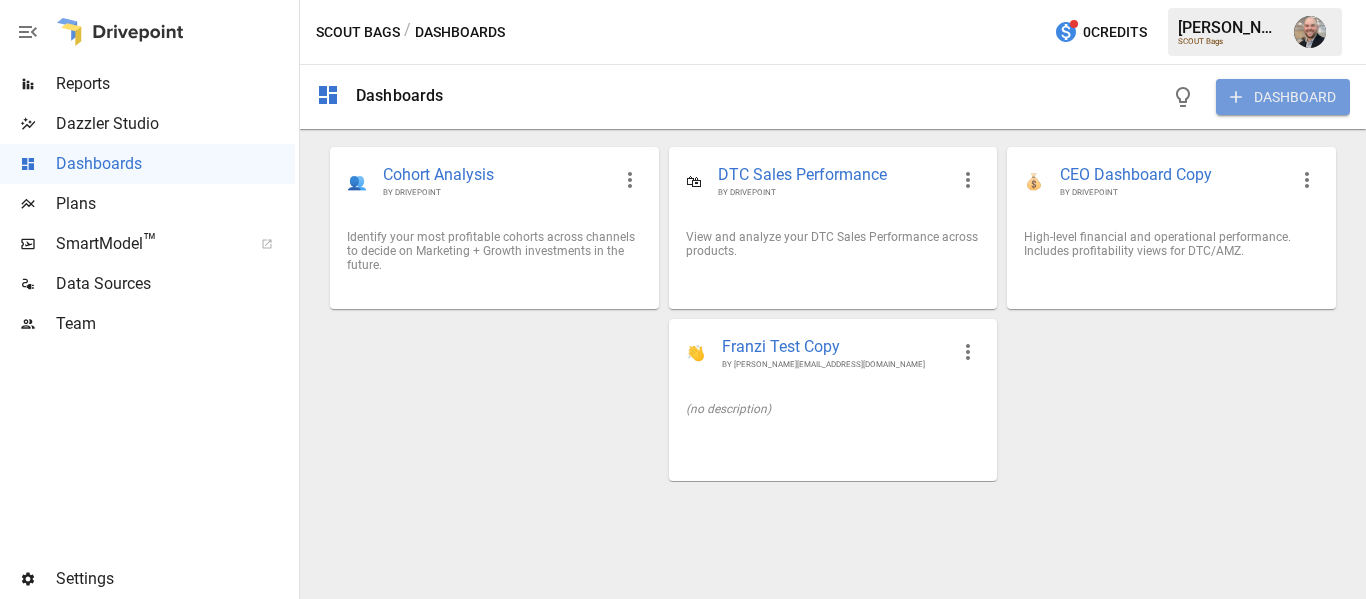 click on "DASHBOARD" at bounding box center (1283, 97) 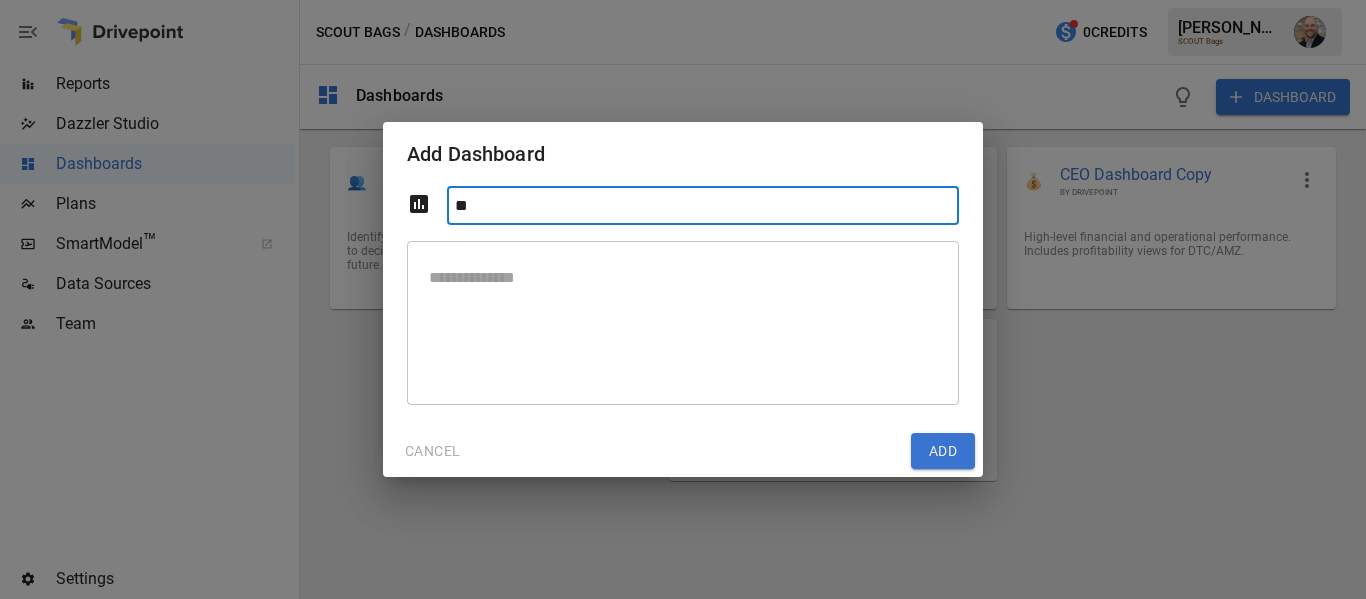 type on "*" 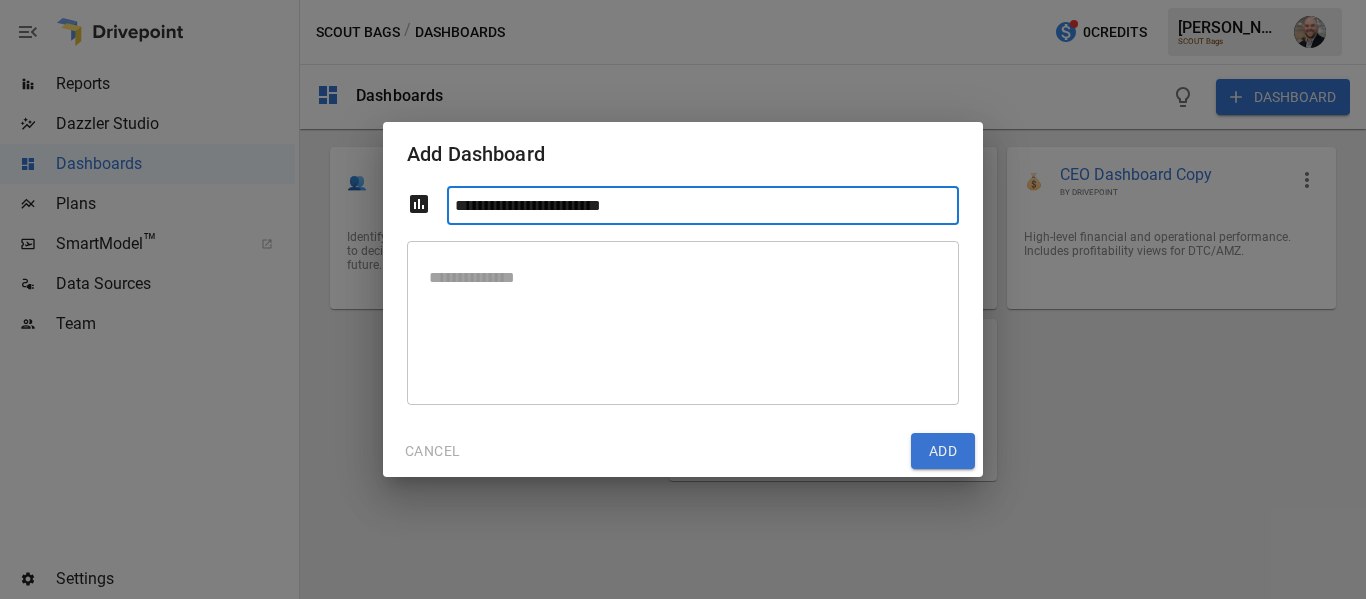 type on "**********" 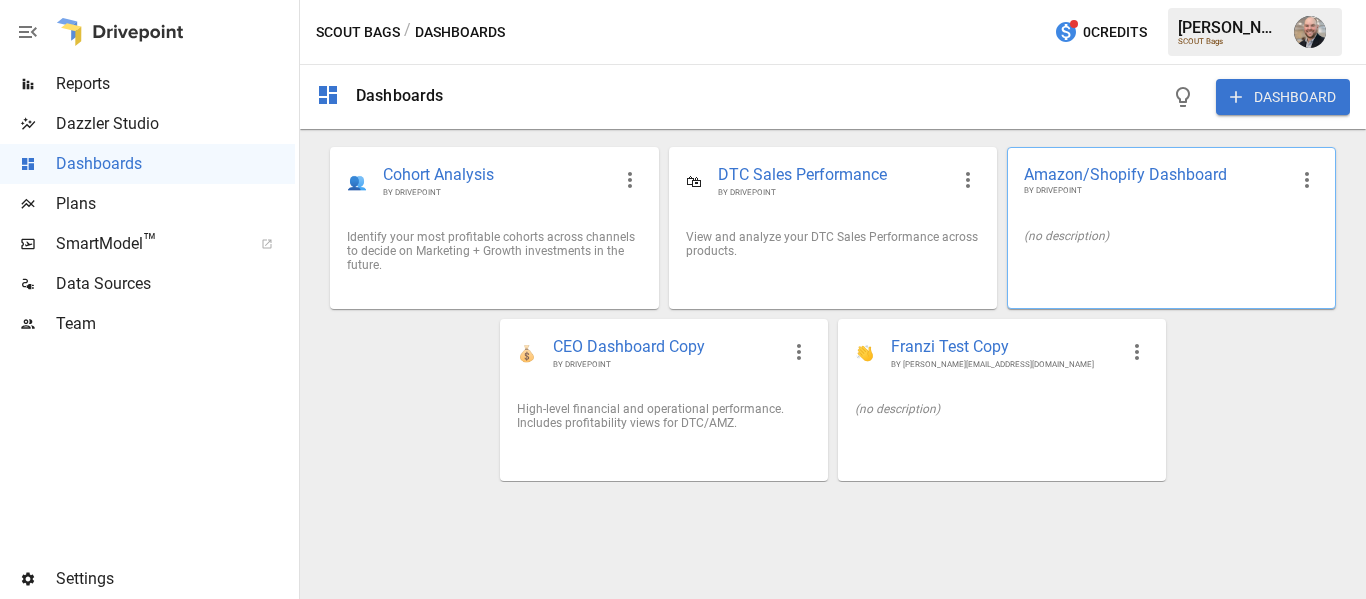 click on "Amazon/Shopify Dashboard" at bounding box center (1155, 174) 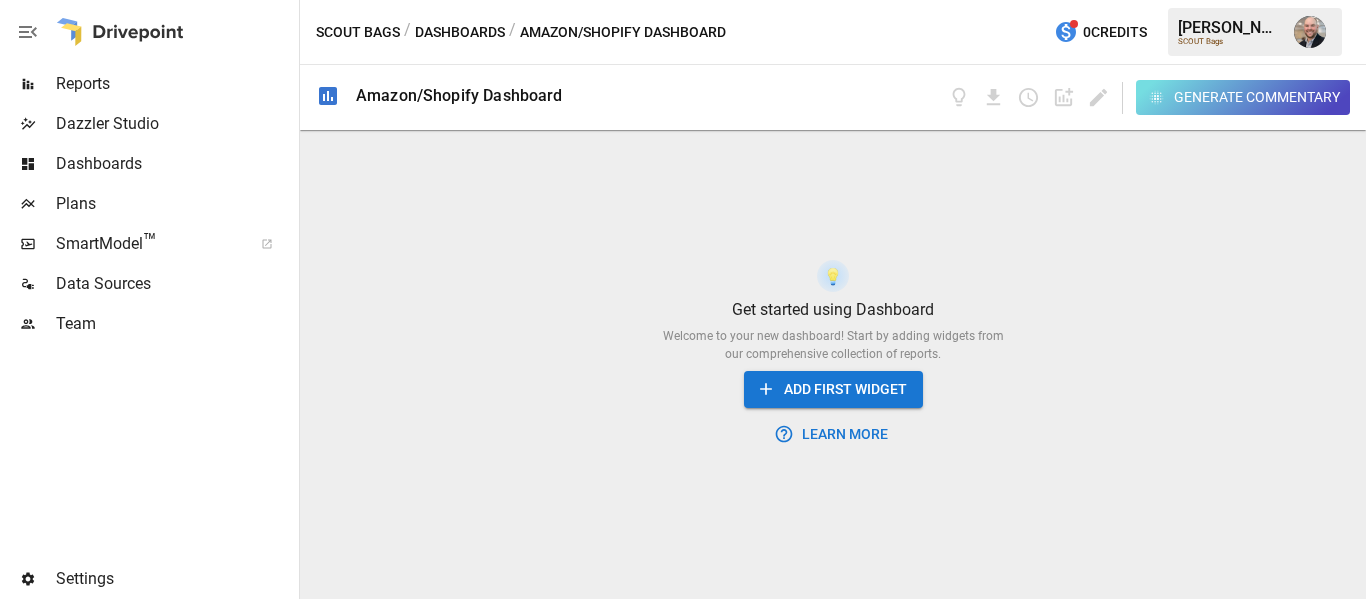 click on "ADD FIRST WIDGET" at bounding box center [833, 389] 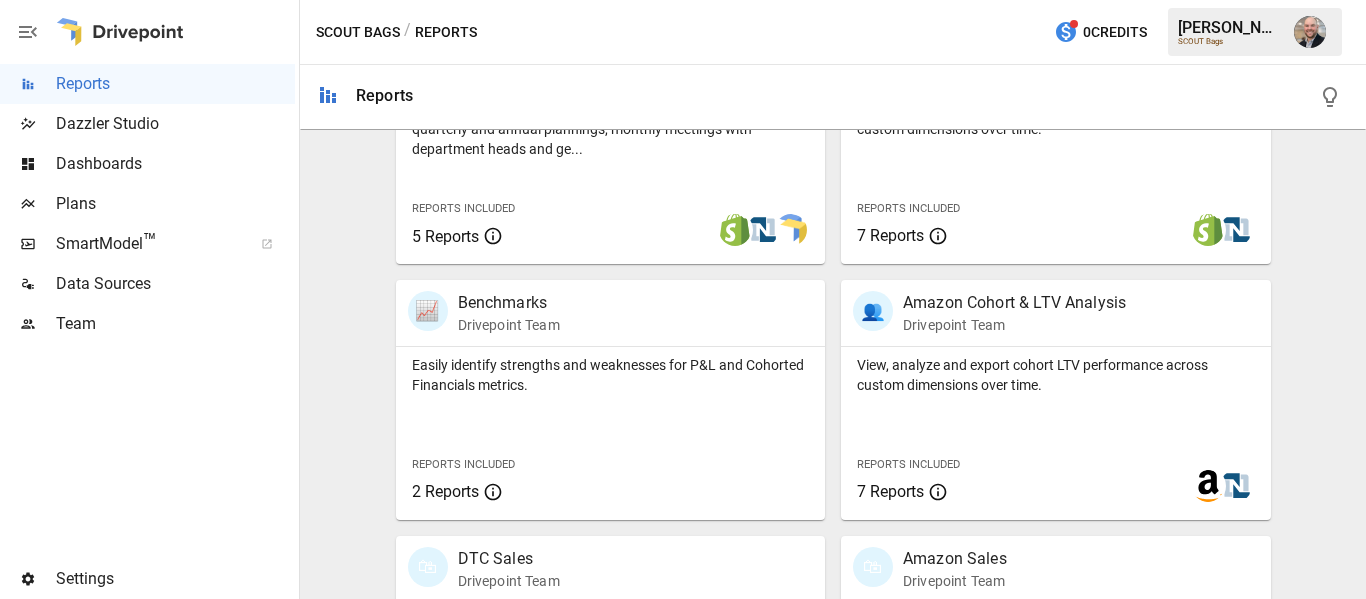 scroll, scrollTop: 951, scrollLeft: 0, axis: vertical 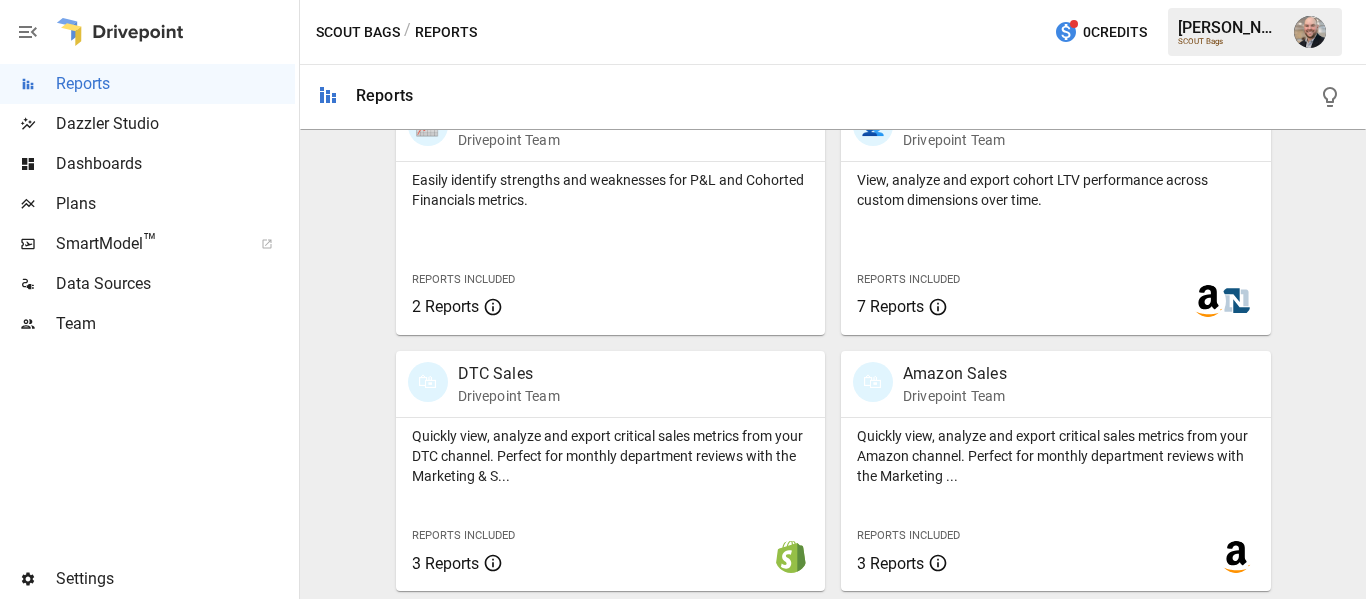 click on "🛍 DTC Sales Drivepoint Team Quickly view, analyze and export critical sales metrics from your DTC channel. Perfect for monthly department reviews with the Marketing & S... Reports Included 3 Reports" at bounding box center (603, 463) 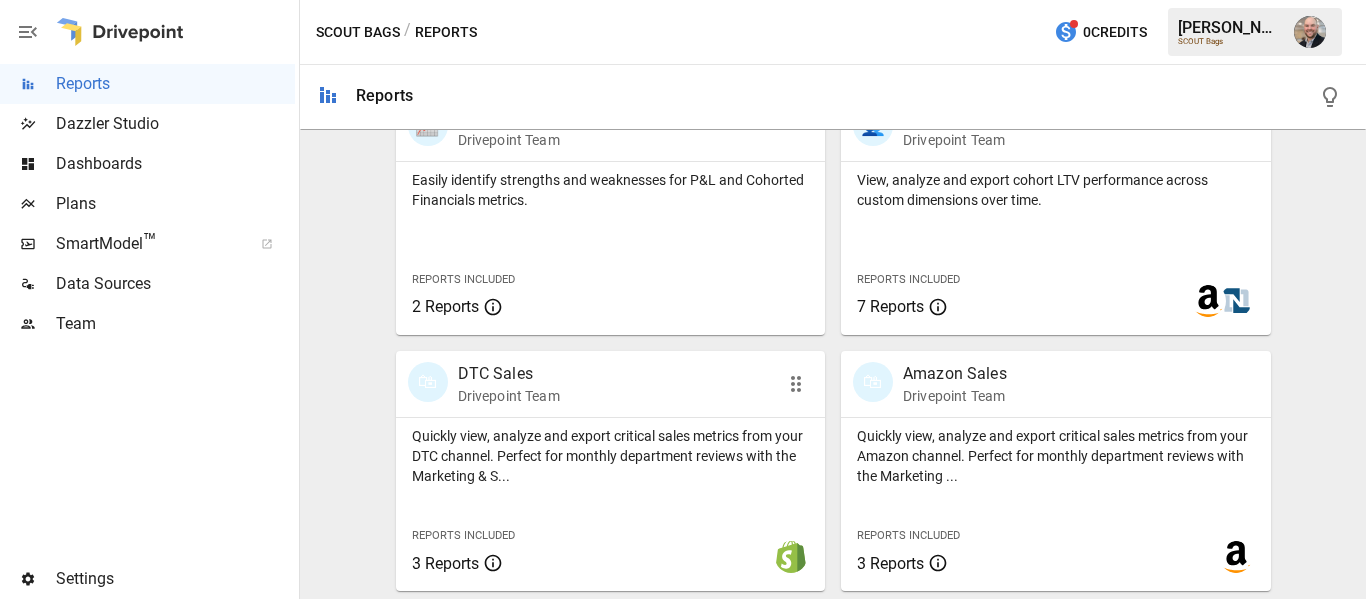 click on "🛍 DTC Sales Drivepoint Team" at bounding box center [577, 384] 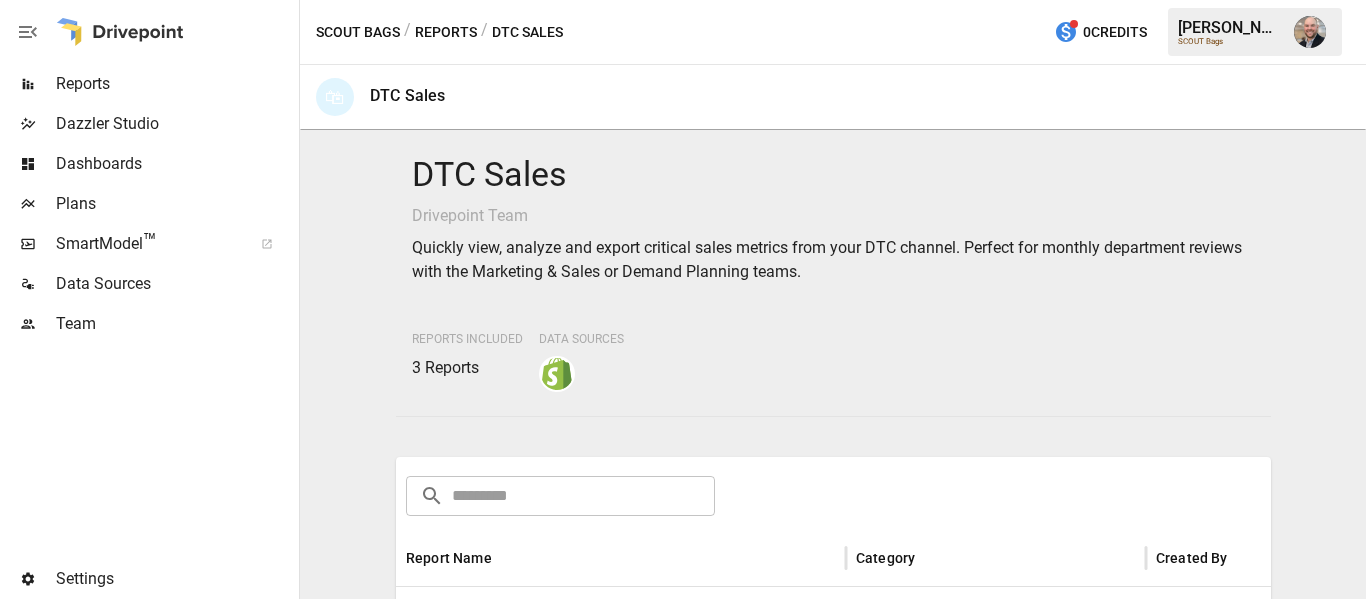 click on "DTC Sales Drivepoint Team Quickly view, analyze and export critical sales metrics from your DTC channel. Perfect for monthly department reviews with the Marketing & Sales or Demand Planning teams. Reports Included 3   Reports Data Sources ​ ​ Report Name Category Created By 🛍 DTC Sales DTC Drivepoint 🛍 DTC AOV Breakdown DTC Drivepoint 🛍 DTC Product Sales Mix DTC Drivepoint" at bounding box center [833, 364] 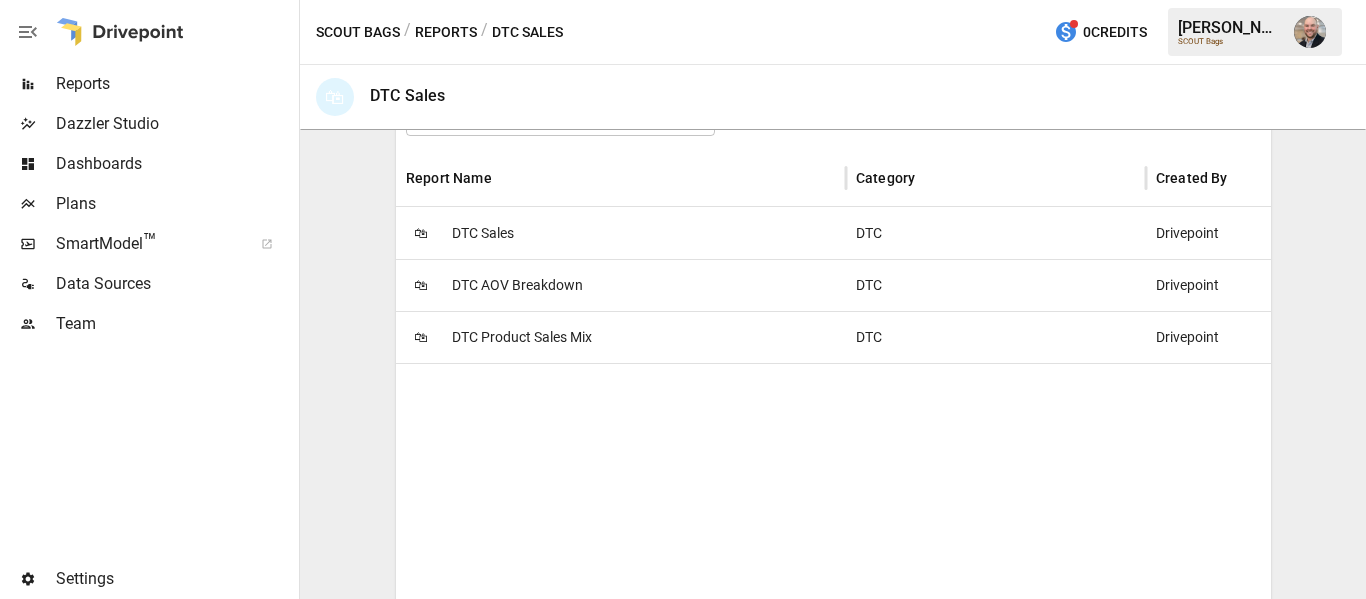 scroll, scrollTop: 381, scrollLeft: 0, axis: vertical 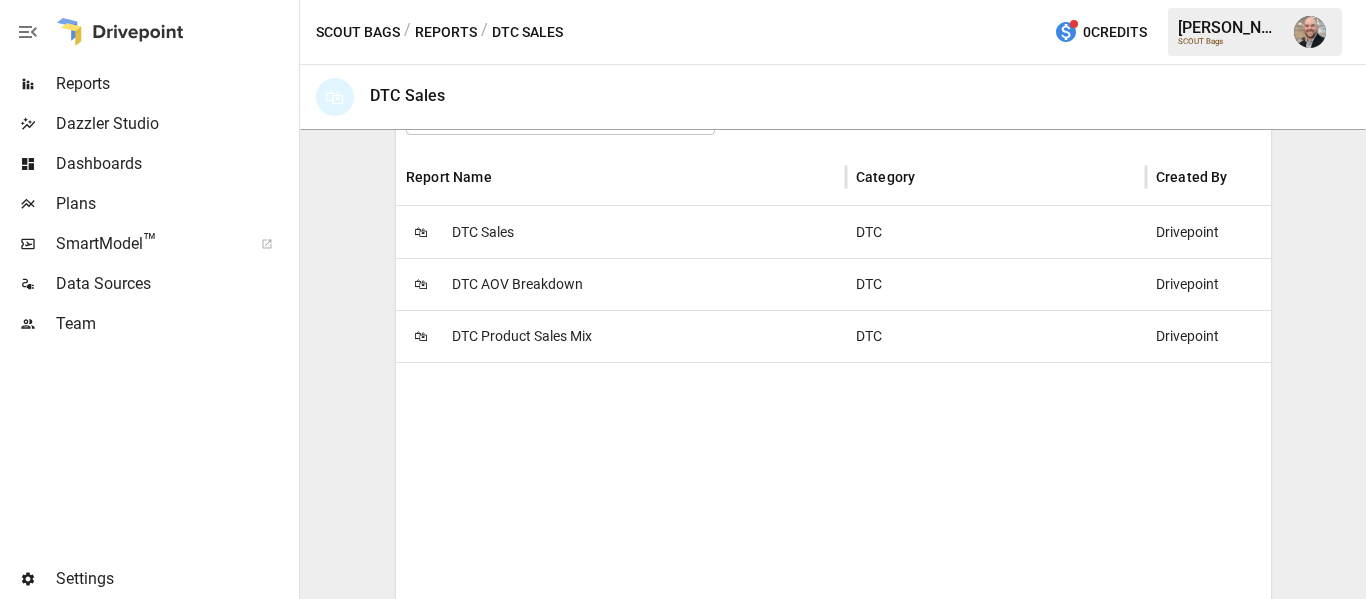 click on "🛍 DTC Sales" at bounding box center (621, 232) 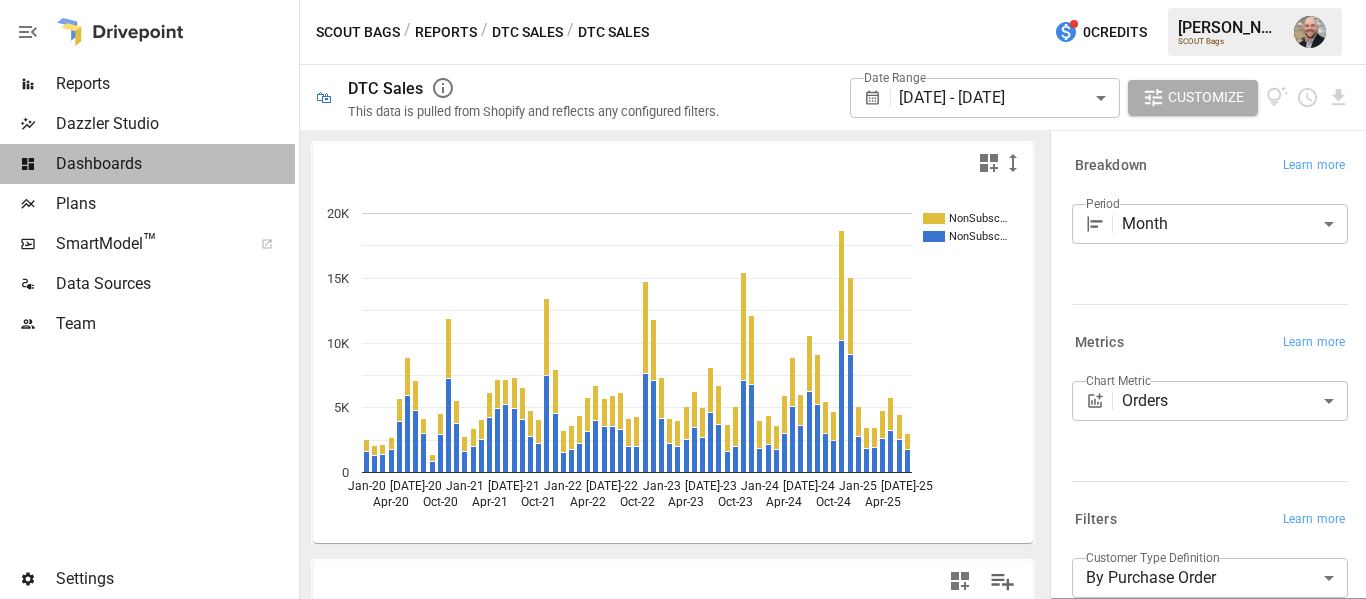 click on "Dashboards" at bounding box center (175, 164) 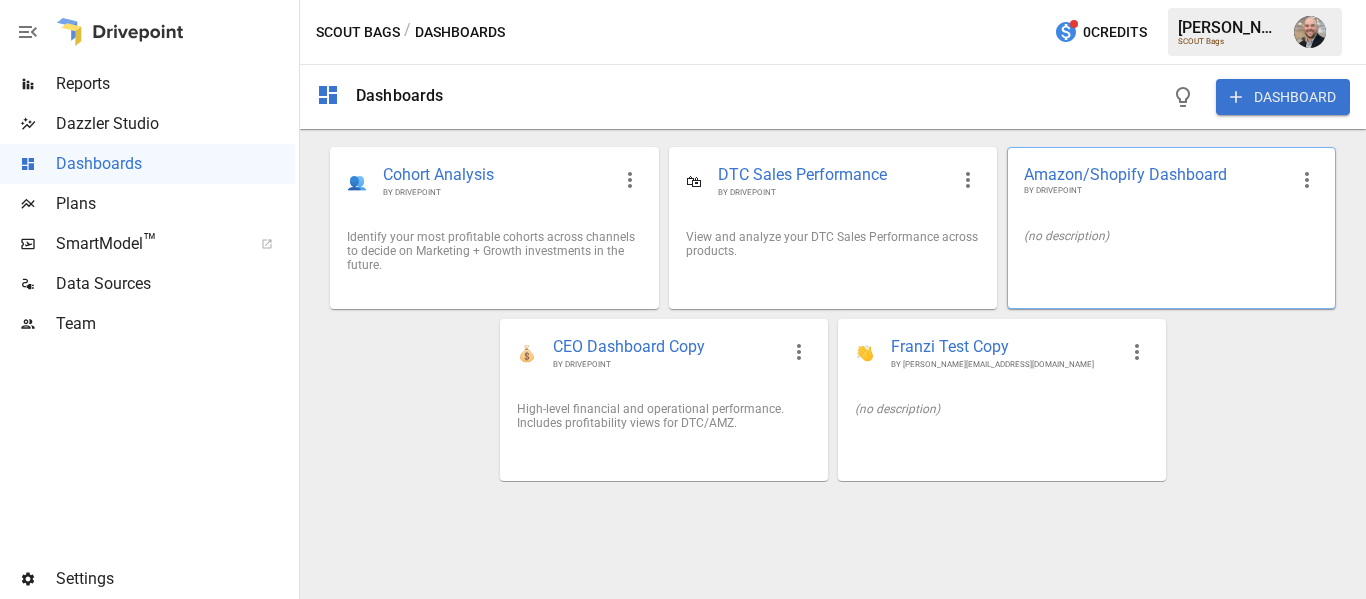 click on "(no description)" at bounding box center [1171, 236] 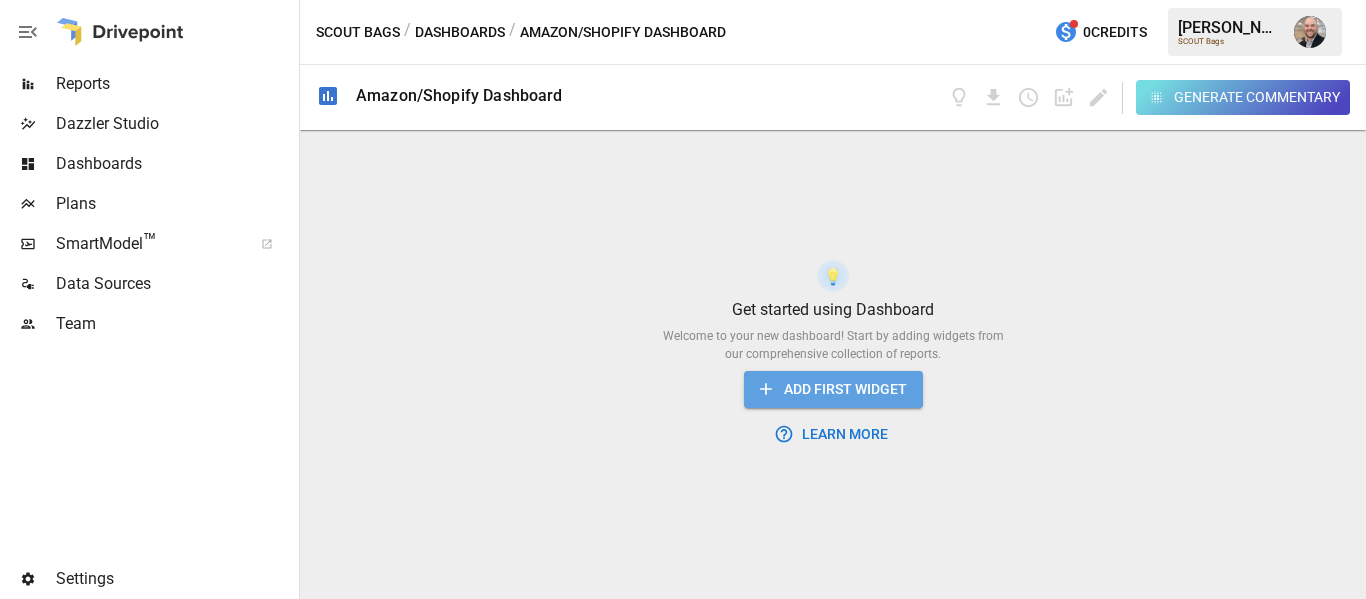 click on "ADD FIRST WIDGET" at bounding box center (833, 389) 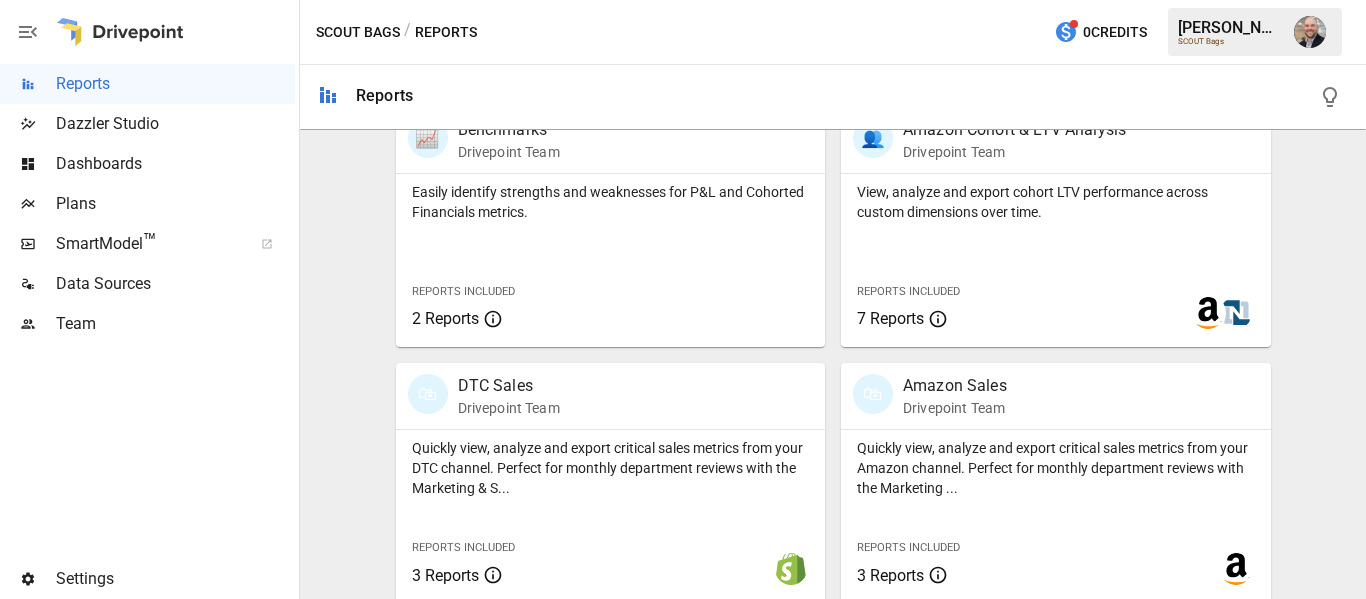 scroll, scrollTop: 951, scrollLeft: 0, axis: vertical 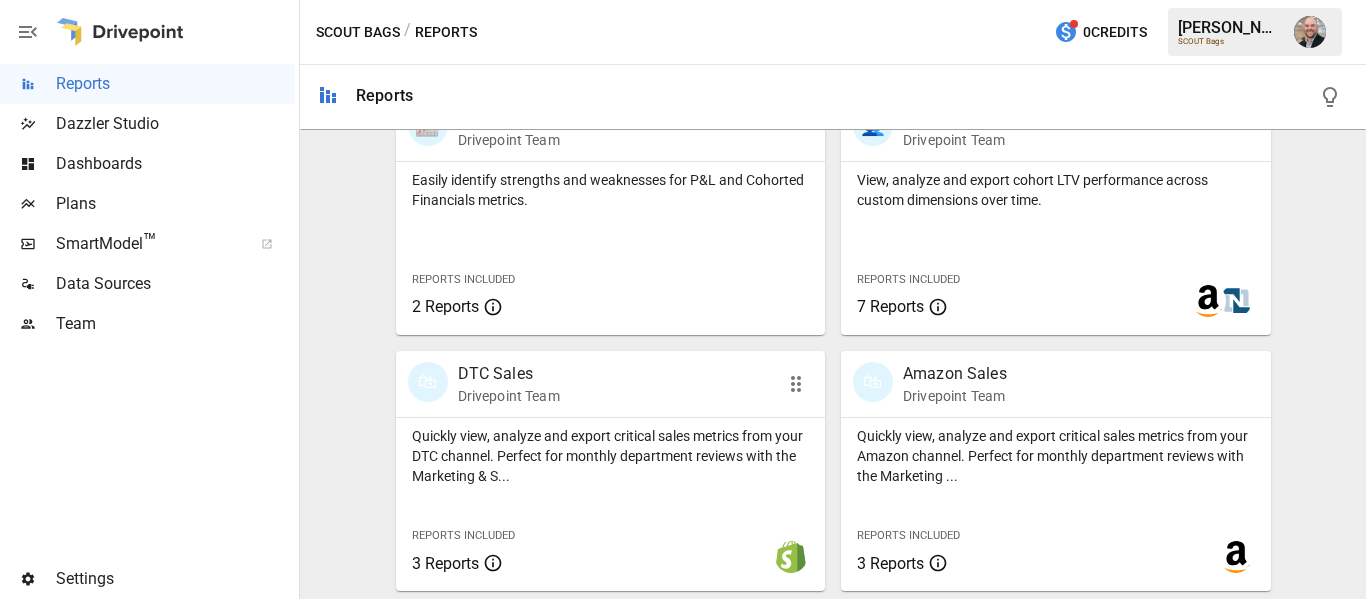 click on "🛍 DTC Sales Drivepoint Team" at bounding box center [611, 384] 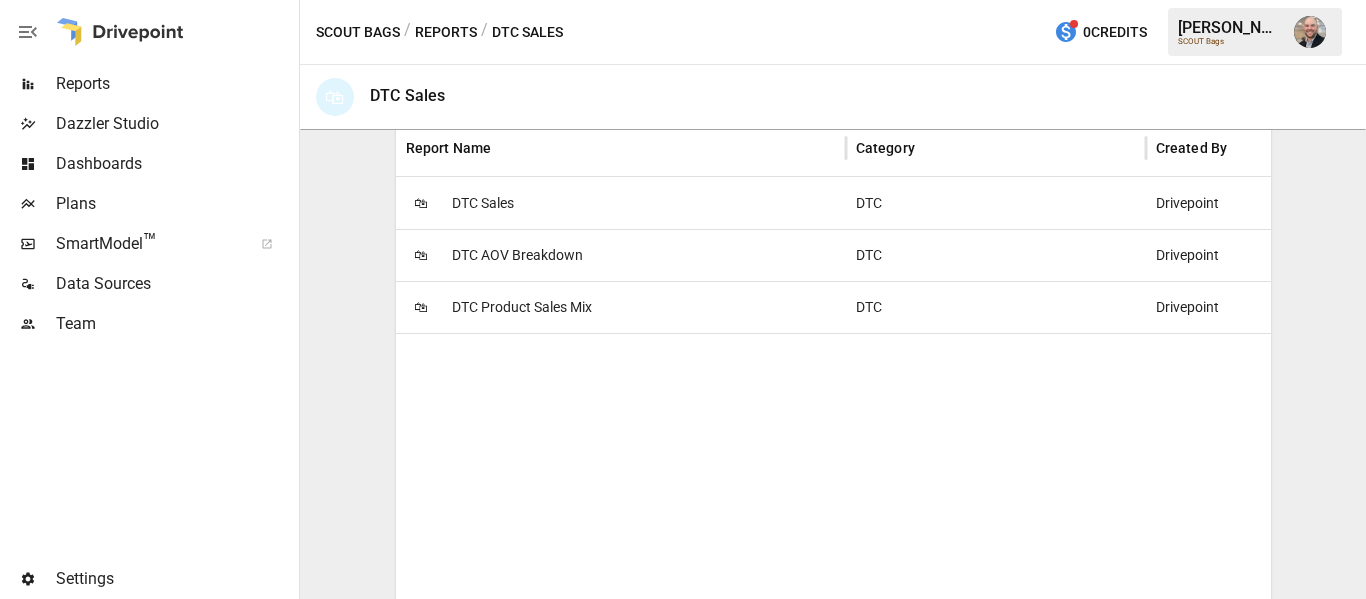scroll, scrollTop: 415, scrollLeft: 0, axis: vertical 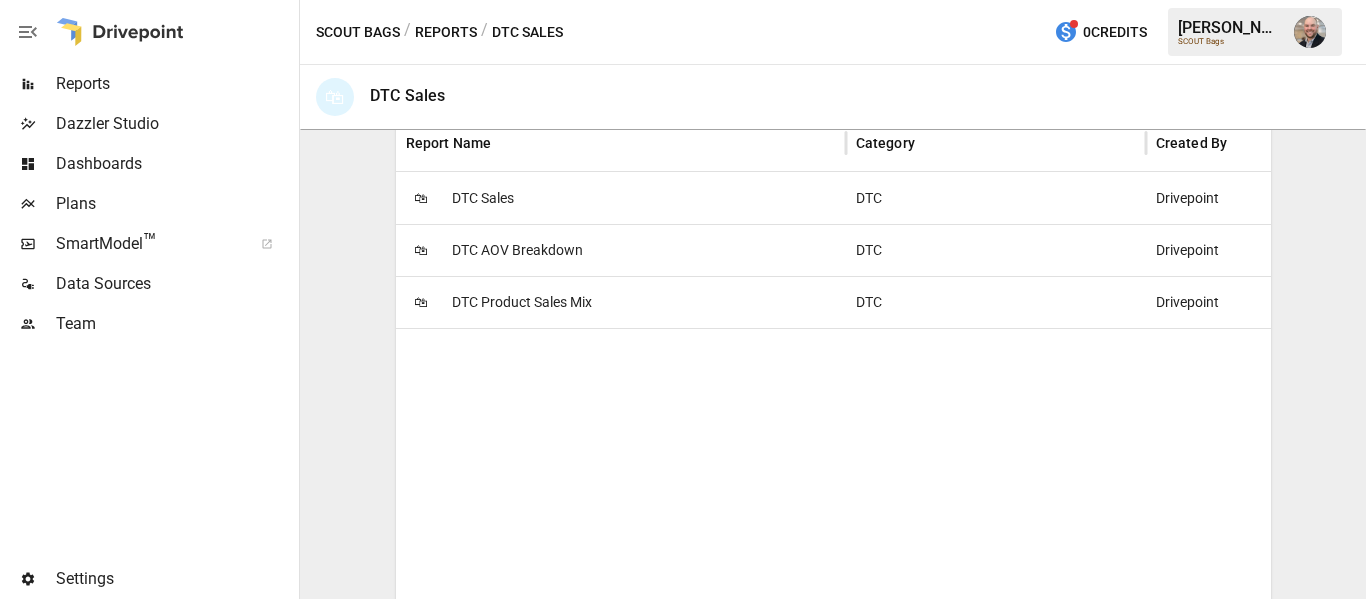 click on "🛍 DTC Sales" at bounding box center [621, 198] 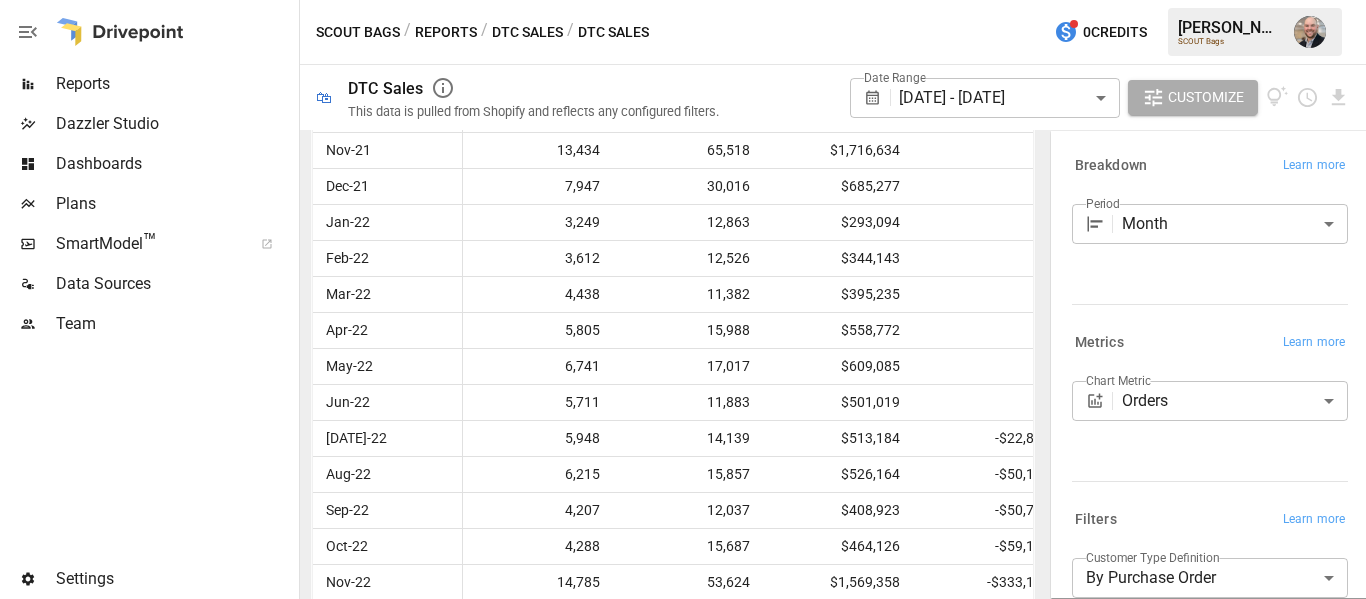 scroll, scrollTop: 1334, scrollLeft: 0, axis: vertical 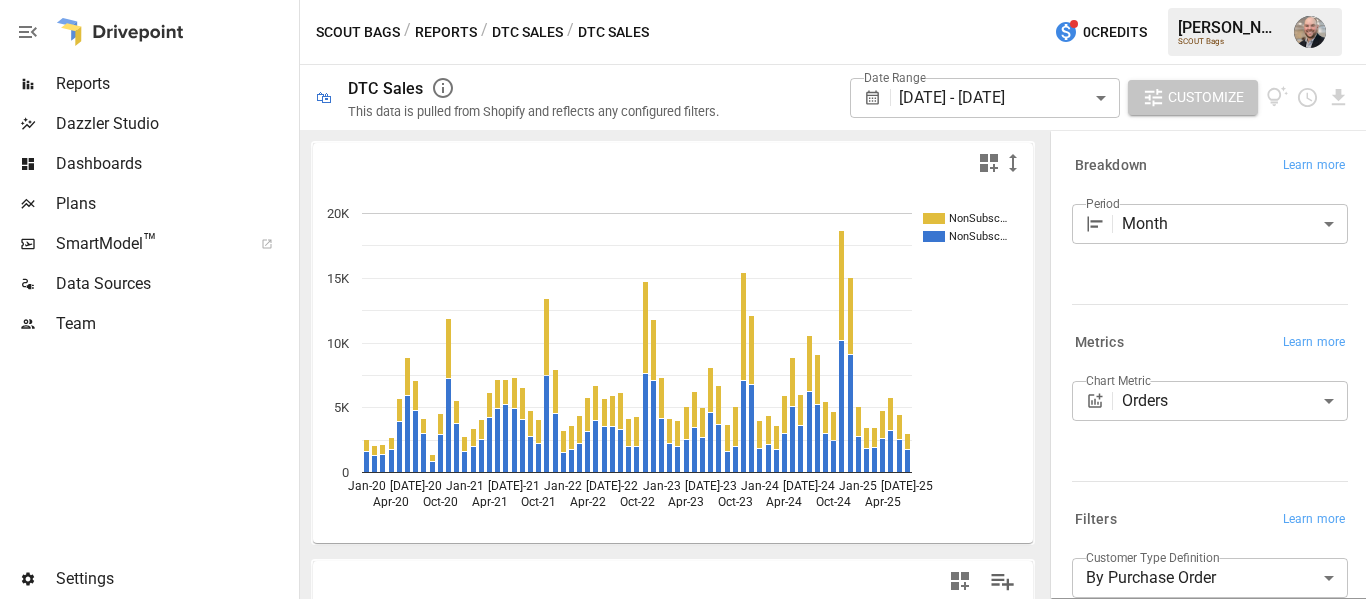 click on "Customize" at bounding box center [1206, 97] 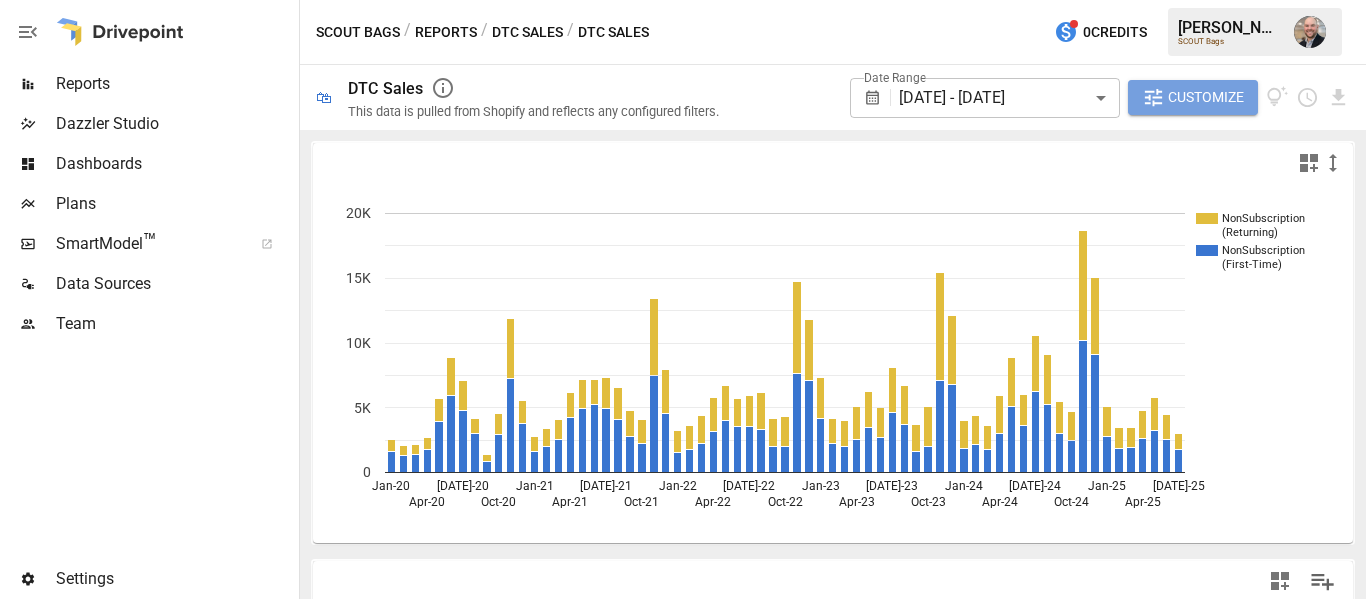 click on "Customize" at bounding box center (1206, 97) 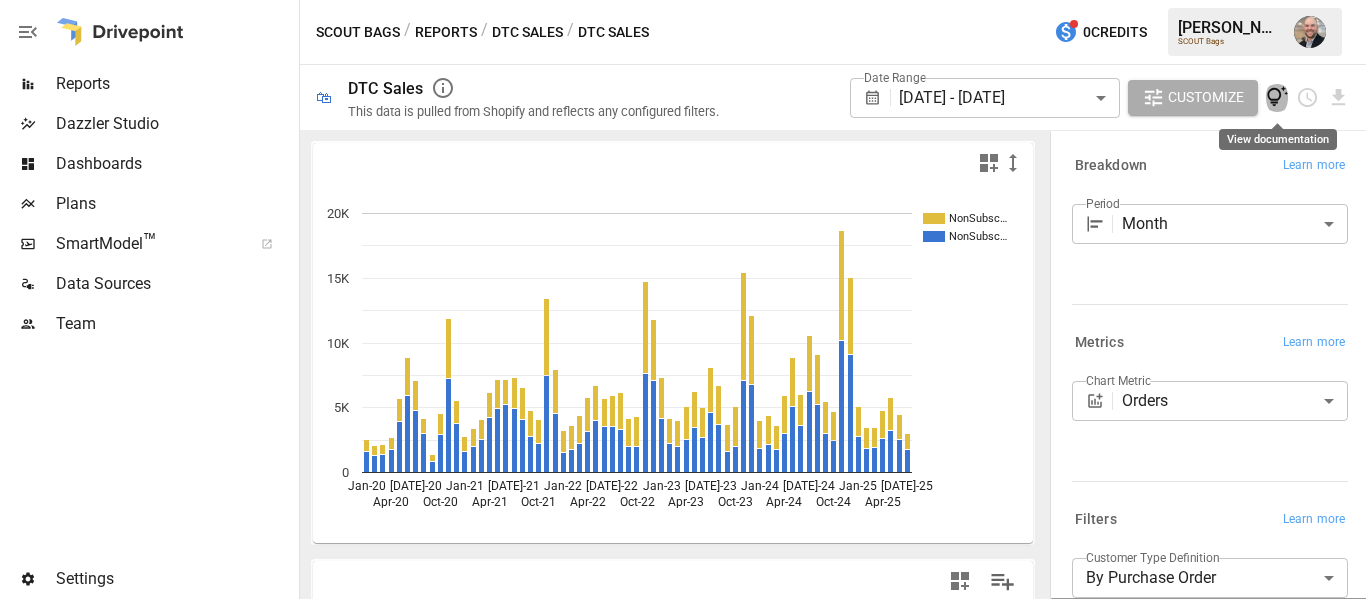 click 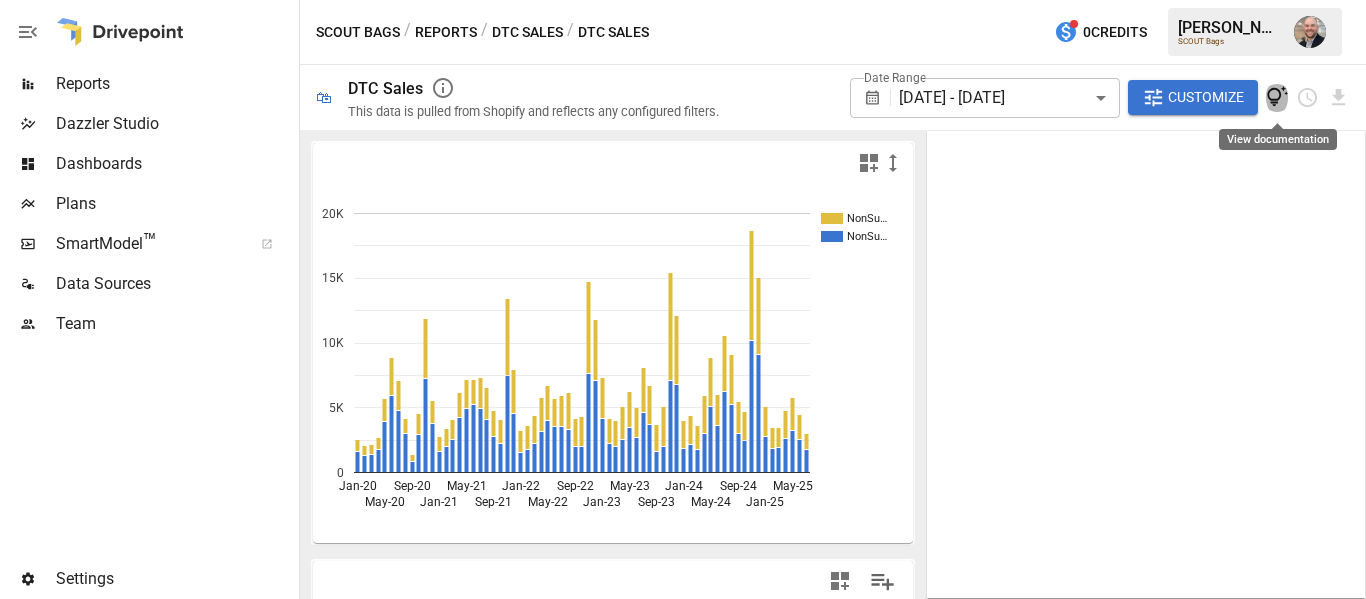 click 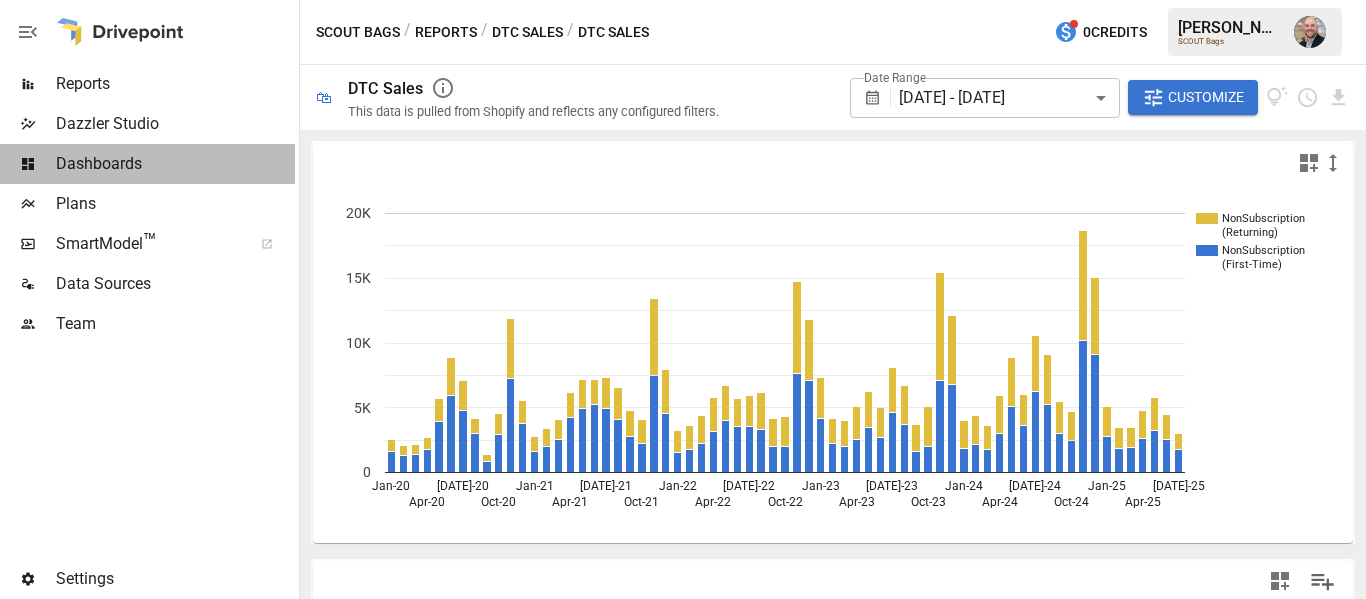 click on "Dashboards" at bounding box center (175, 164) 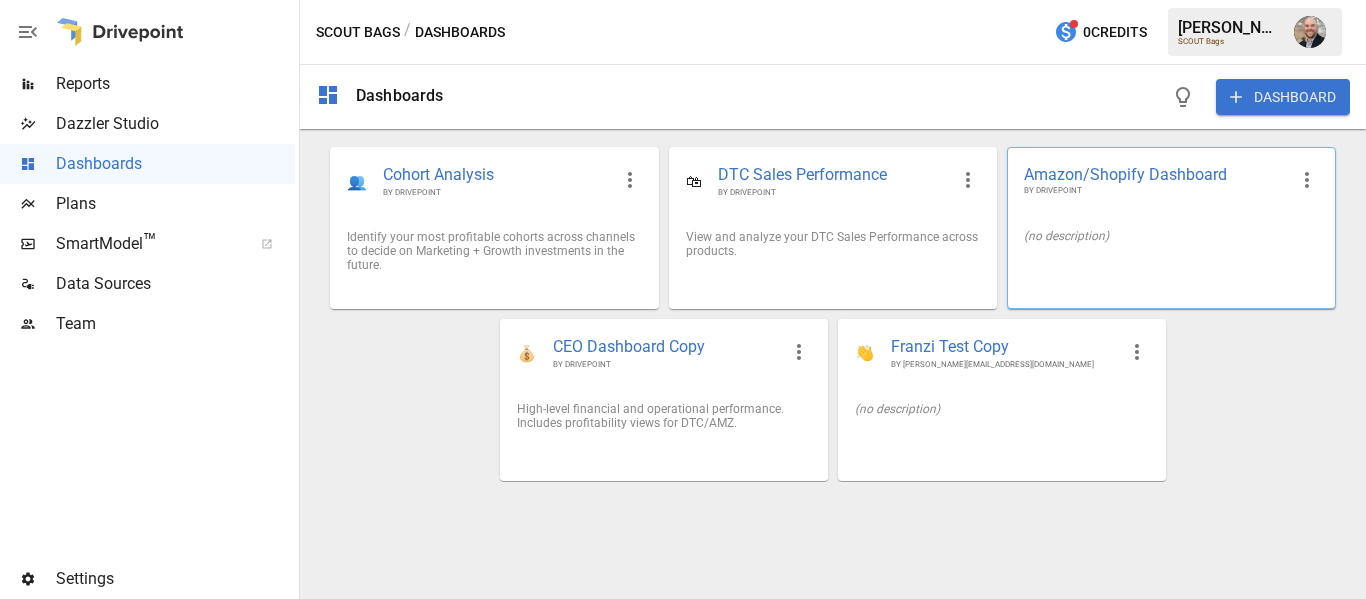 click on "Amazon/Shopify Dashboard" at bounding box center (1155, 174) 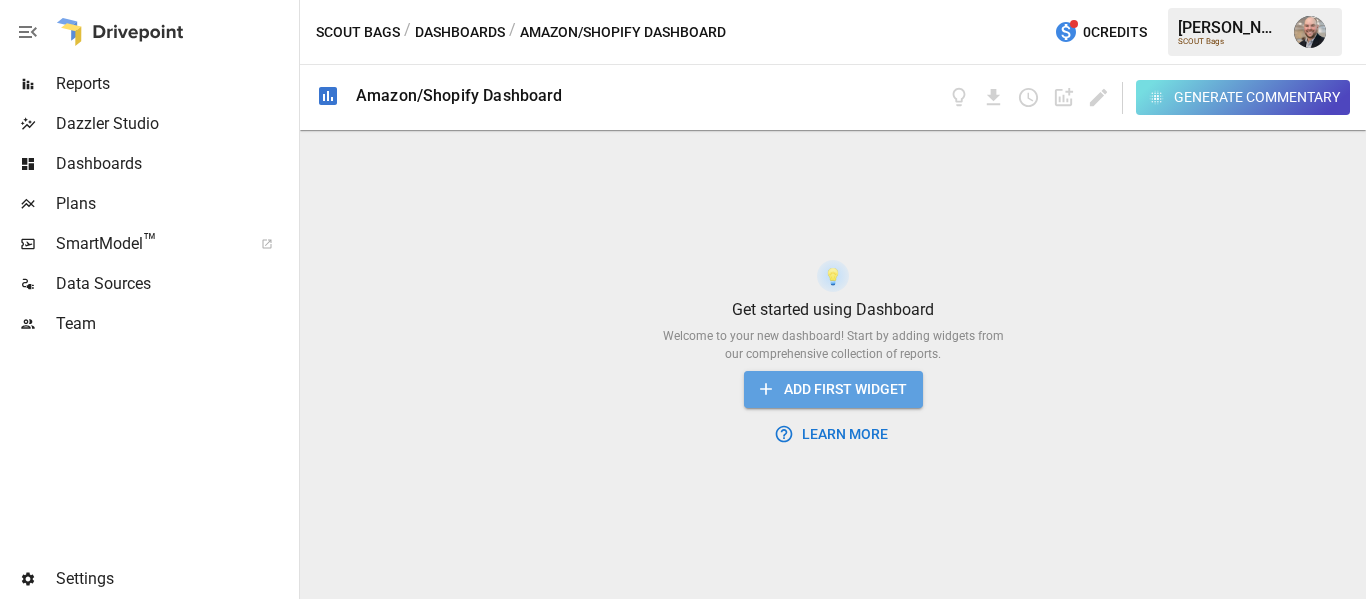 click on "ADD FIRST WIDGET" at bounding box center (833, 389) 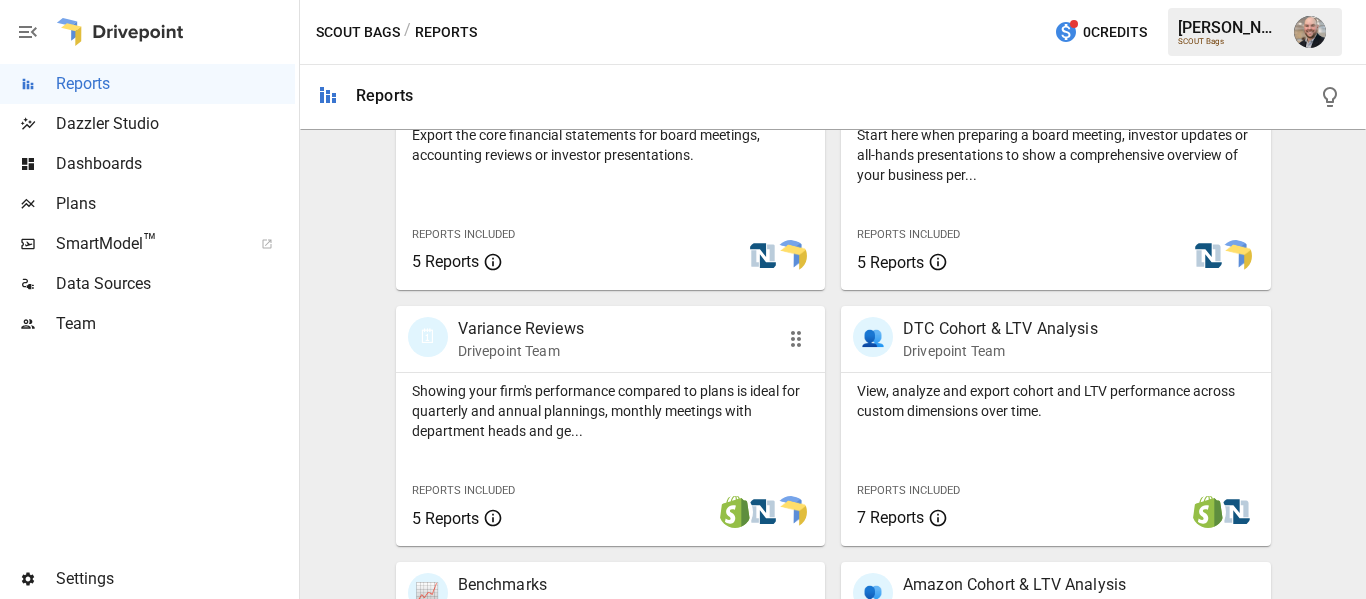 scroll, scrollTop: 549, scrollLeft: 0, axis: vertical 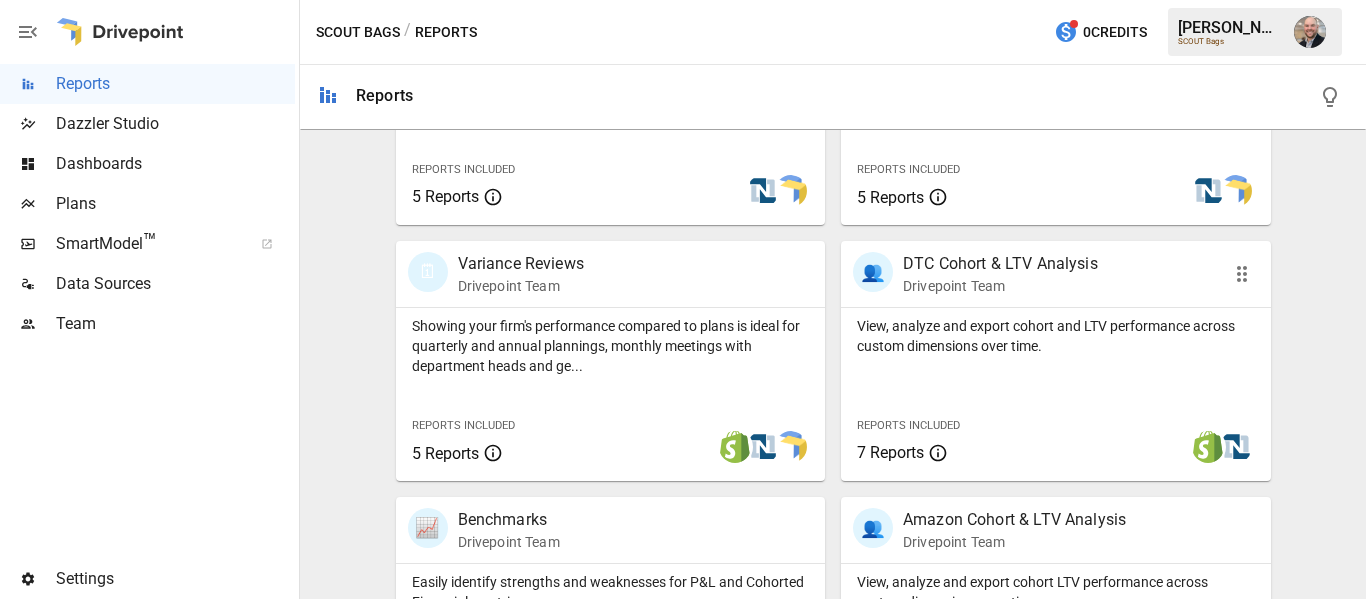click on "View, analyze and export cohort and LTV performance across custom dimensions over time." at bounding box center [1056, 336] 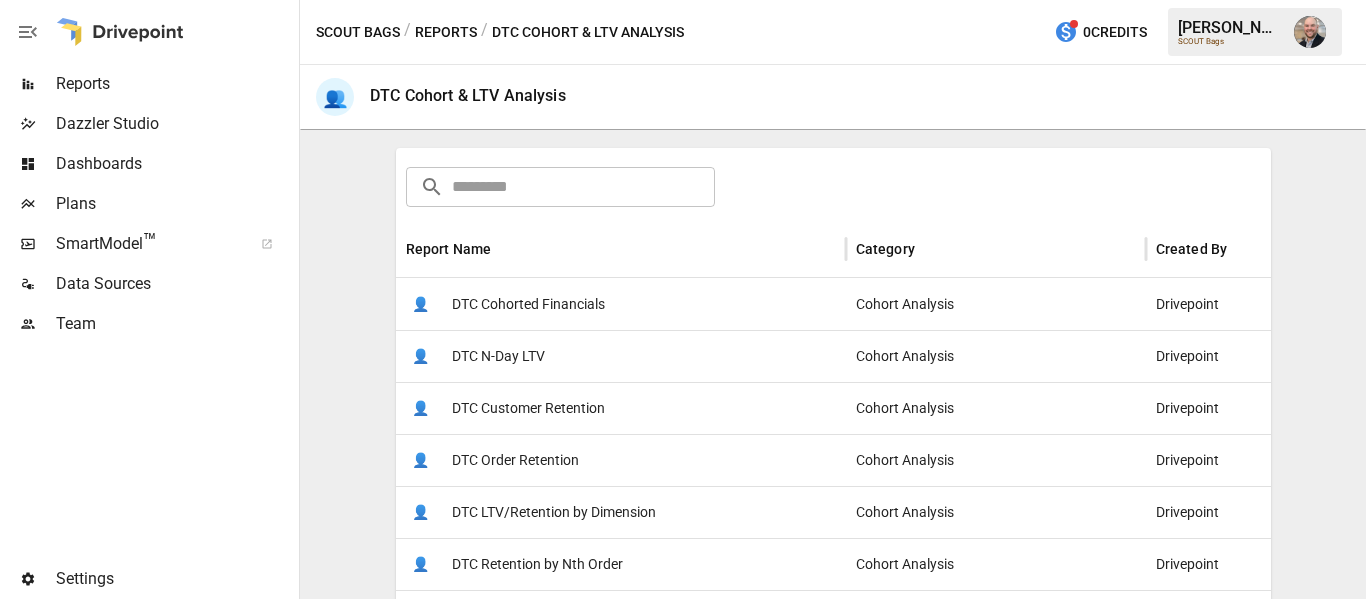 scroll, scrollTop: 286, scrollLeft: 0, axis: vertical 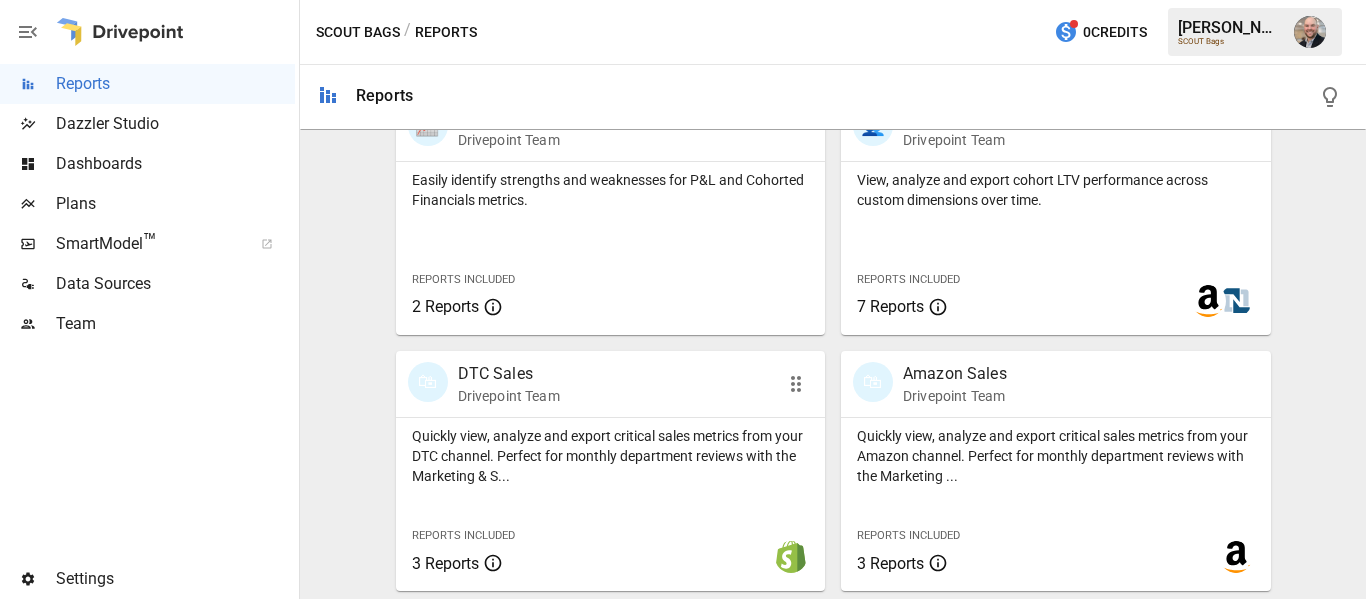 click on "🛍 DTC Sales Drivepoint Team" at bounding box center (611, 384) 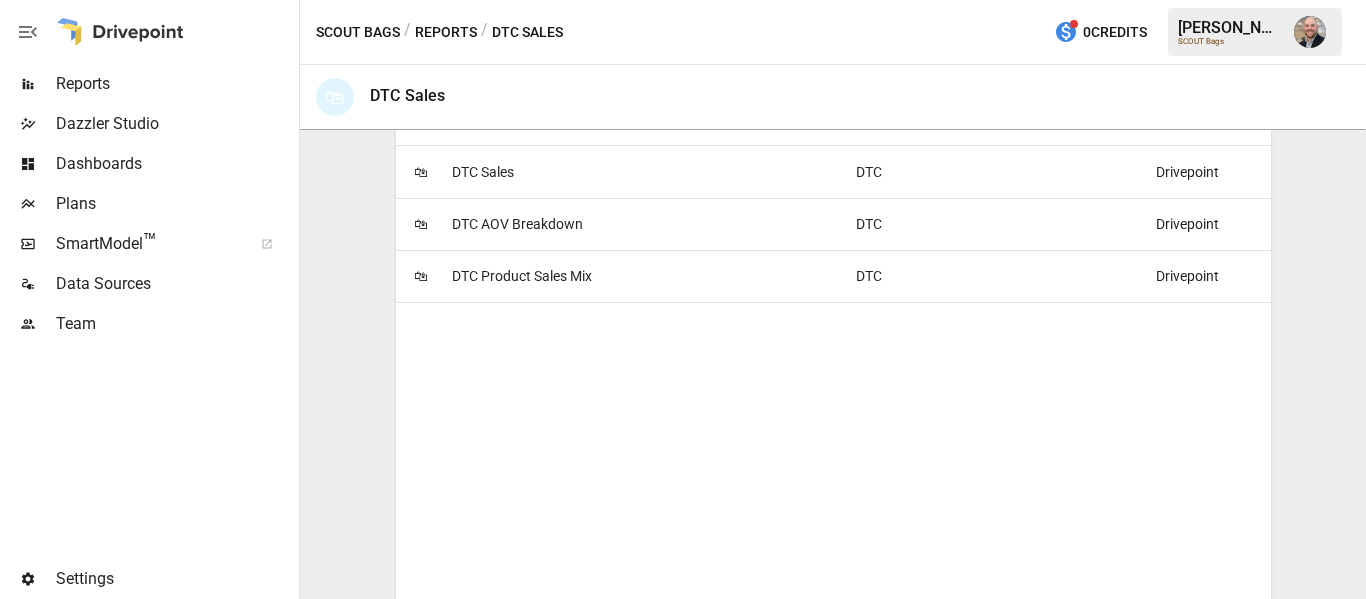 scroll, scrollTop: 442, scrollLeft: 0, axis: vertical 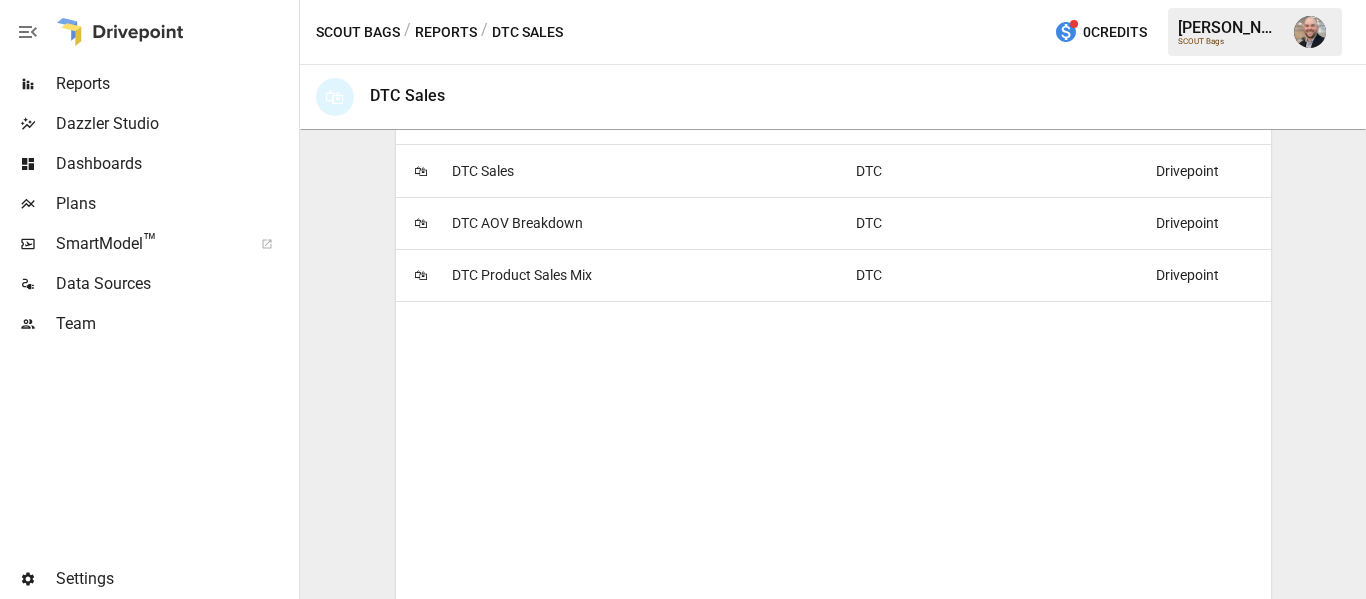 click on "🛍" at bounding box center [421, 171] 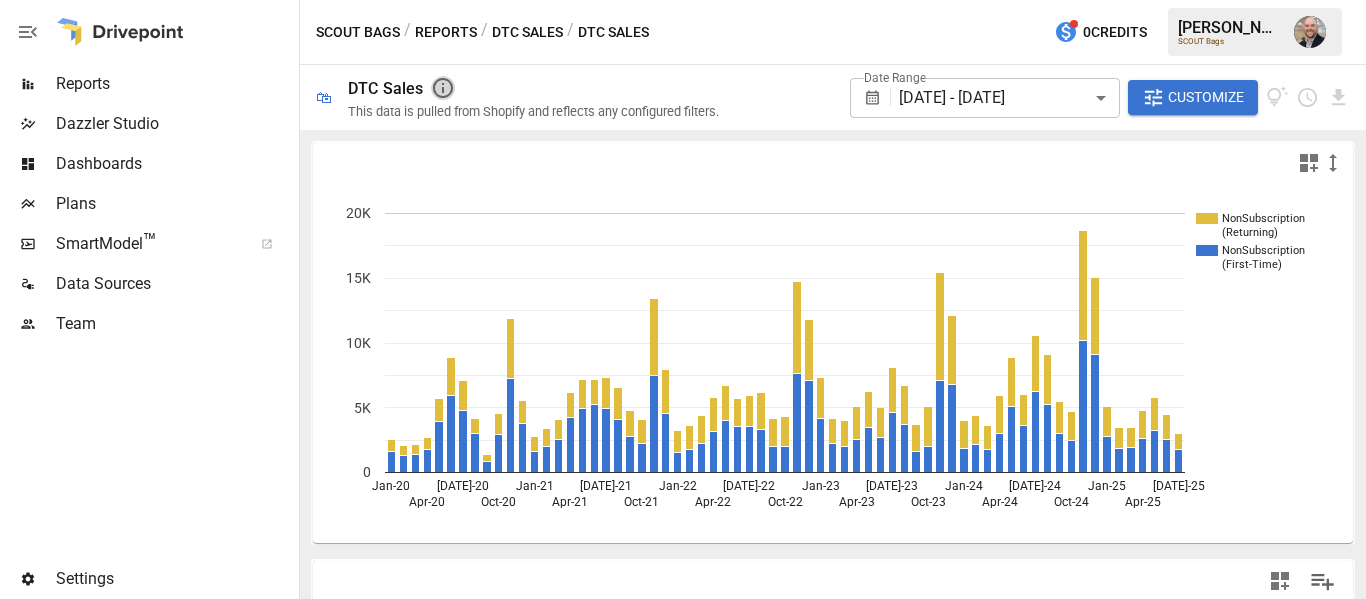 click 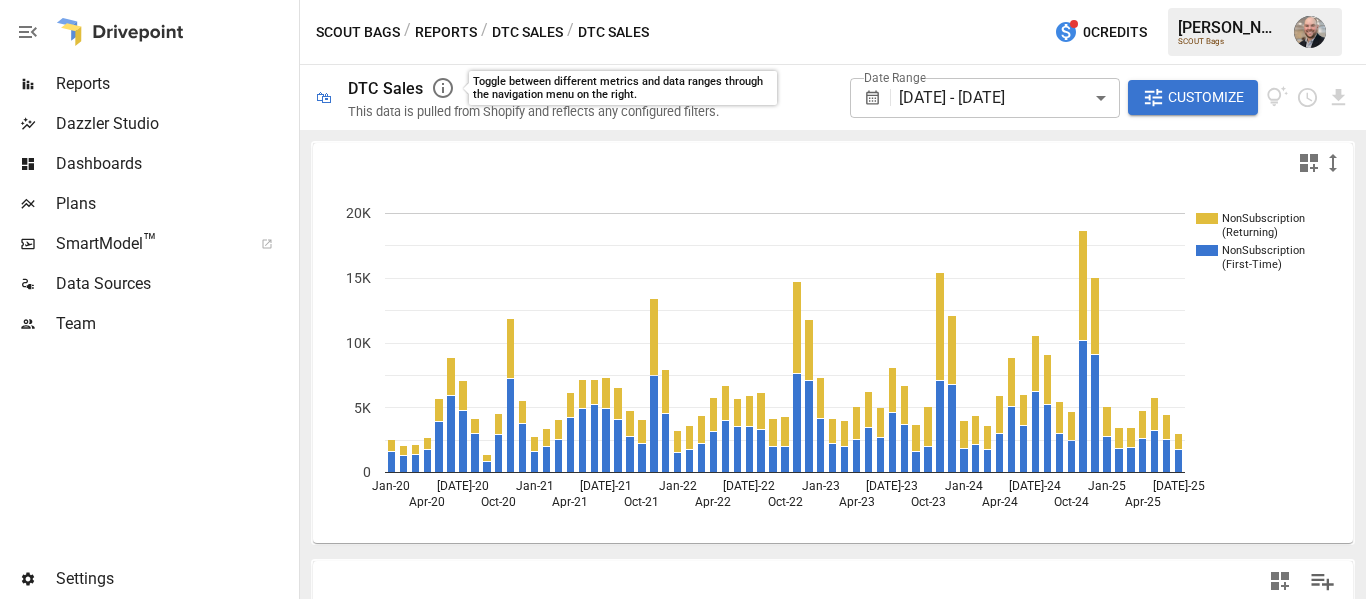 click on "🛍" at bounding box center [324, 97] 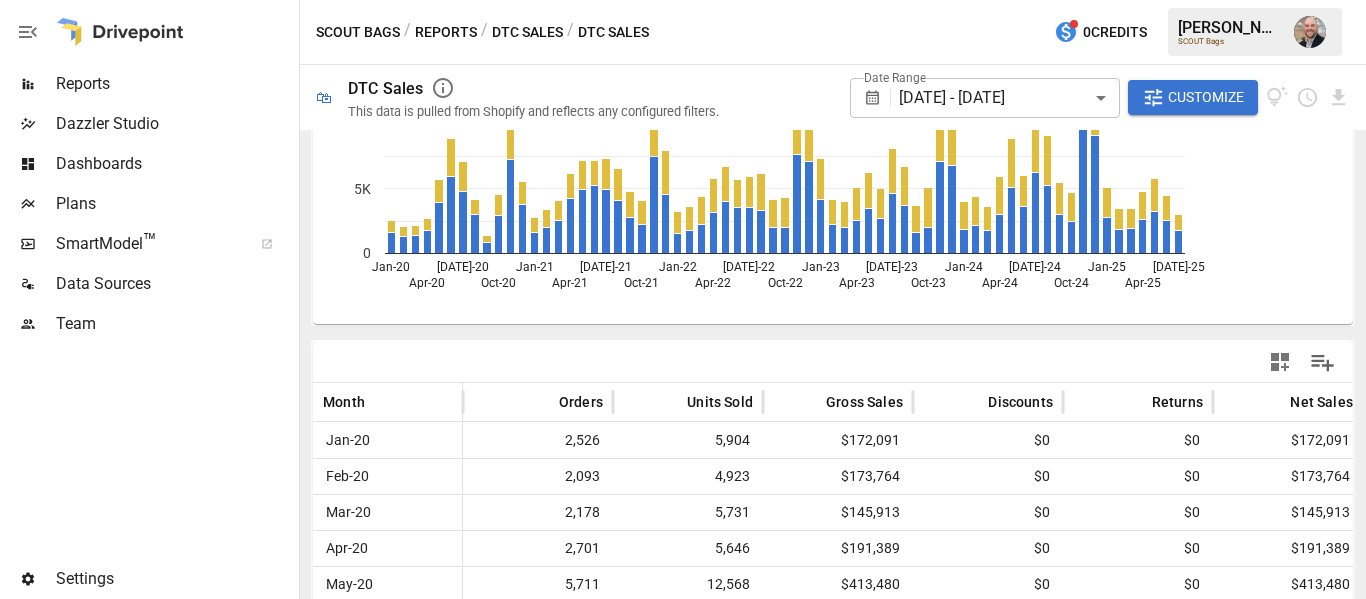 scroll, scrollTop: 0, scrollLeft: 0, axis: both 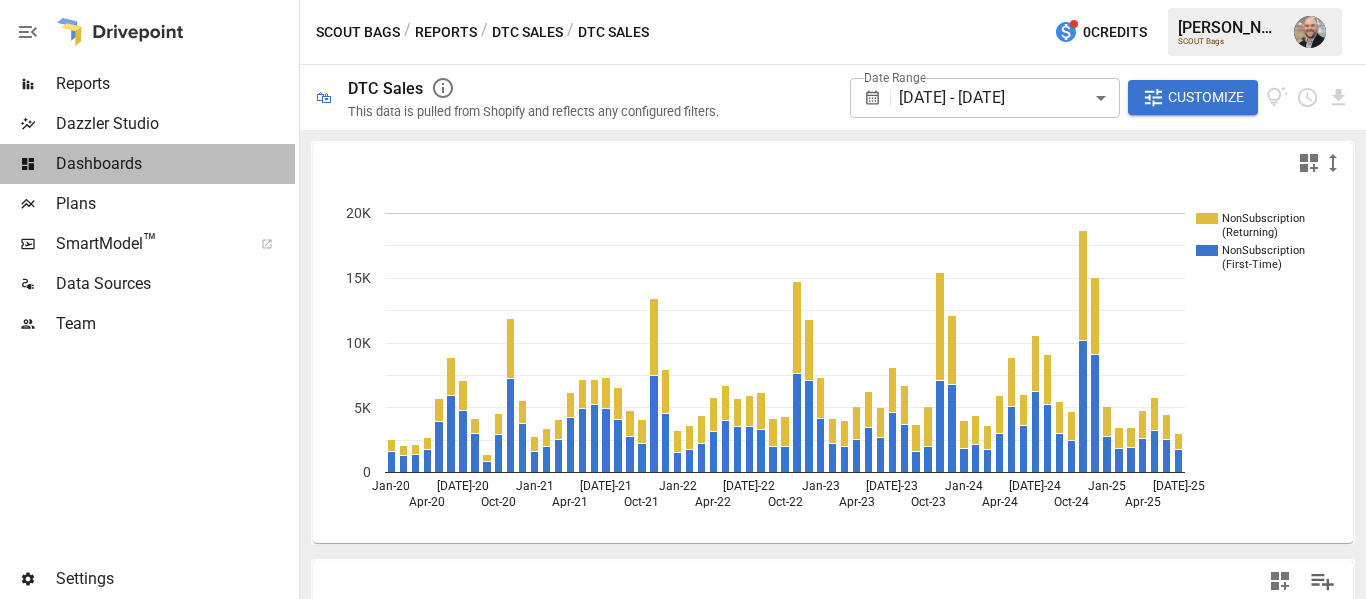 click on "Dashboards" at bounding box center [175, 164] 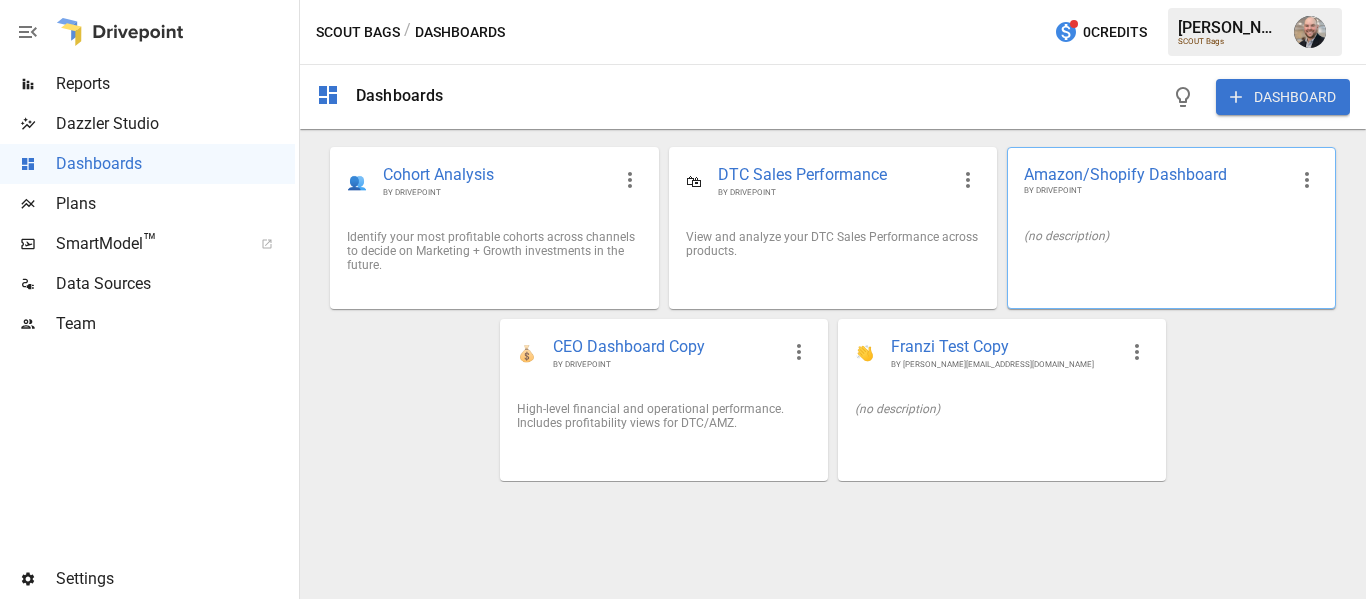 click on "Amazon/Shopify Dashboard" at bounding box center (1155, 174) 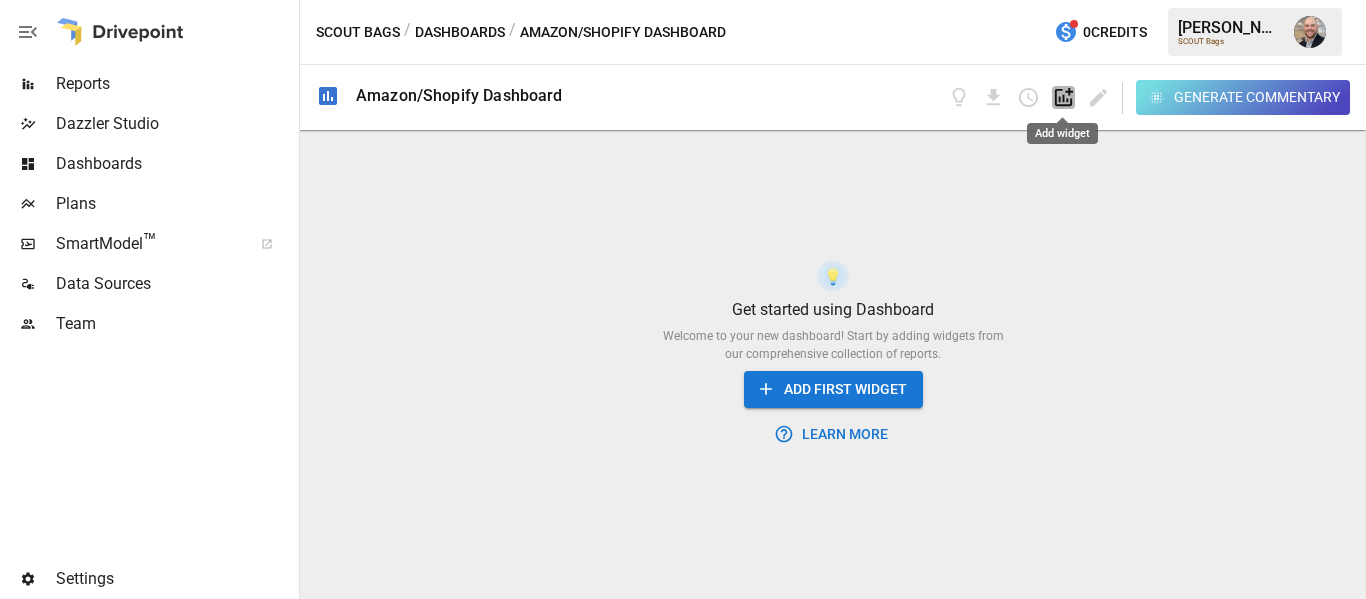 click 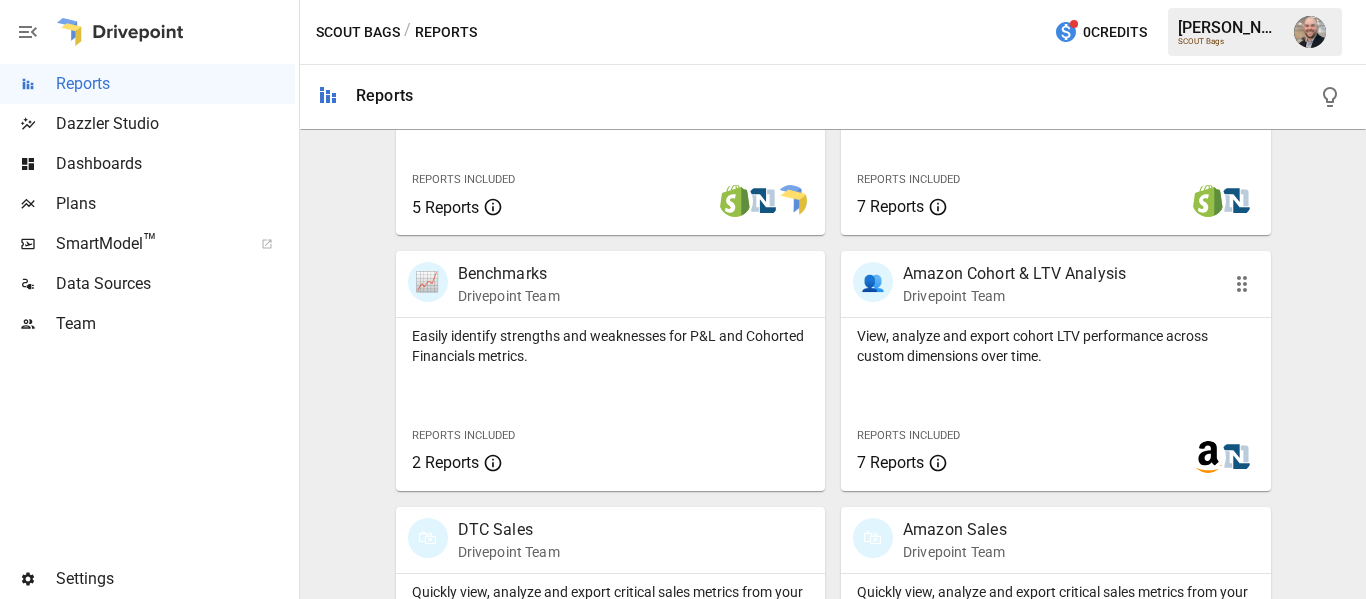 scroll, scrollTop: 951, scrollLeft: 0, axis: vertical 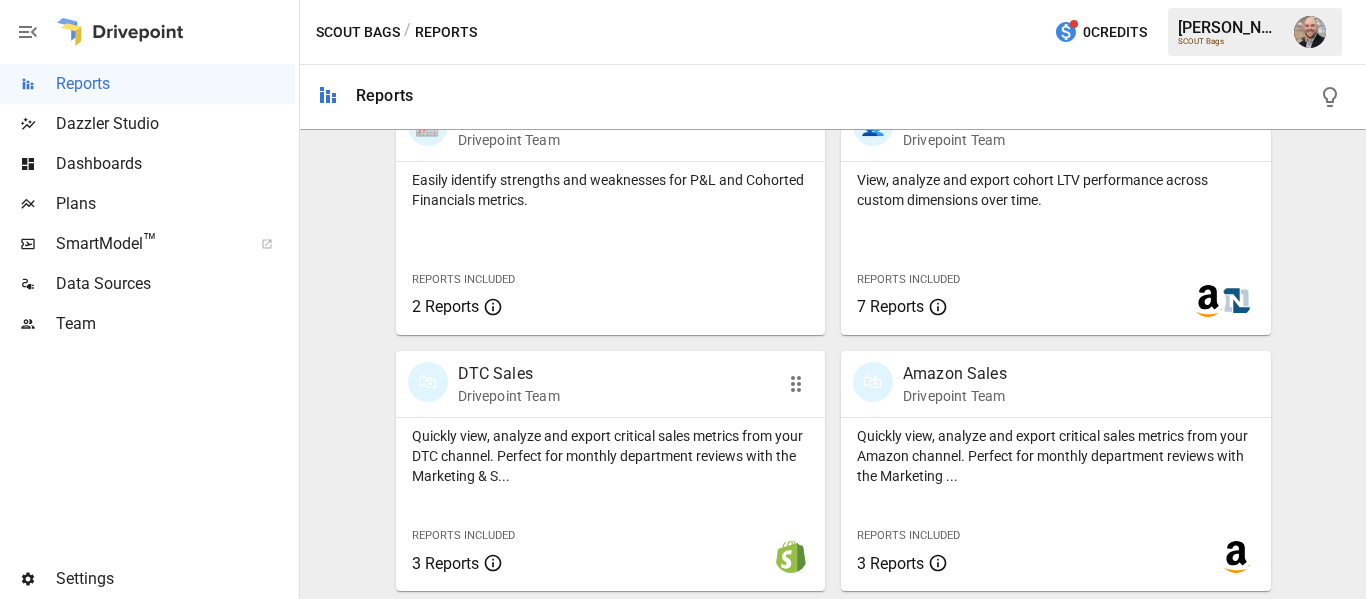 click on "🛍 DTC Sales Drivepoint Team" at bounding box center [611, 384] 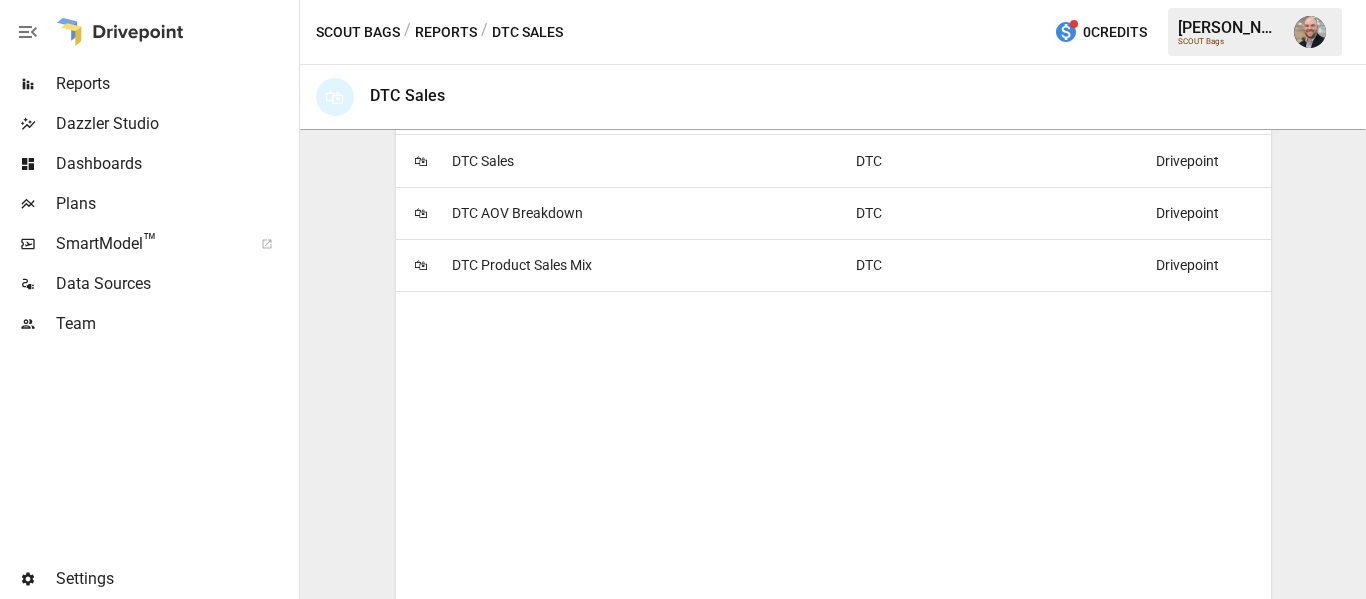 scroll, scrollTop: 342, scrollLeft: 0, axis: vertical 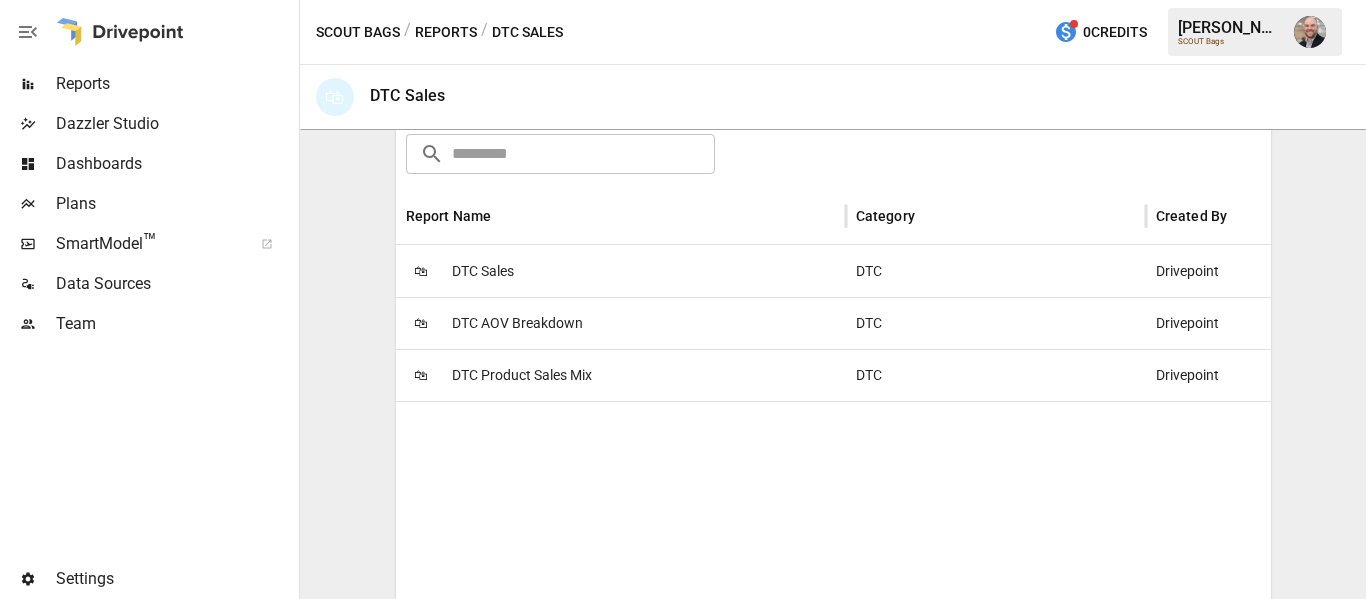 click on "DTC" at bounding box center (996, 271) 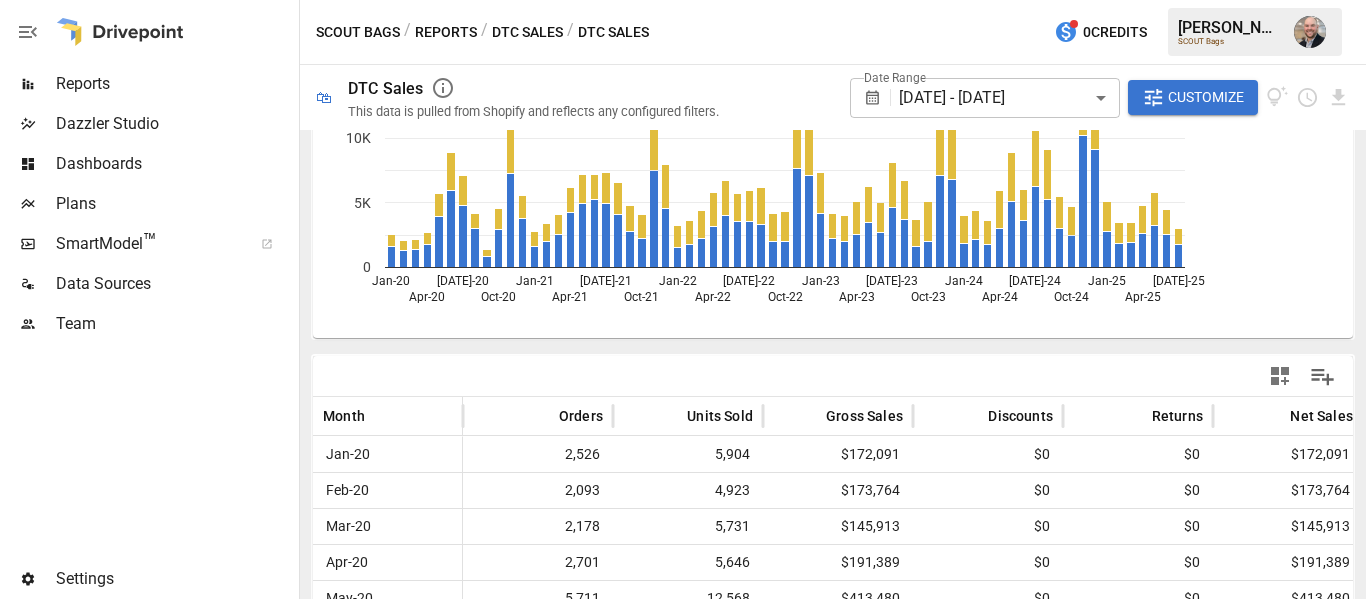 scroll, scrollTop: 0, scrollLeft: 0, axis: both 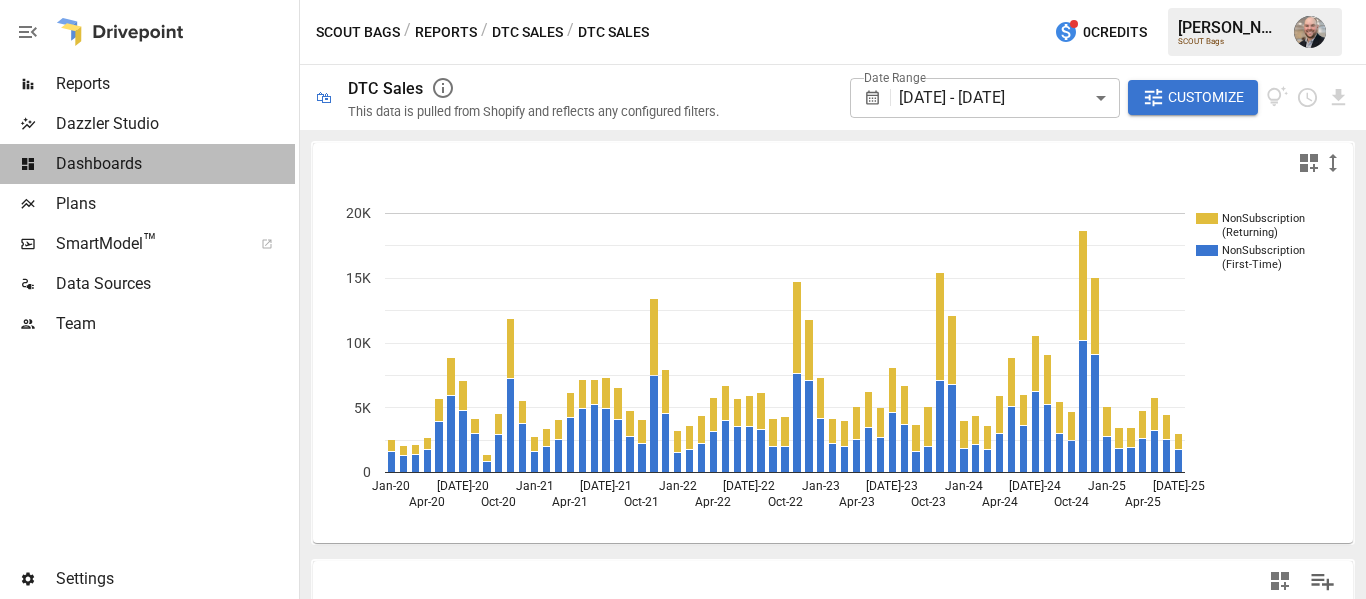 click on "Dashboards" at bounding box center (175, 164) 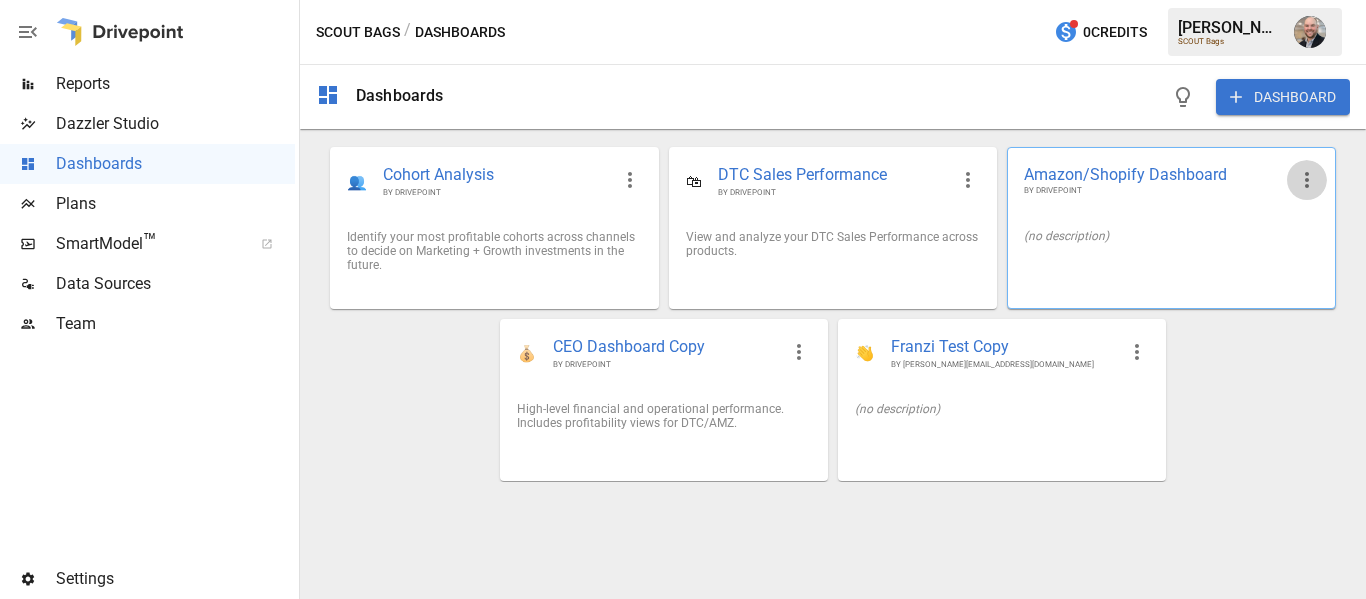 click 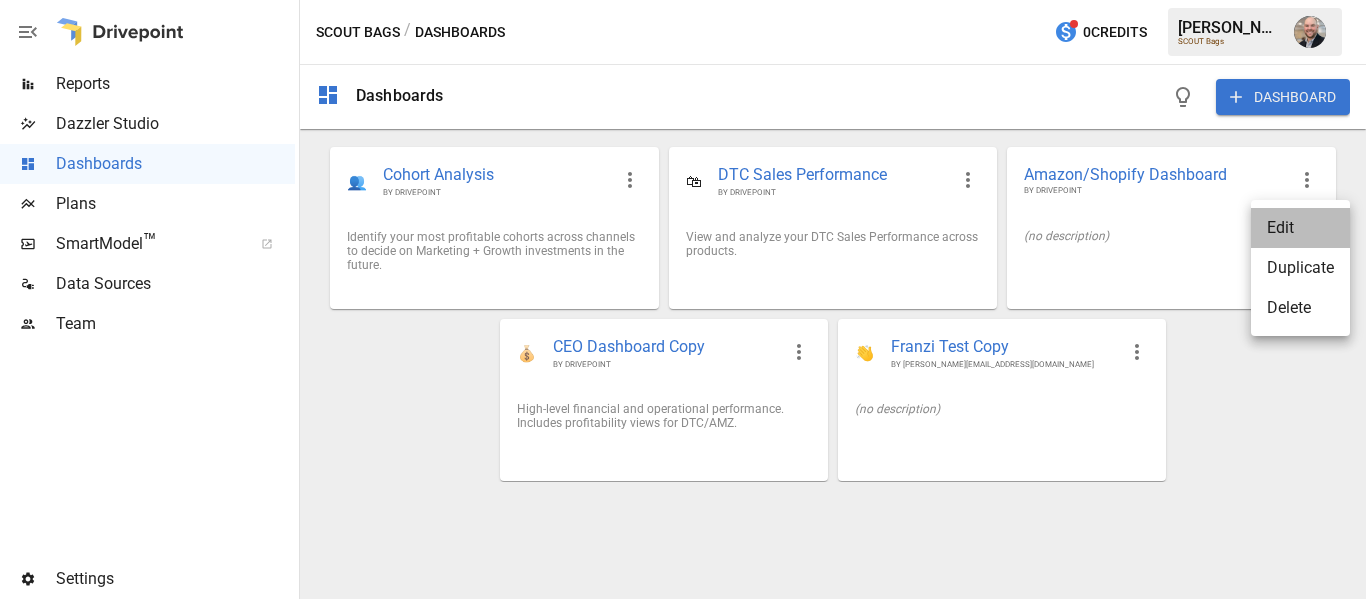 click on "Edit" at bounding box center (1300, 228) 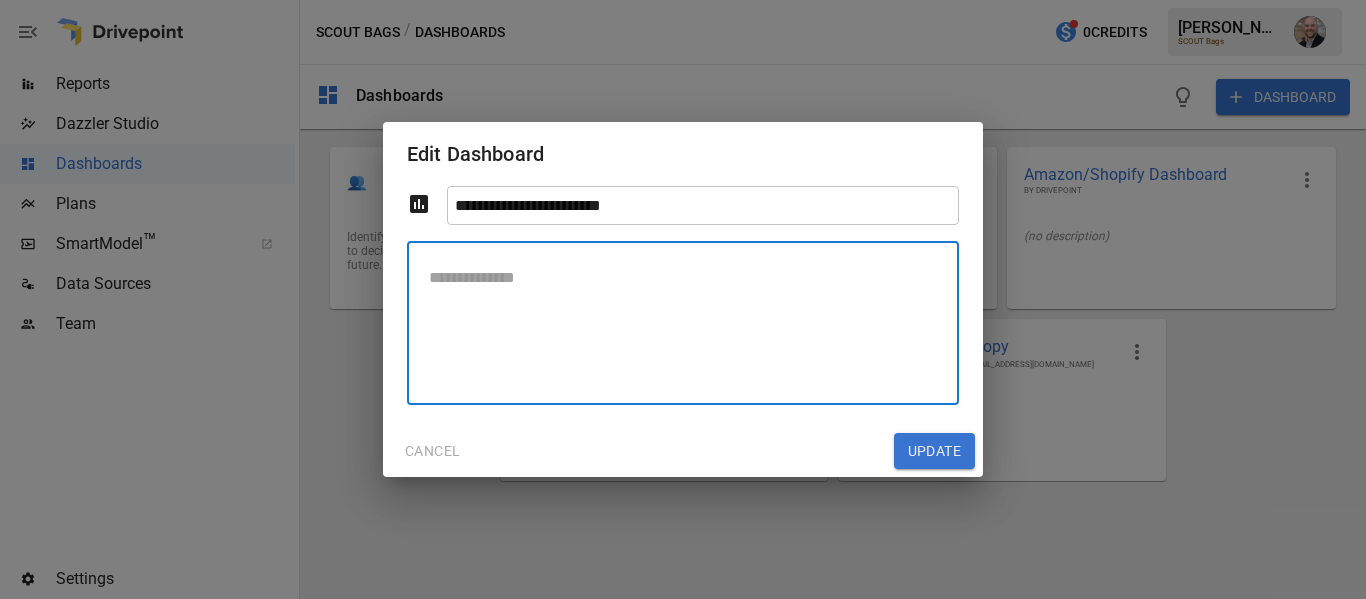 click at bounding box center [683, 323] 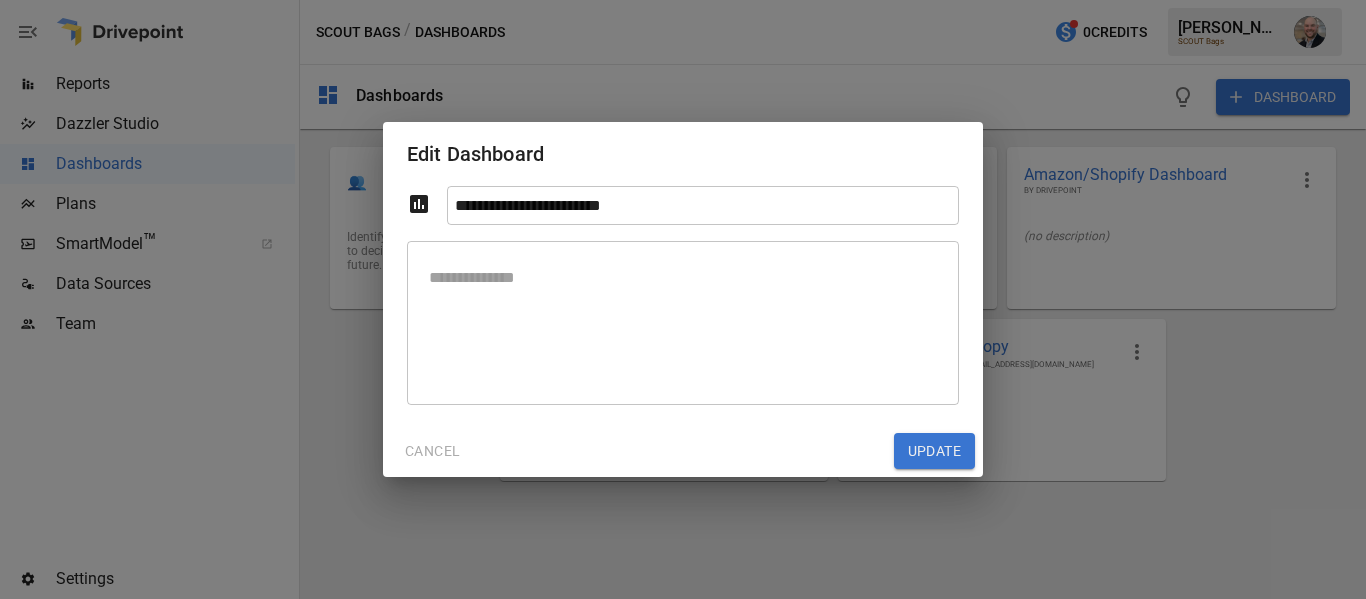 click on "**********" at bounding box center [683, 299] 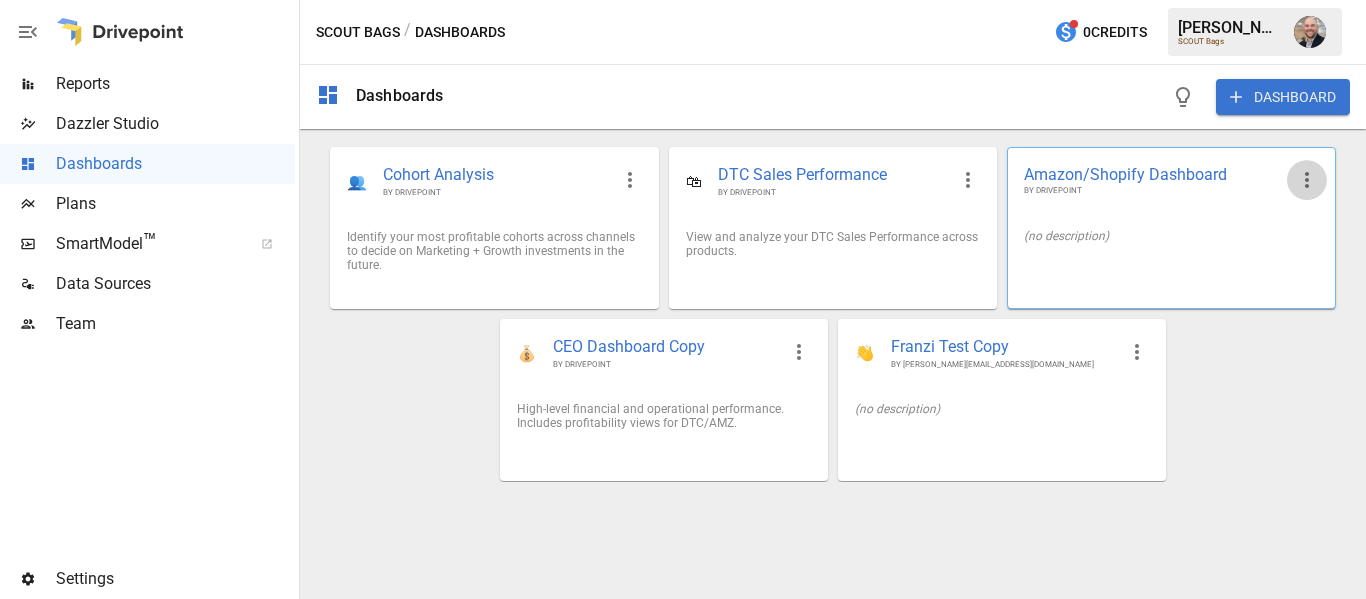 click 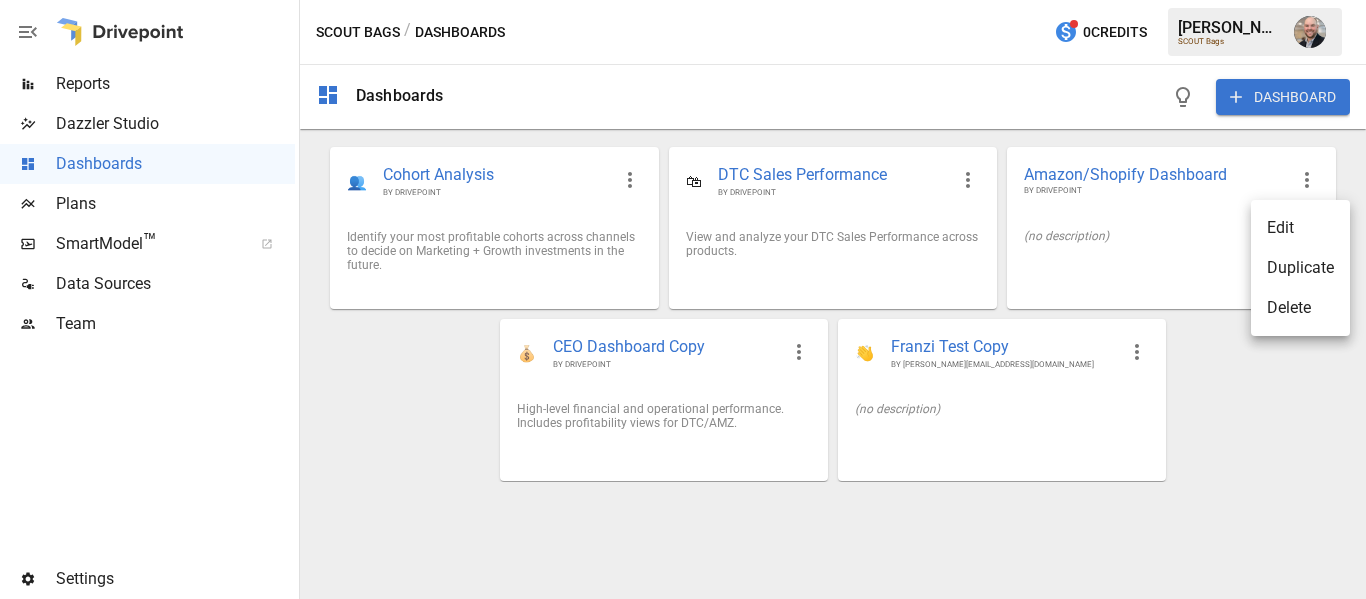 click at bounding box center [683, 299] 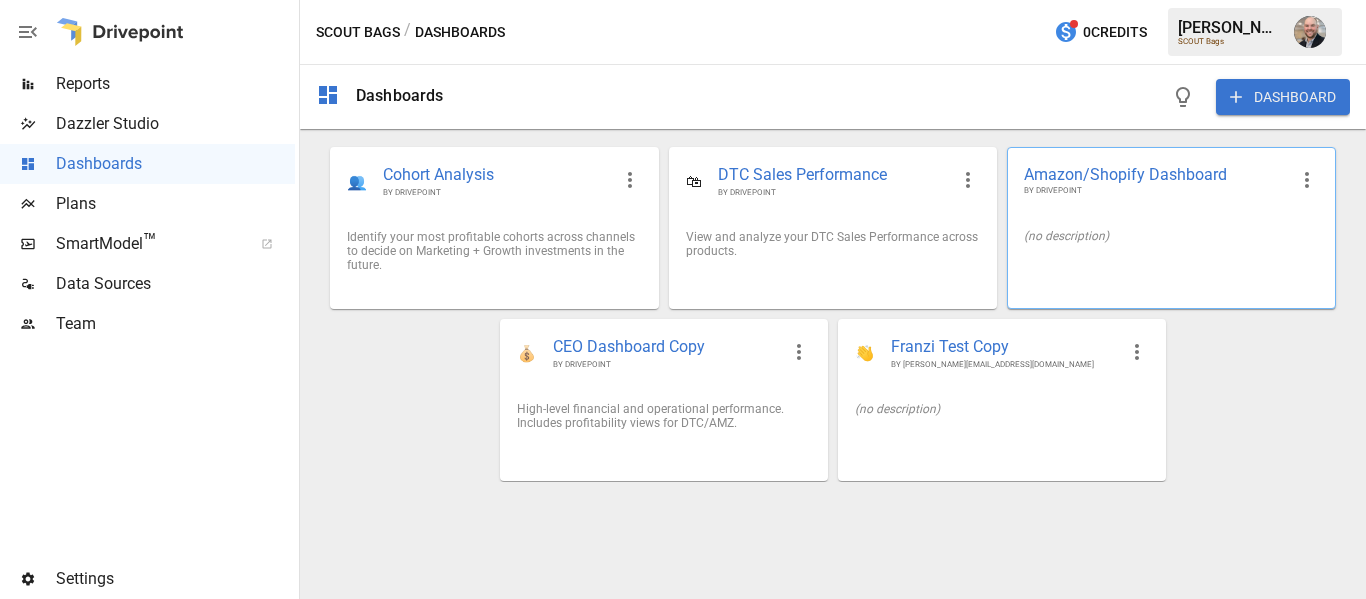 click on "(no description)" at bounding box center [1171, 236] 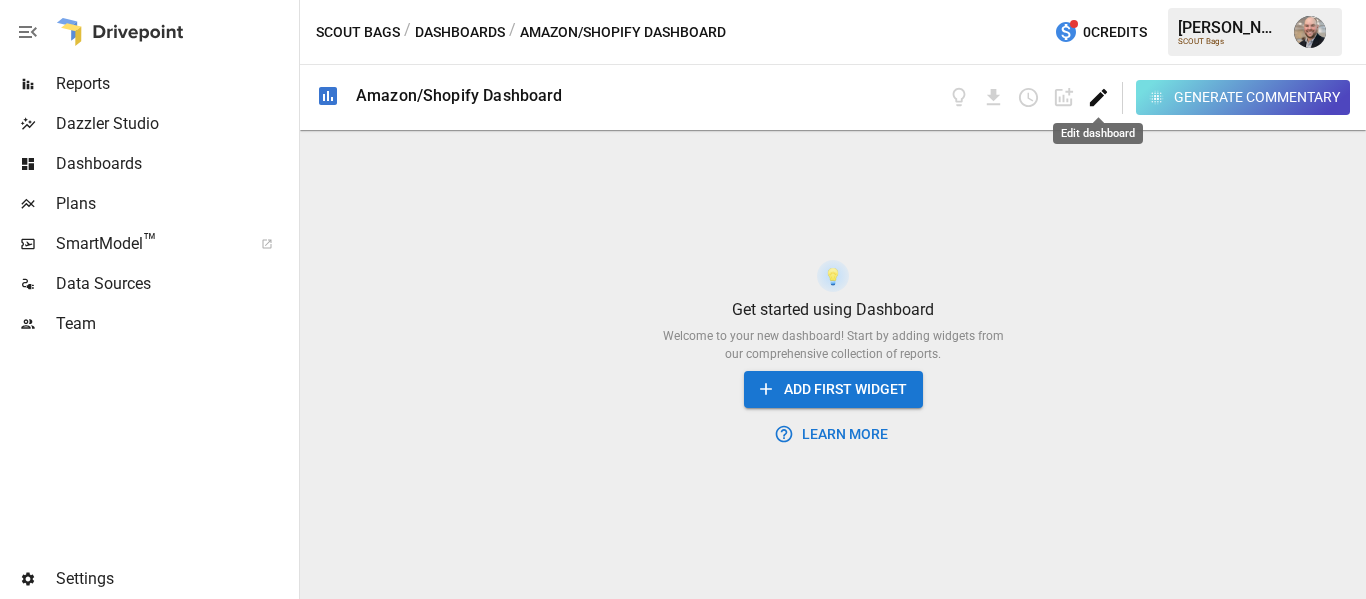 click 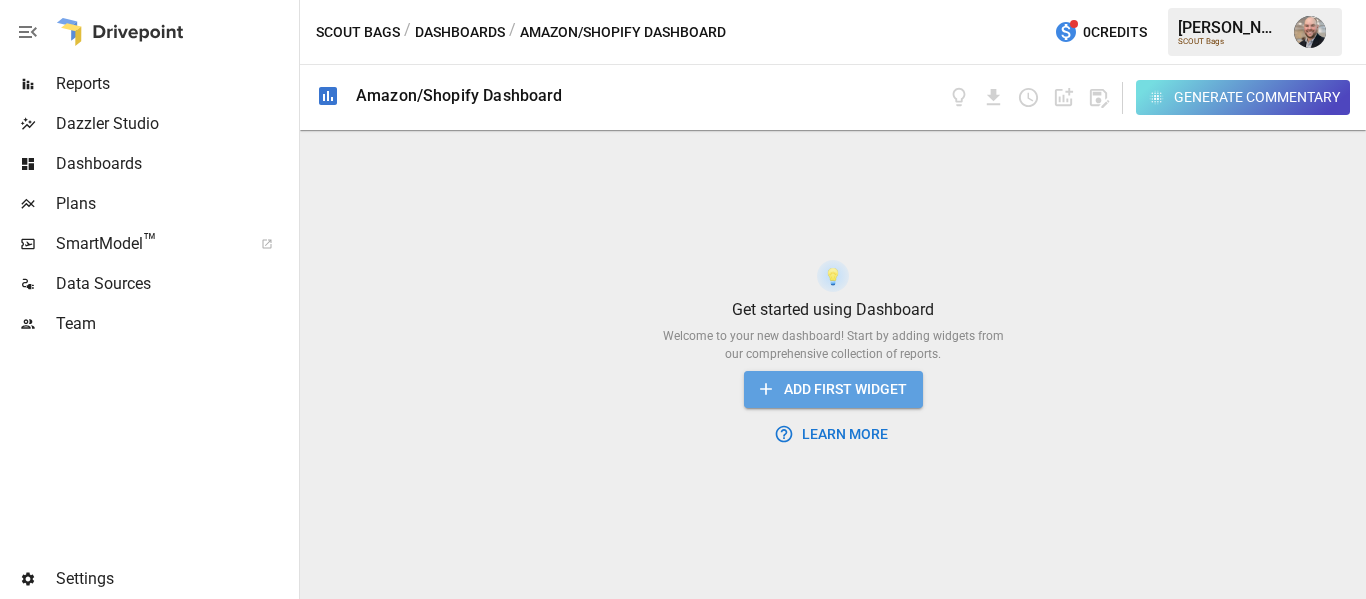 click 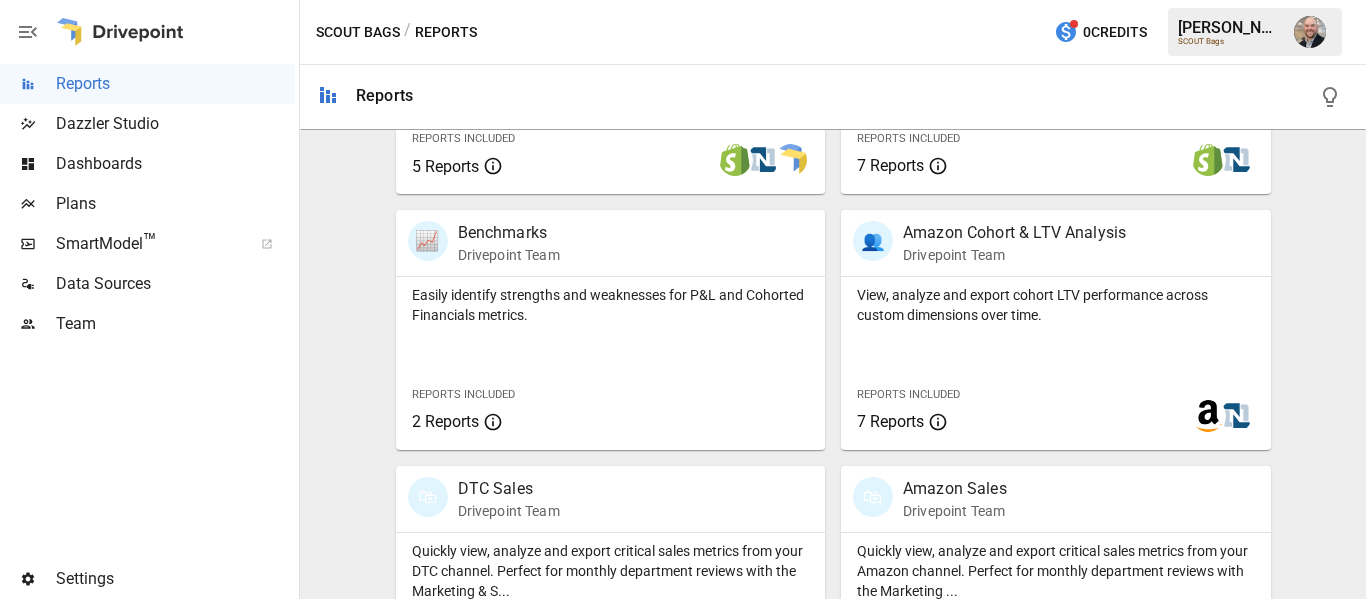 scroll, scrollTop: 951, scrollLeft: 0, axis: vertical 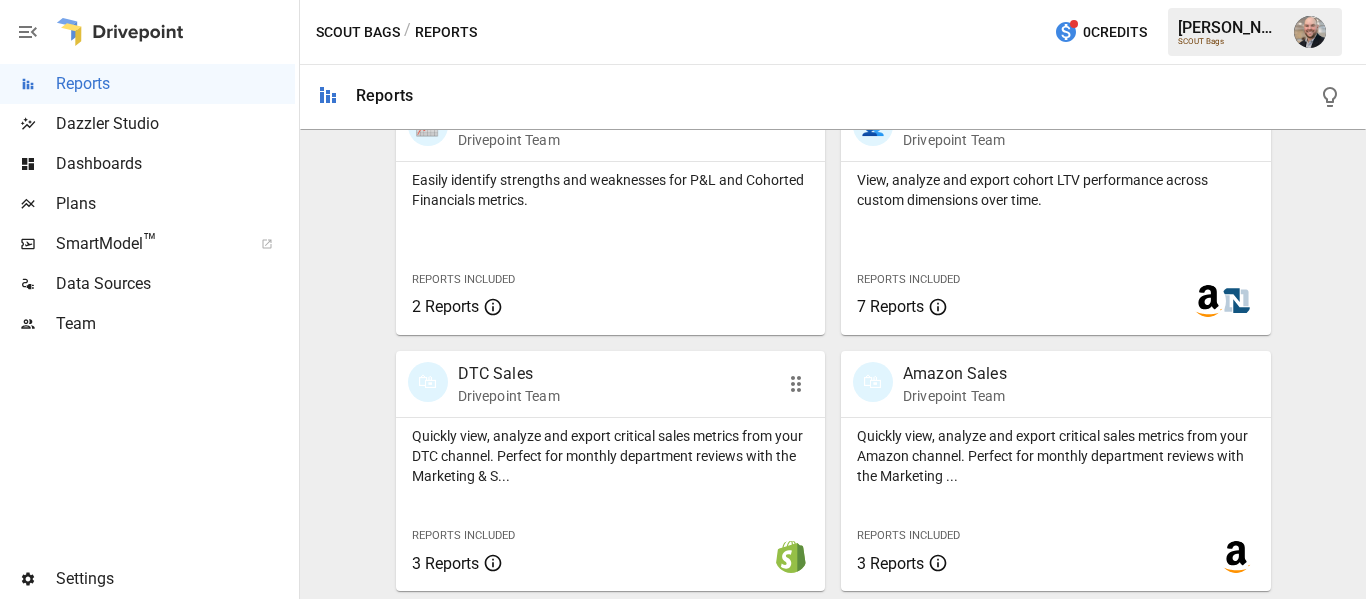 click on "Quickly view, analyze and export critical sales metrics from your DTC channel. Perfect for monthly department reviews with the Marketing & S..." at bounding box center [611, 456] 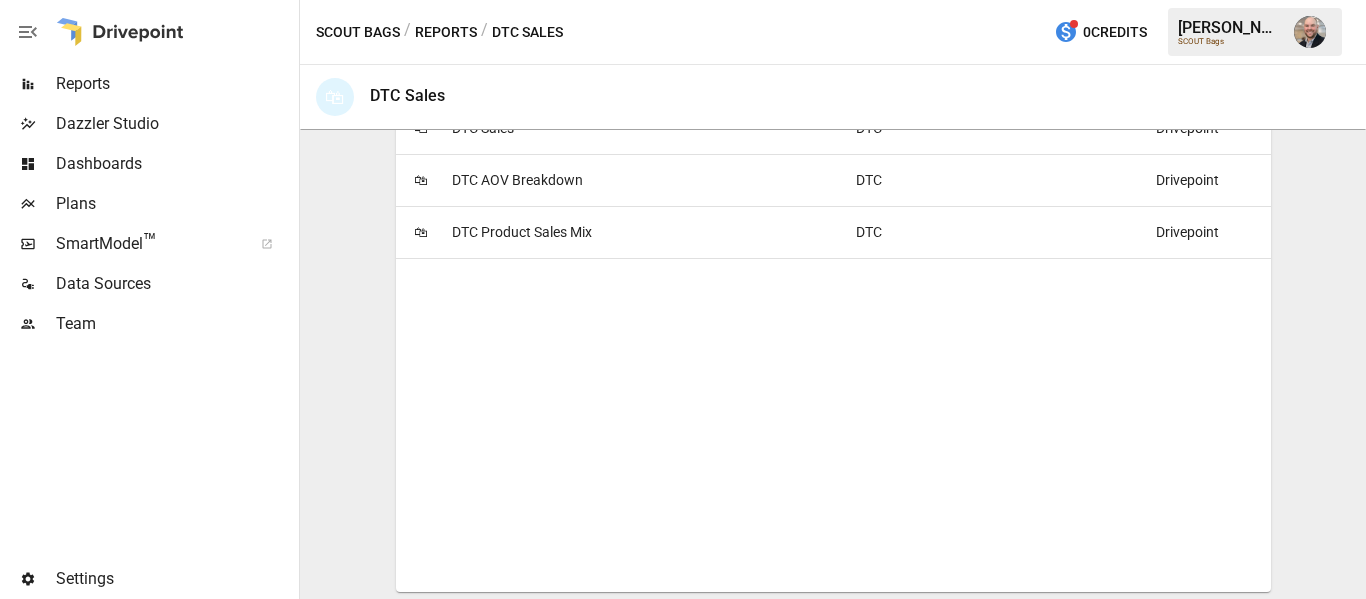 scroll, scrollTop: 315, scrollLeft: 0, axis: vertical 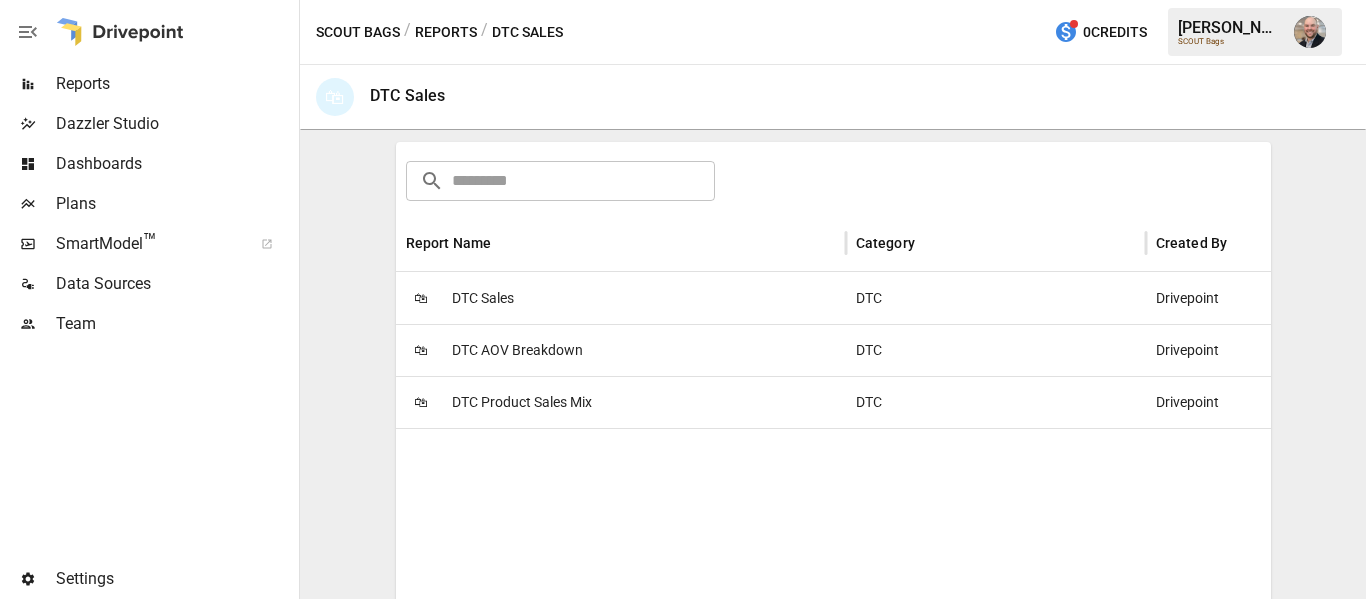 click on "🛍 DTC Sales" at bounding box center [621, 298] 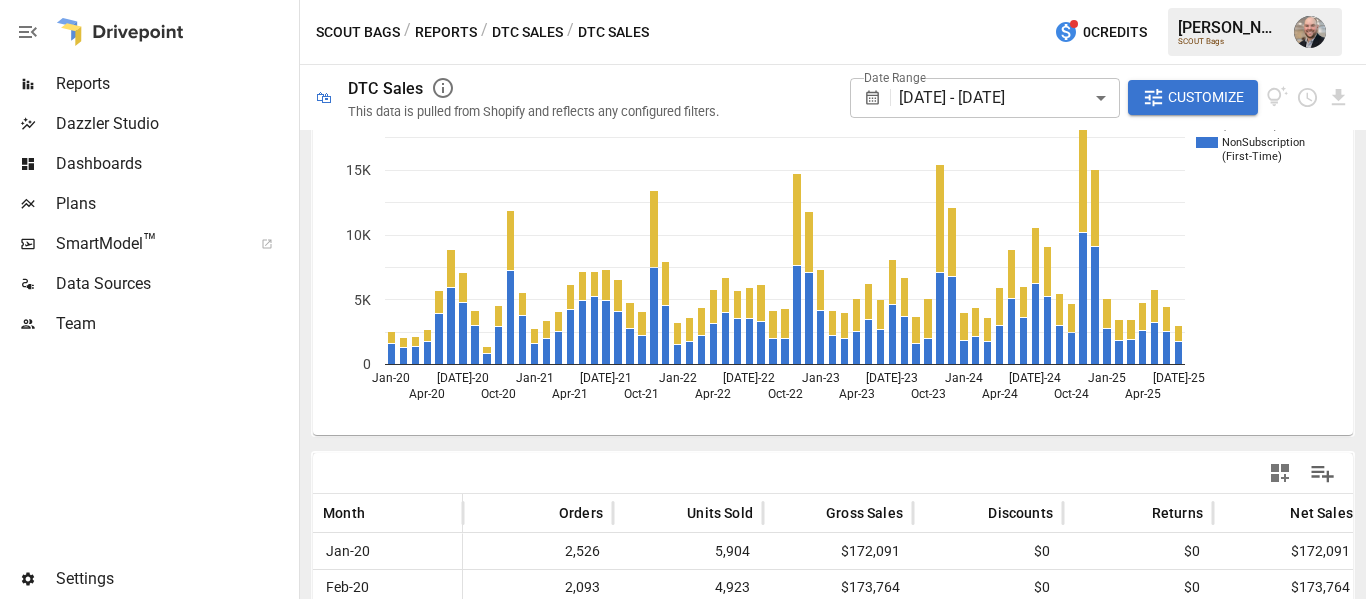scroll, scrollTop: 0, scrollLeft: 0, axis: both 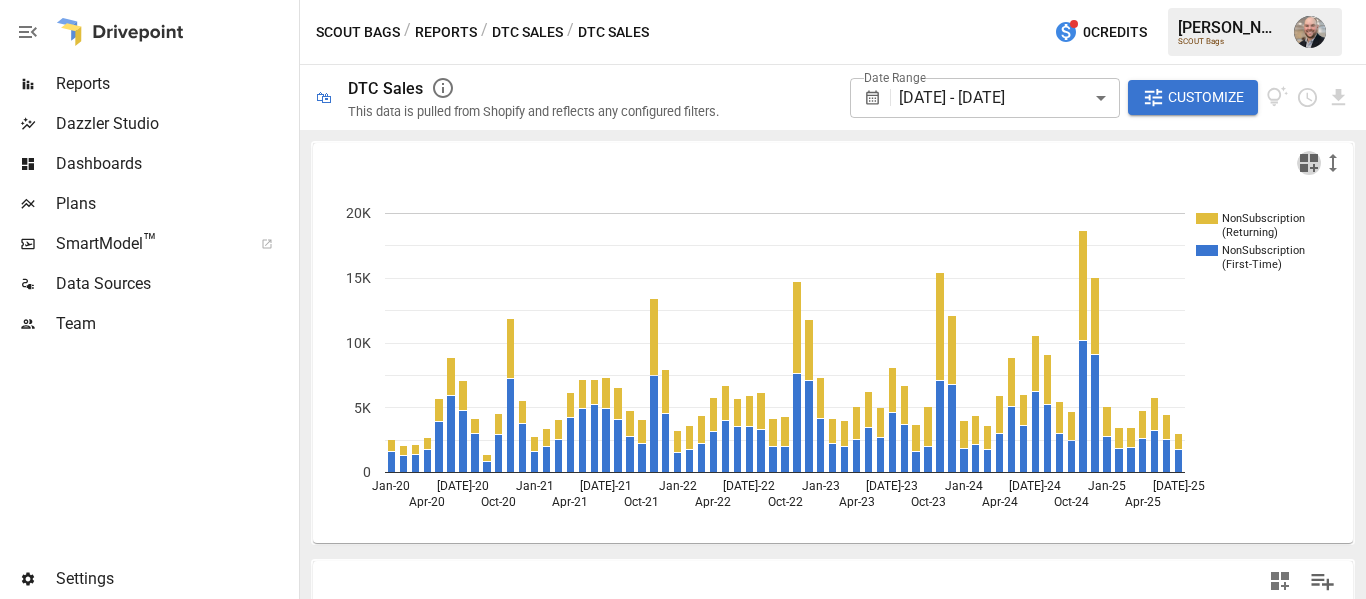 click 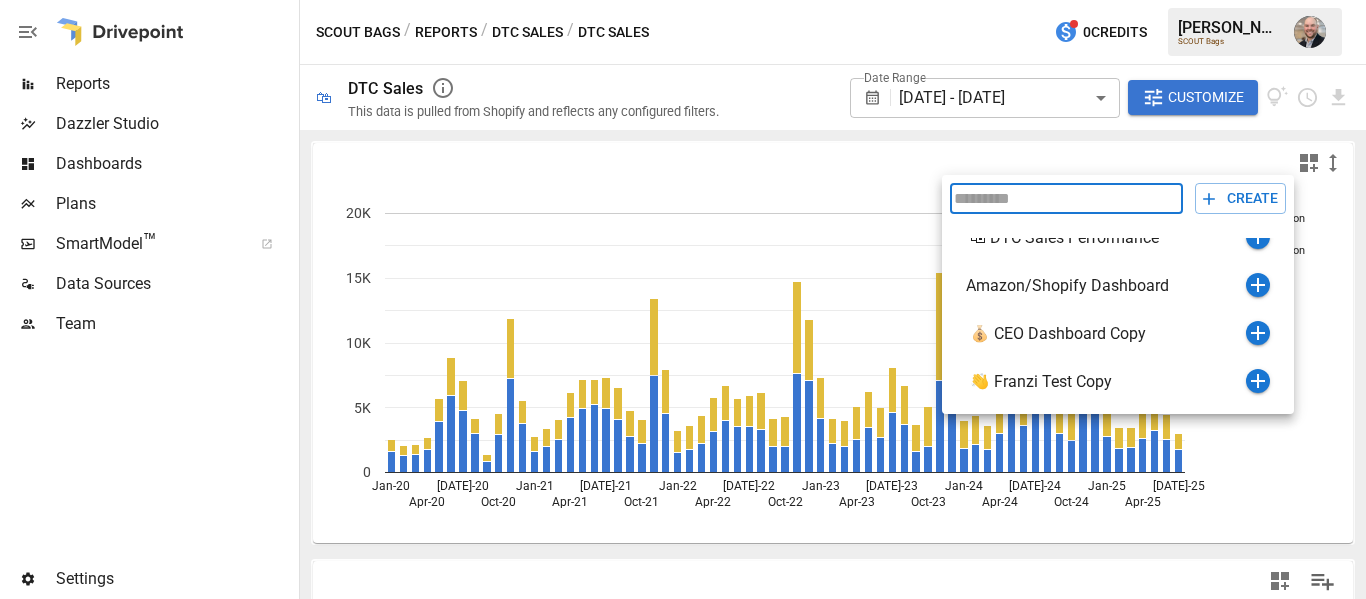 scroll, scrollTop: 72, scrollLeft: 0, axis: vertical 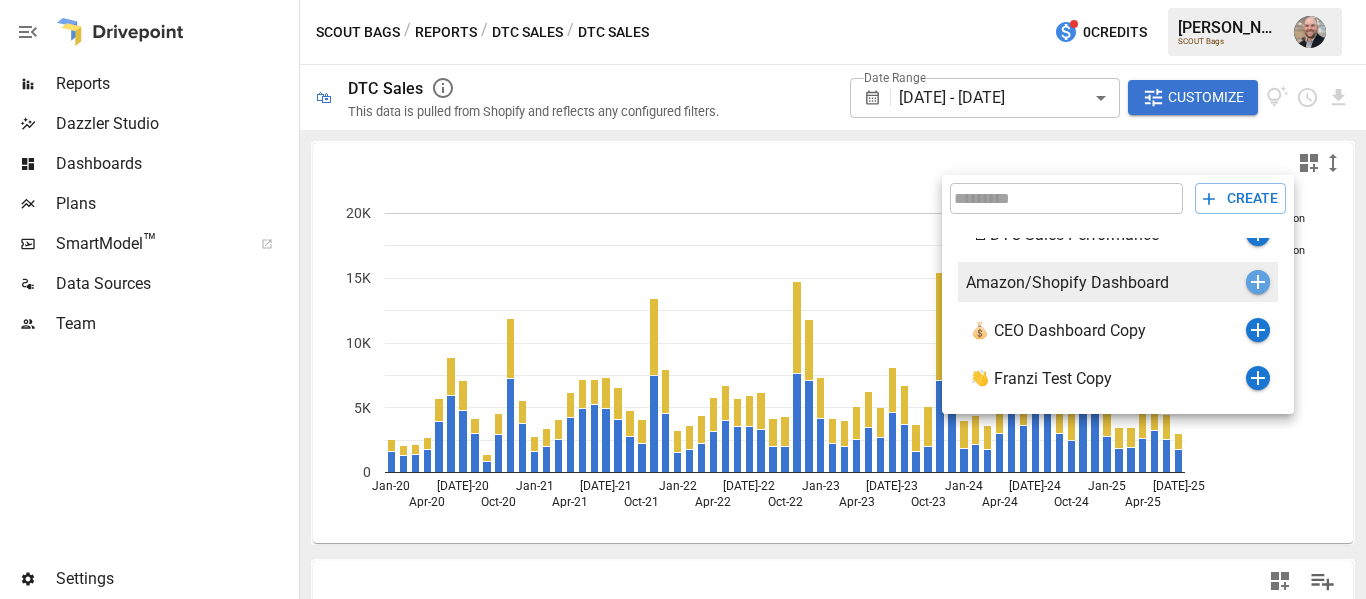 click 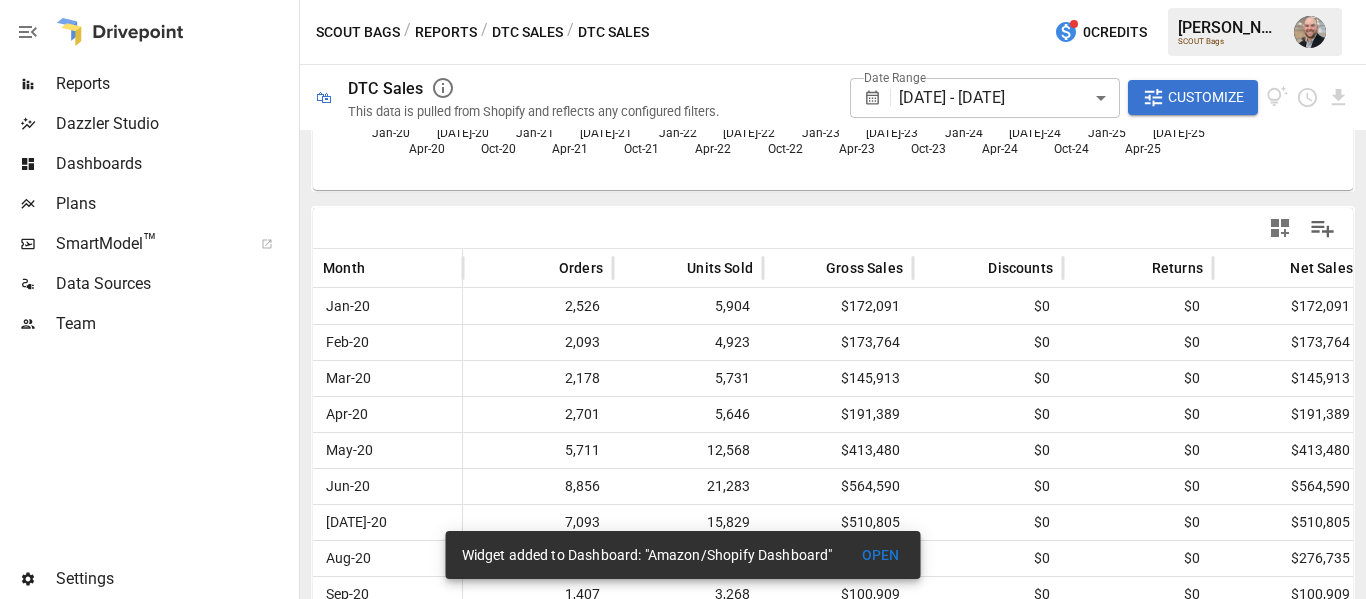 scroll, scrollTop: 540, scrollLeft: 0, axis: vertical 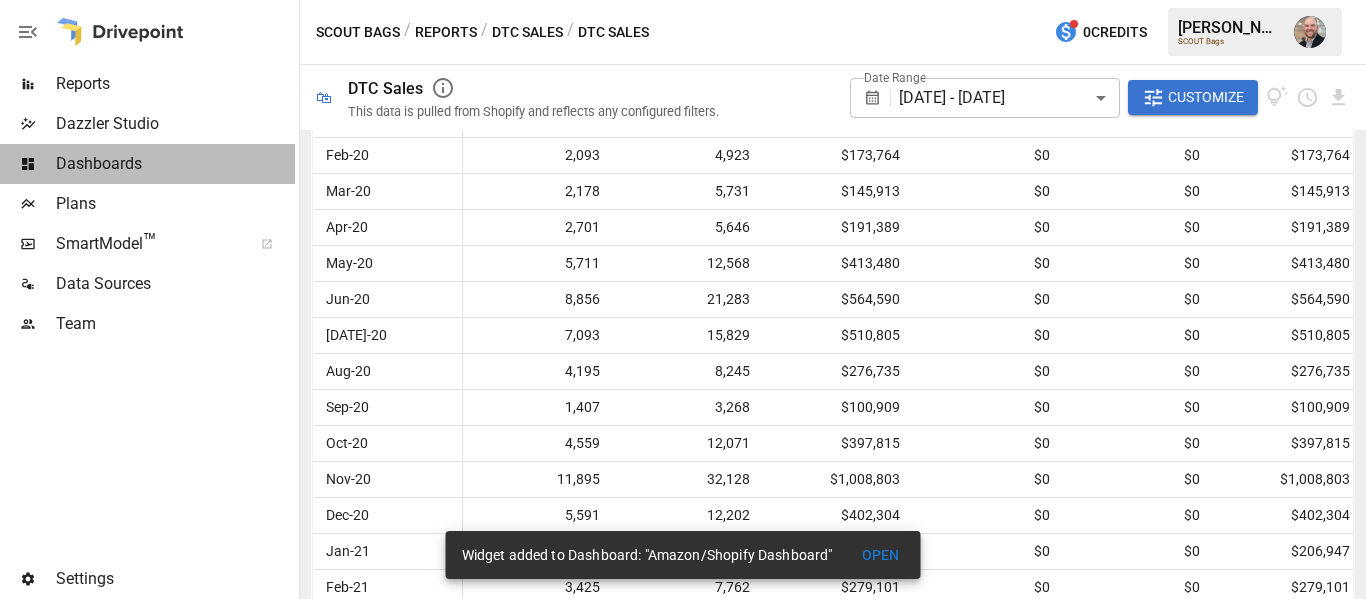 click on "Dashboards" at bounding box center [175, 164] 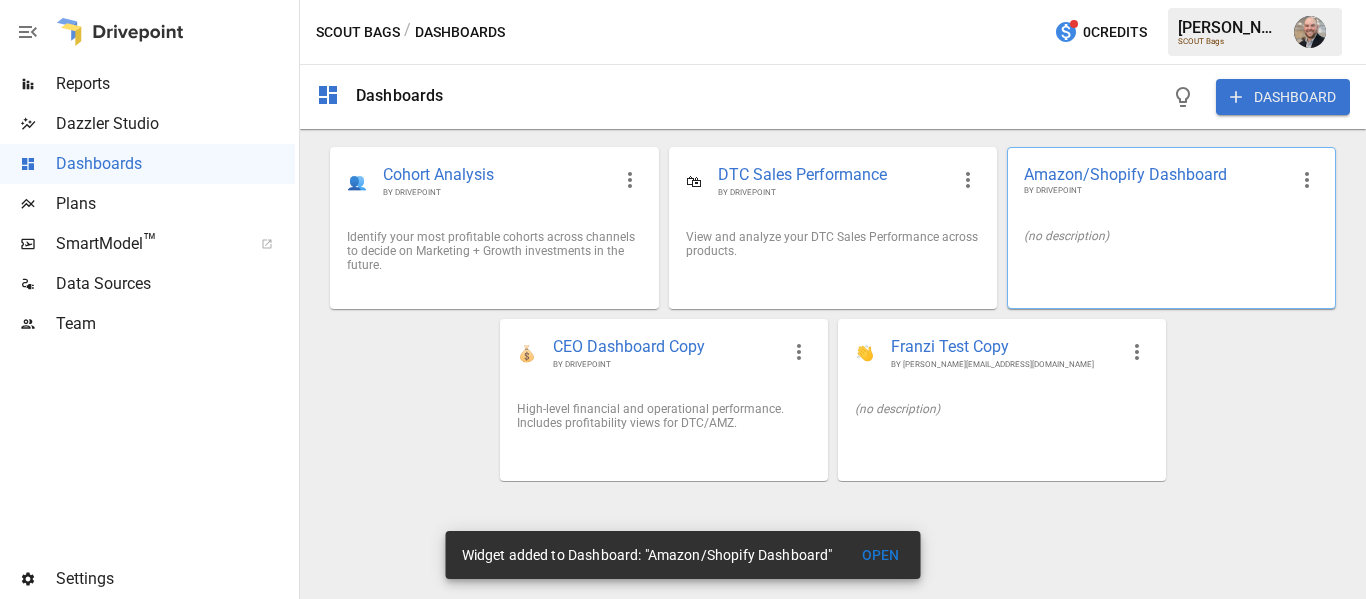 click on "Amazon/Shopify Dashboard BY DRIVEPOINT" at bounding box center [1171, 180] 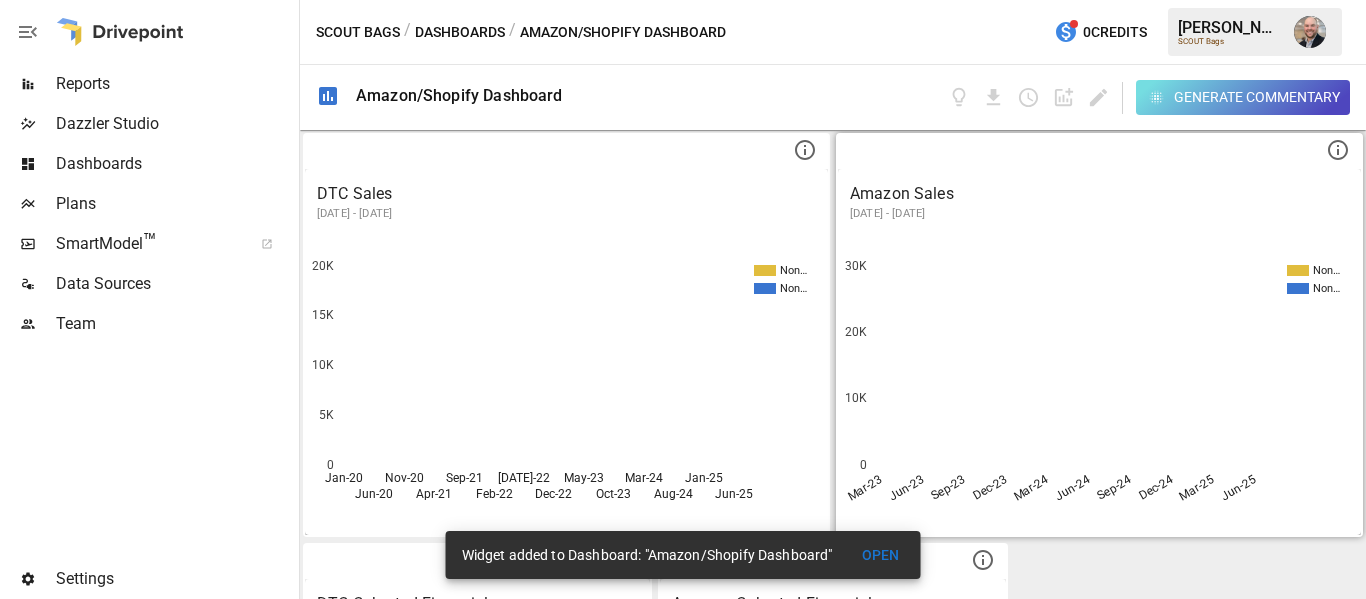 scroll, scrollTop: 351, scrollLeft: 0, axis: vertical 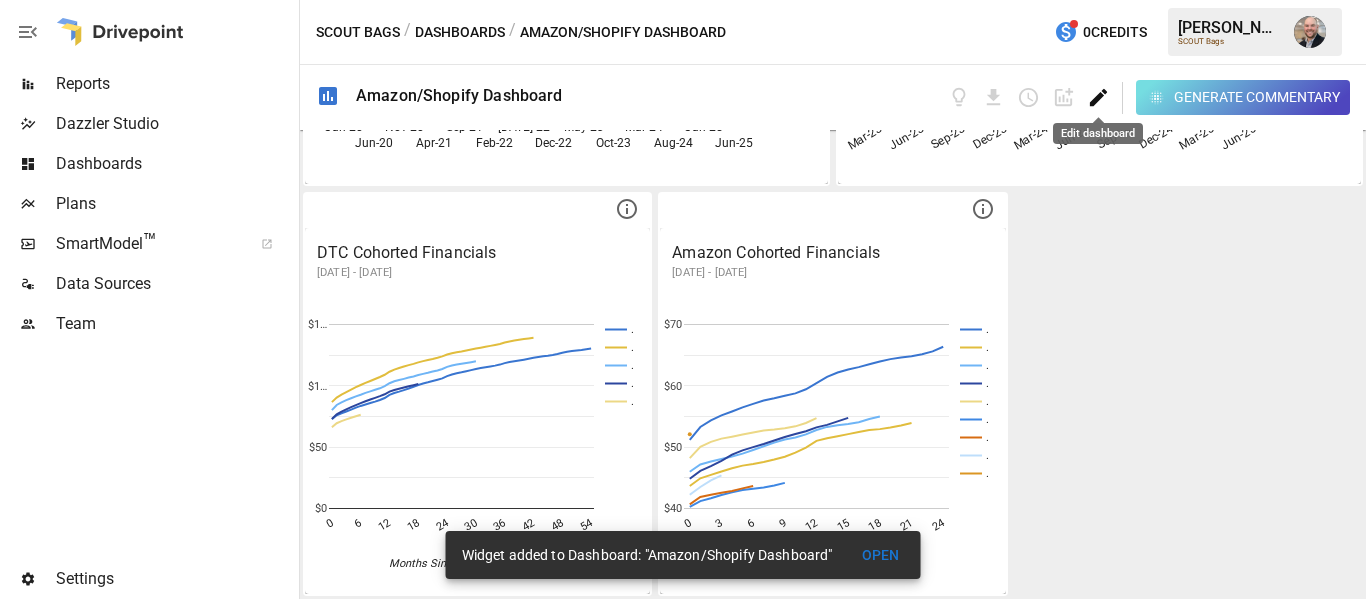 click 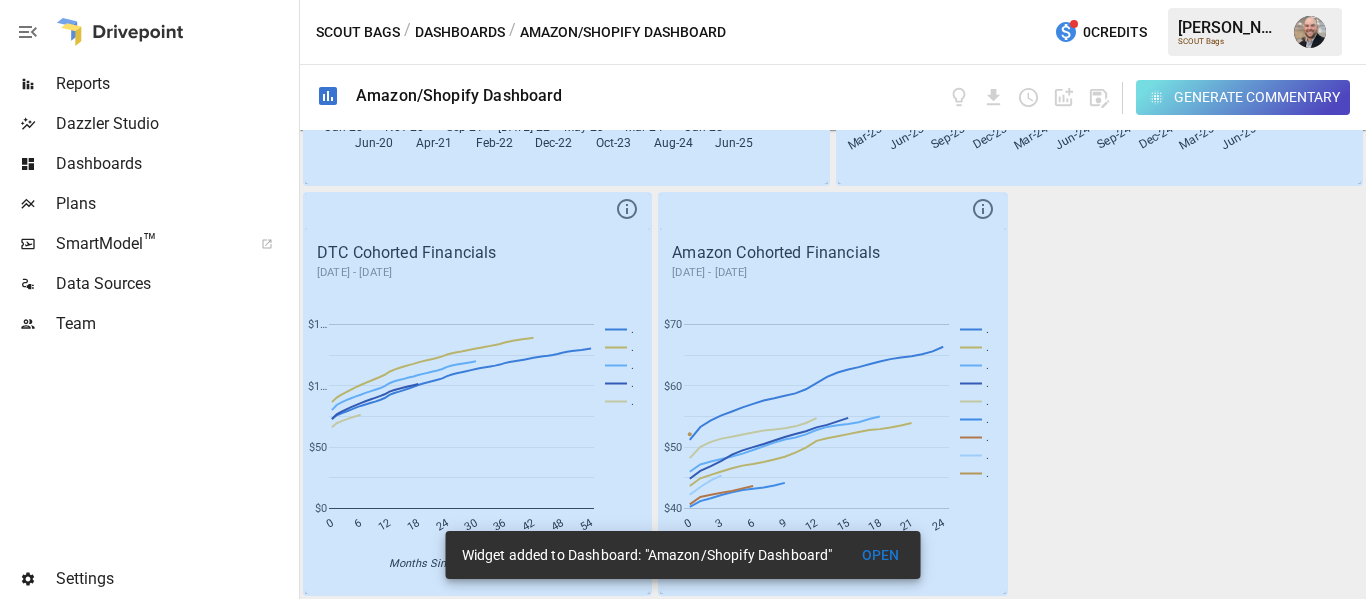 click on "DTC Sales [DATE] - [DATE] Non… Non… Jan-20 Jun-20 Nov-20 Apr-21 Sep-21 Feb-22 [DATE]-22 Dec-22 May-23 Oct-23 Mar-24 Aug-24 Jan-25 Jun-25 0 5K 10K 15K 20K NonSubscription (First-… Amazon Sales [DATE] - [DATE] Non… Non… Mar-23 Jun-23 Sep-23 Dec-23 Mar-24 Jun-24 Sep-24 Dec-24 Mar-25 Jun-25 0 10K 20K 30K Non… DTC Cohorted Financials [DATE] - [DATE] . . . . . 0 6 12 18 24 30 36 42 48 54 $0 $50 $1… $1… Months Since First Purchase Year [DATE]… Amazon Cohorted Financials [DATE] - [DATE] . . . . . . . . . 0 3 6 9 12 15 18 21 24 $40 $50 $60 $70 Months Since First Purchase Q2 2025…" at bounding box center (833, 364) 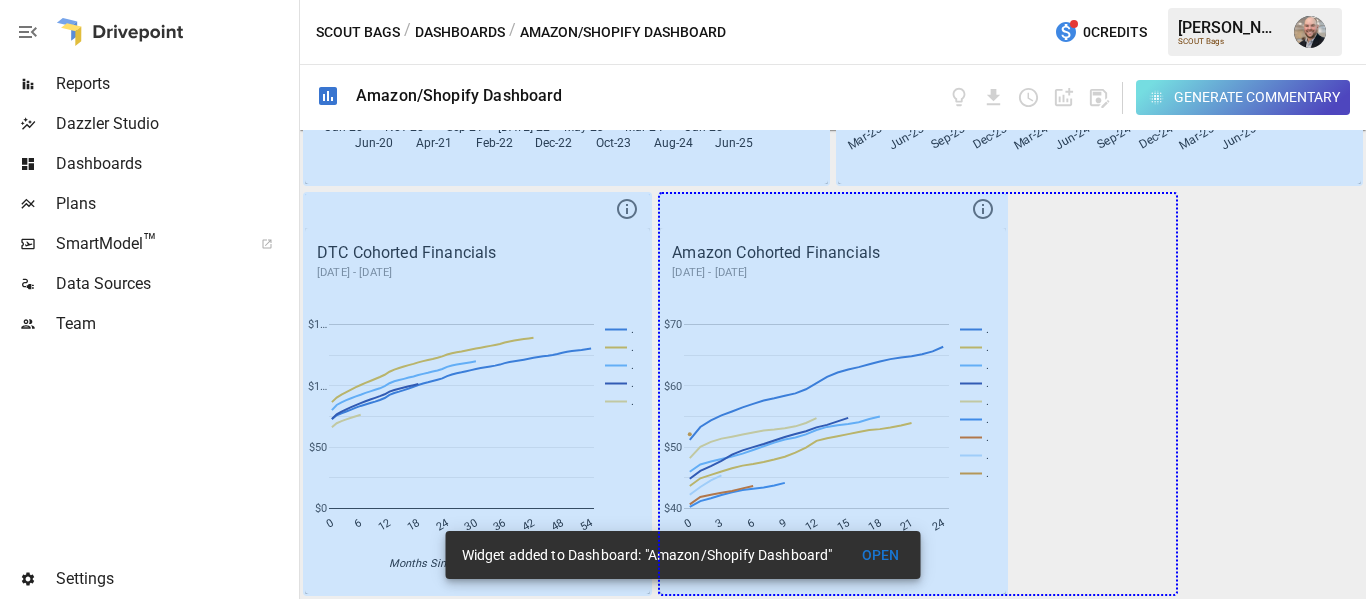 drag, startPoint x: 969, startPoint y: 576, endPoint x: 1237, endPoint y: 504, distance: 277.50314 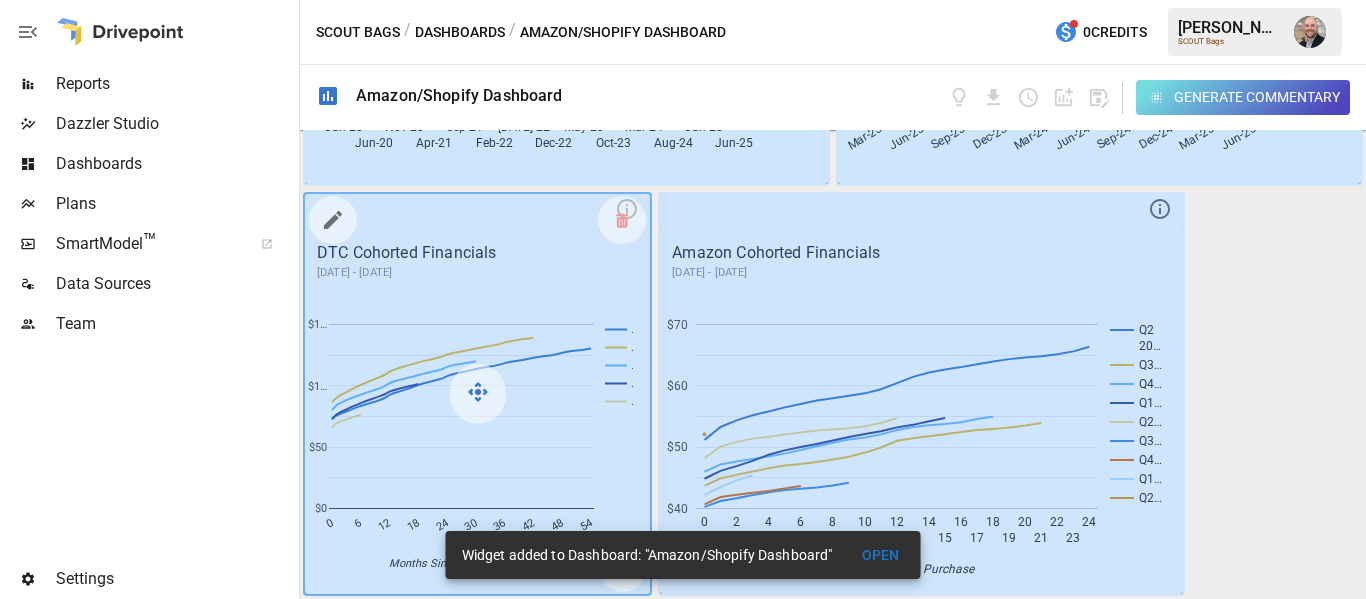 click at bounding box center (478, 394) 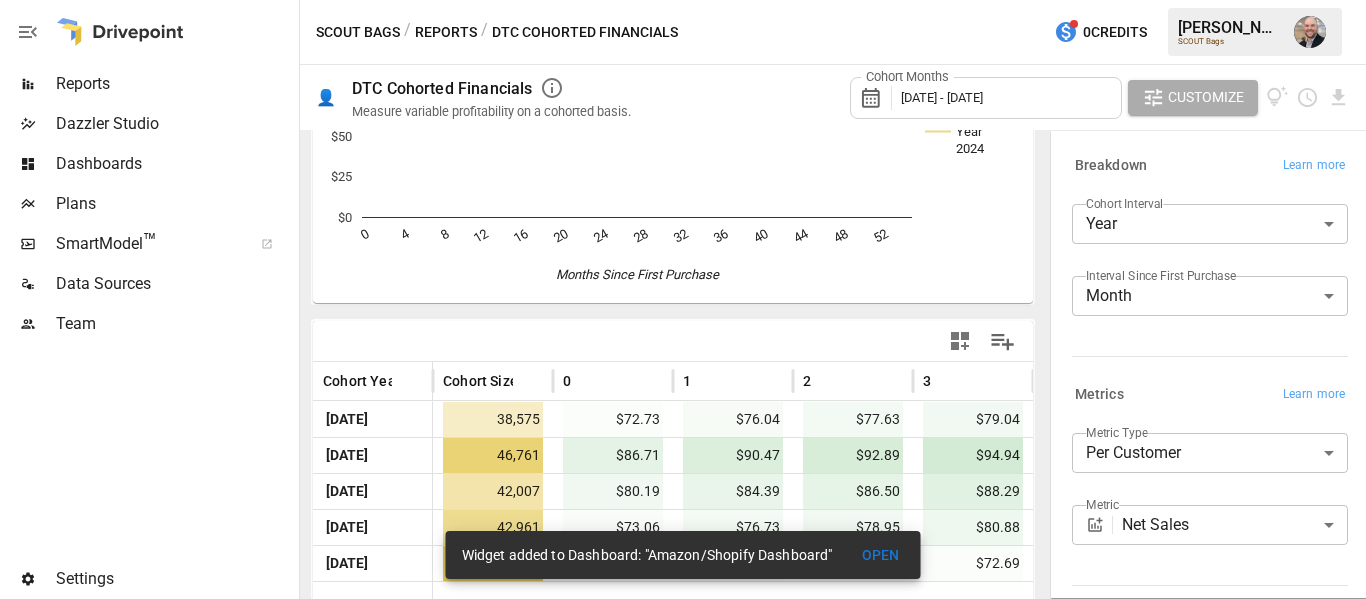 scroll, scrollTop: 375, scrollLeft: 0, axis: vertical 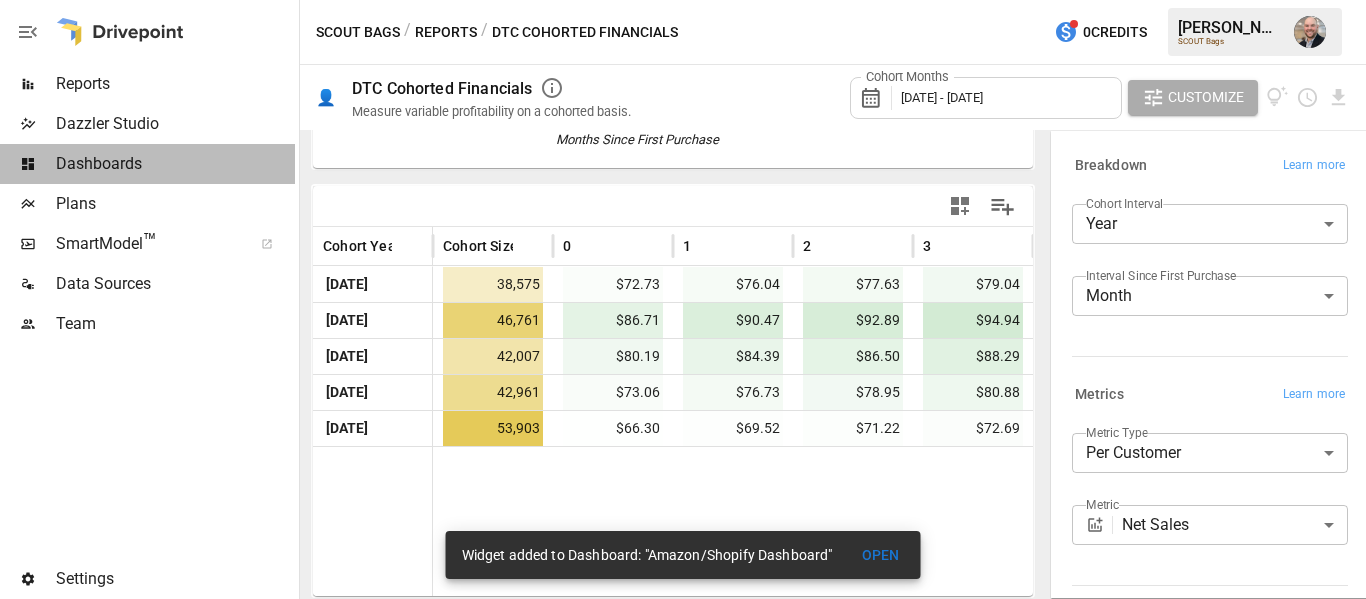 click on "Dashboards" at bounding box center (175, 164) 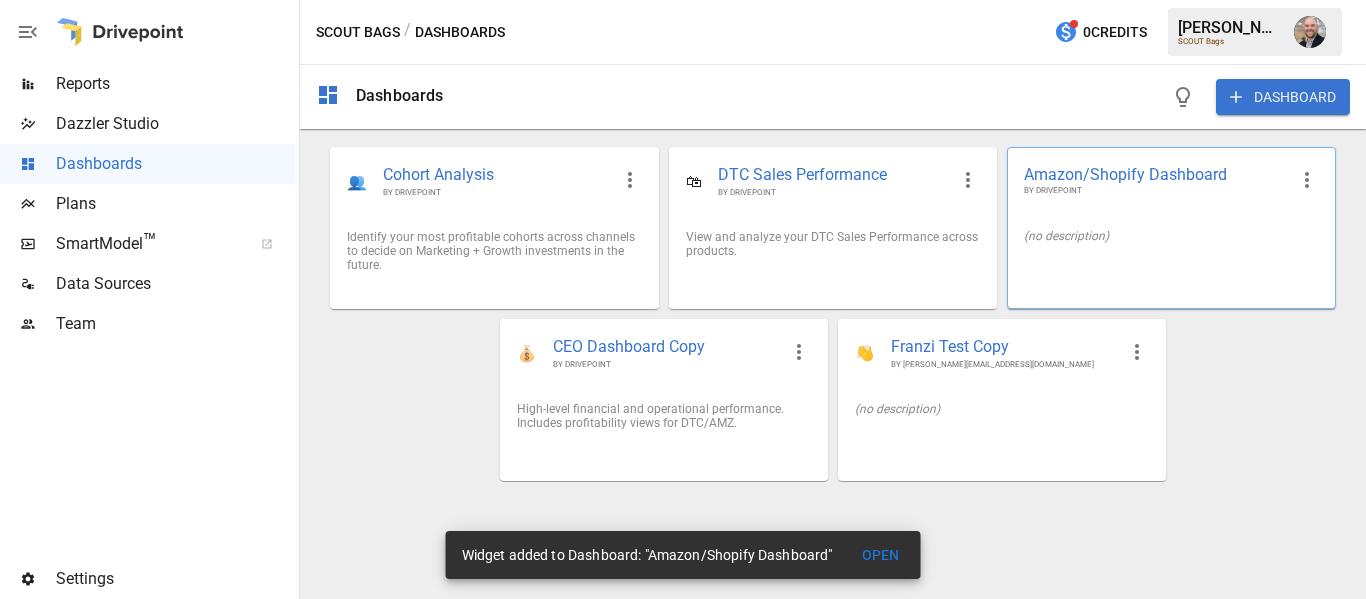 click on "Amazon/Shopify Dashboard BY DRIVEPOINT" at bounding box center [1171, 180] 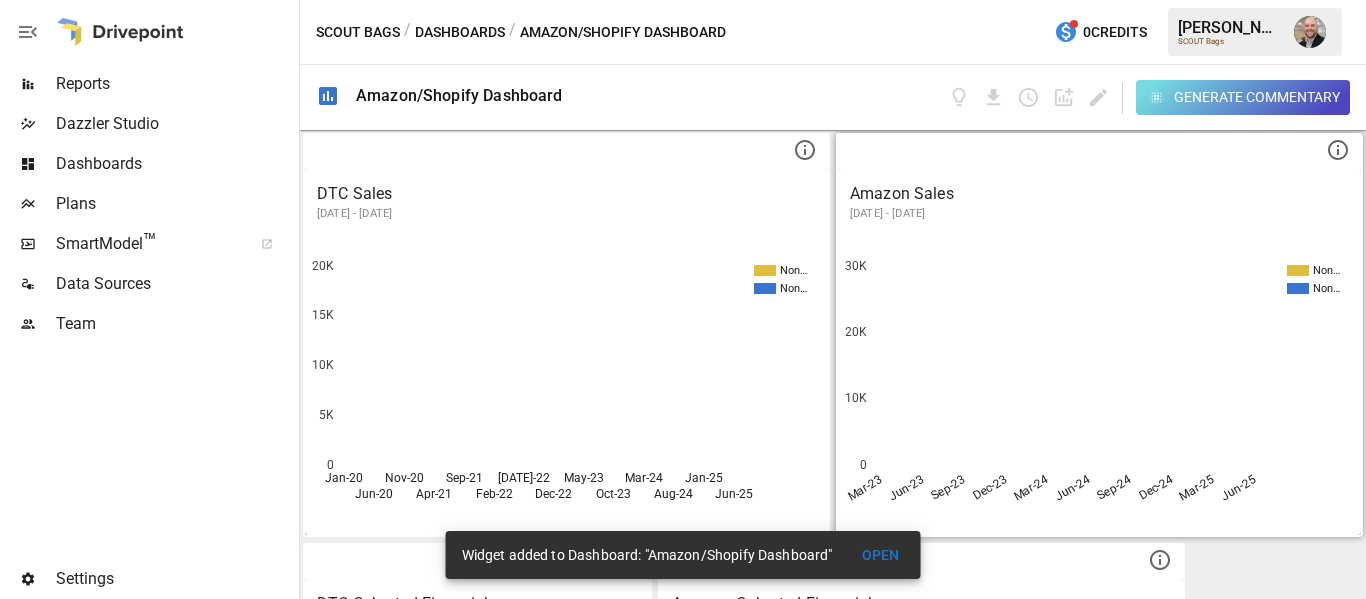 scroll, scrollTop: 351, scrollLeft: 0, axis: vertical 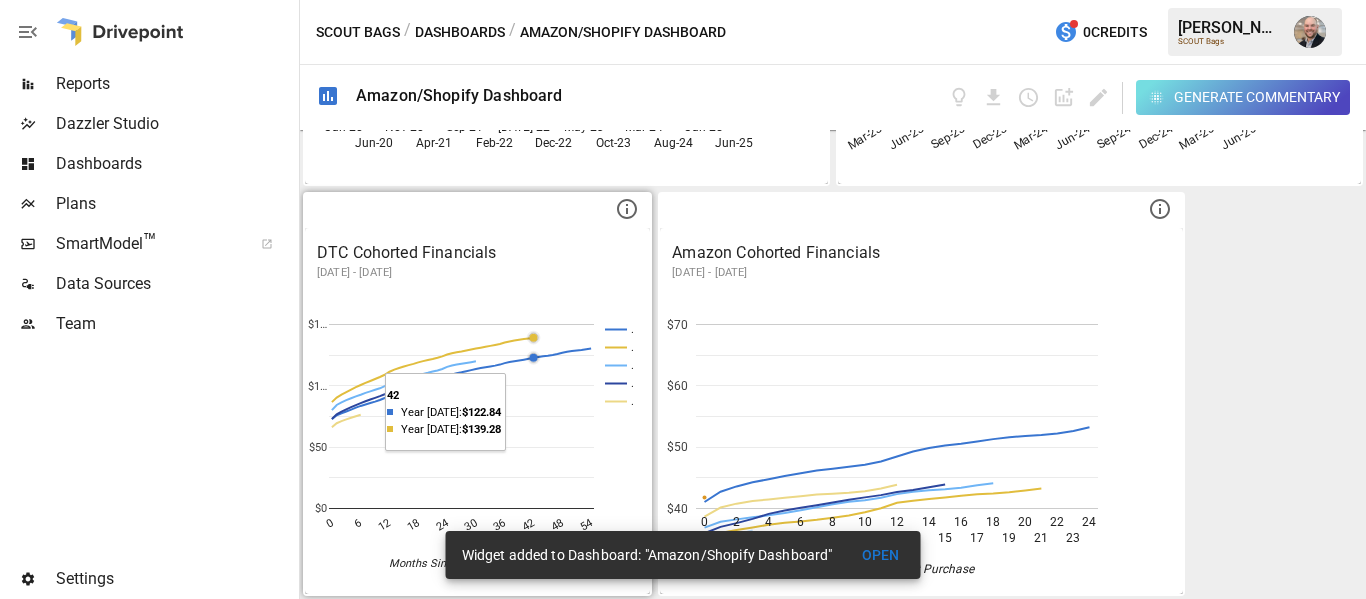 click 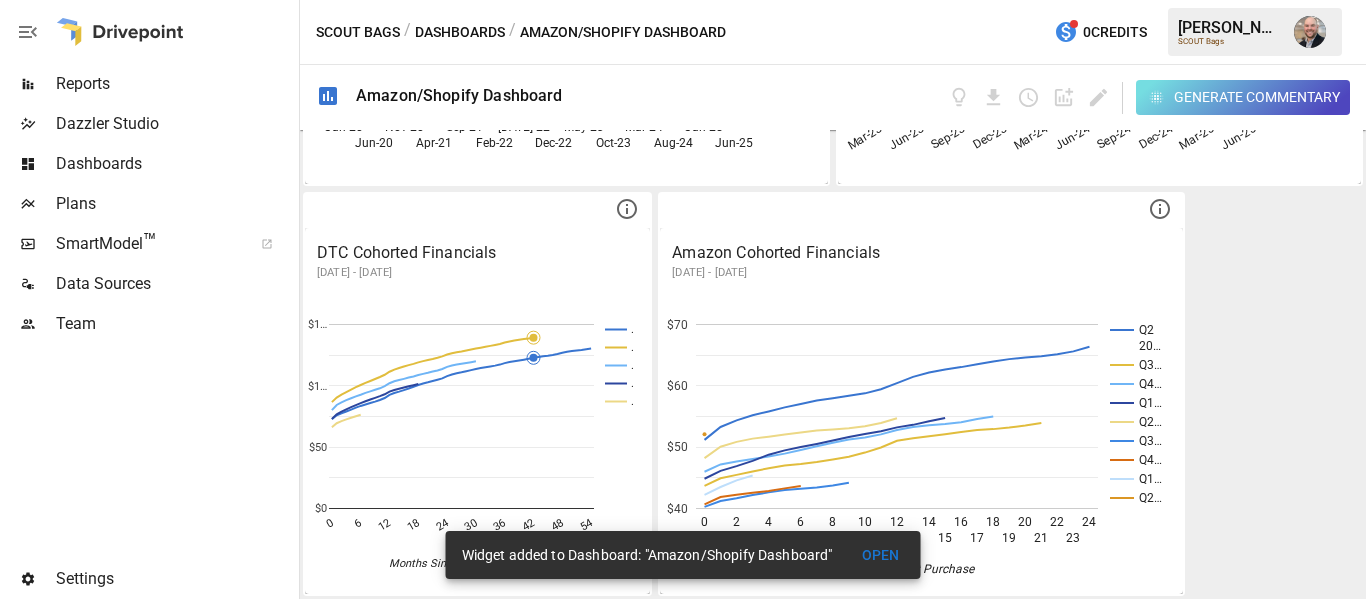 click on "OPEN" at bounding box center [880, 555] 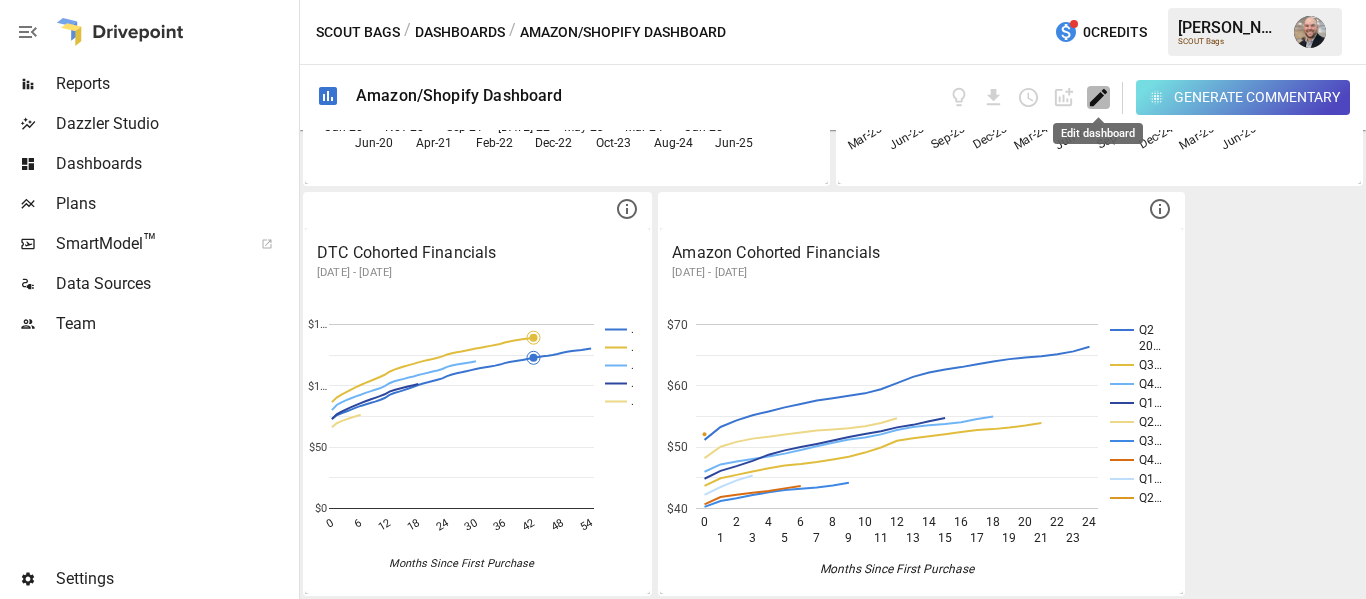 click 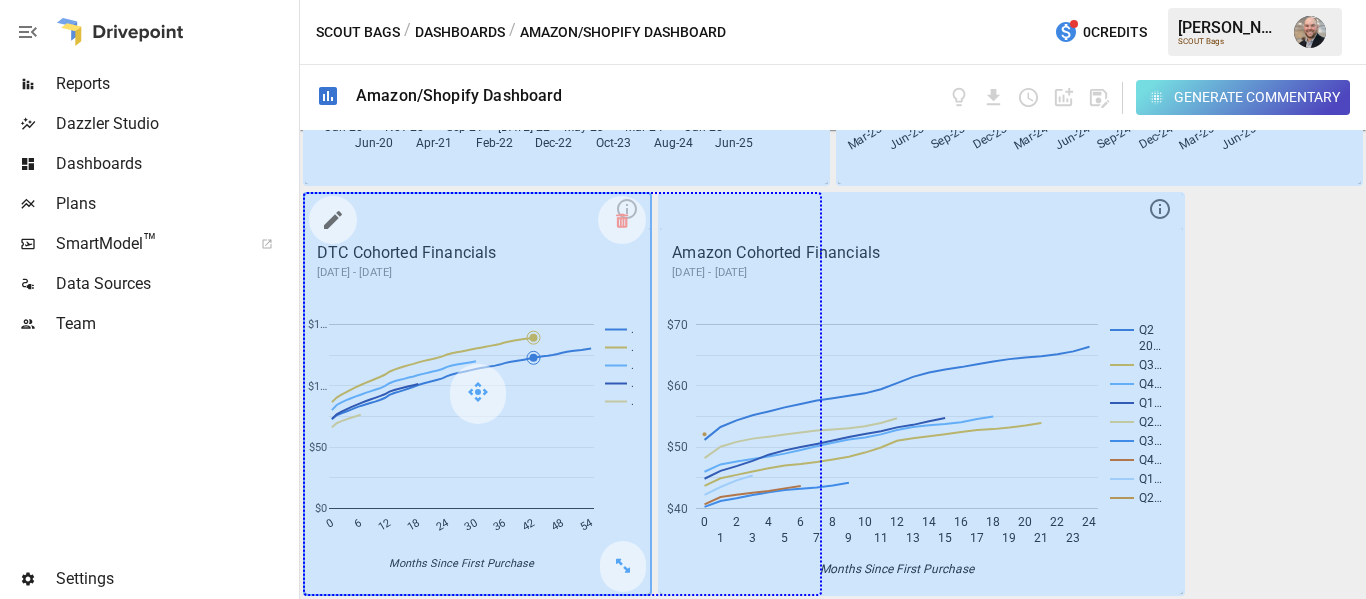 drag, startPoint x: 608, startPoint y: 563, endPoint x: 783, endPoint y: 547, distance: 175.7299 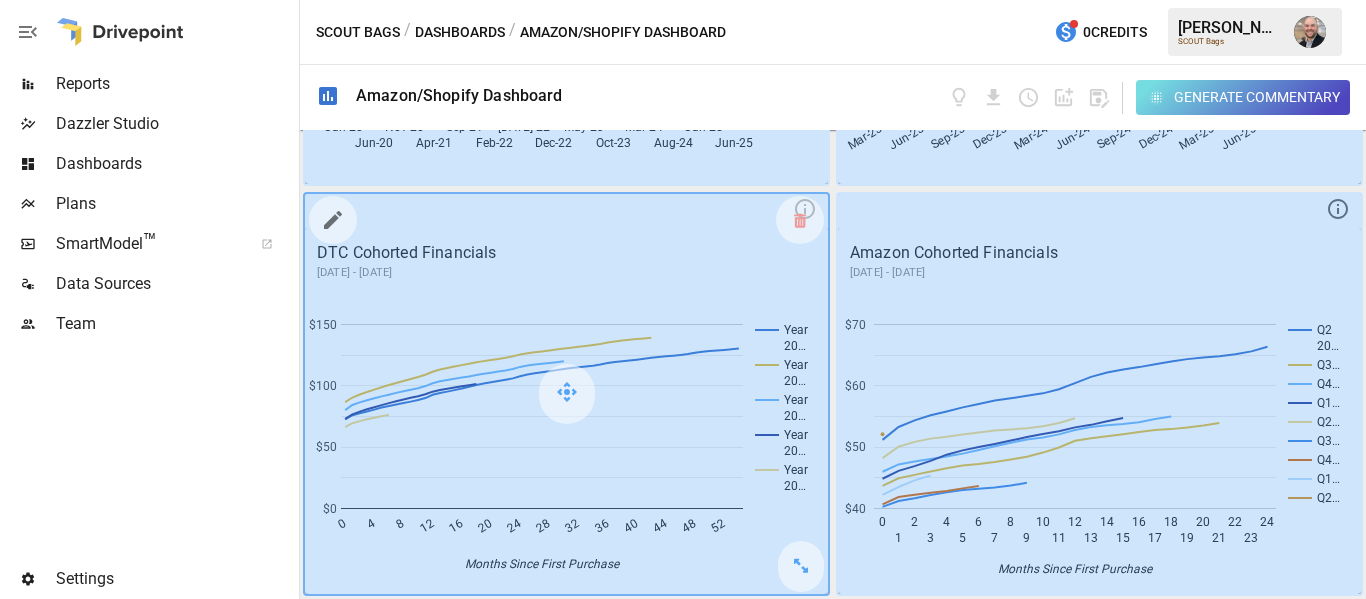 scroll, scrollTop: 0, scrollLeft: 0, axis: both 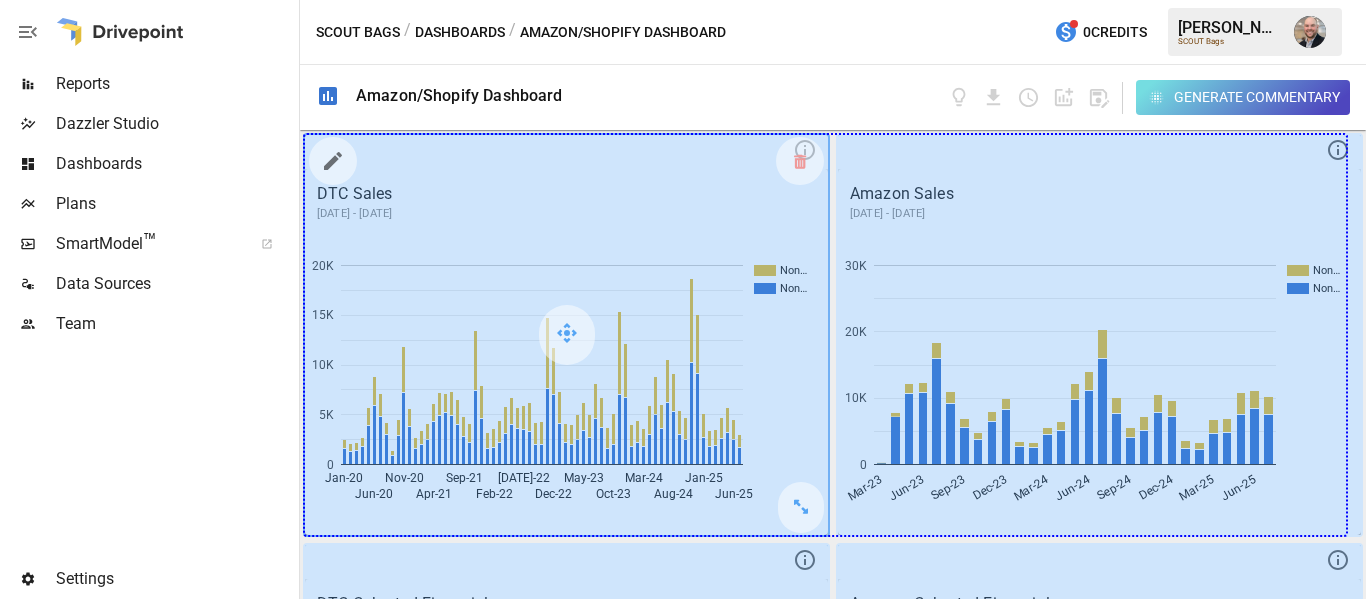 drag, startPoint x: 804, startPoint y: 505, endPoint x: 1253, endPoint y: 471, distance: 450.28546 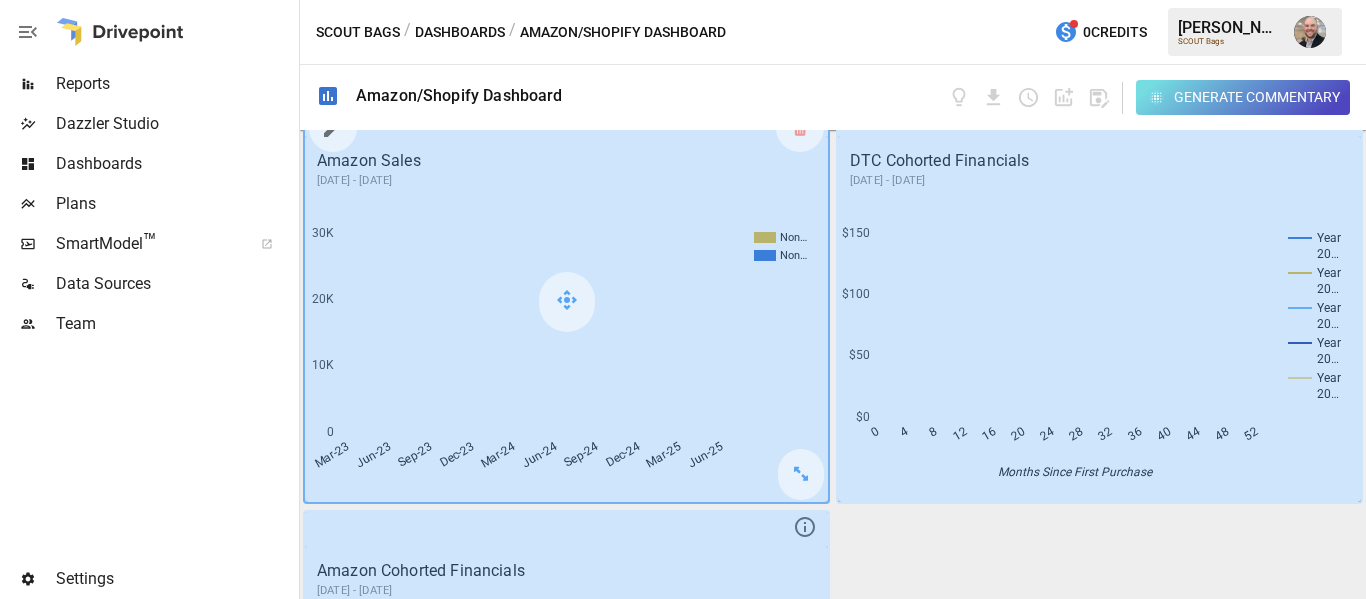 scroll, scrollTop: 441, scrollLeft: 0, axis: vertical 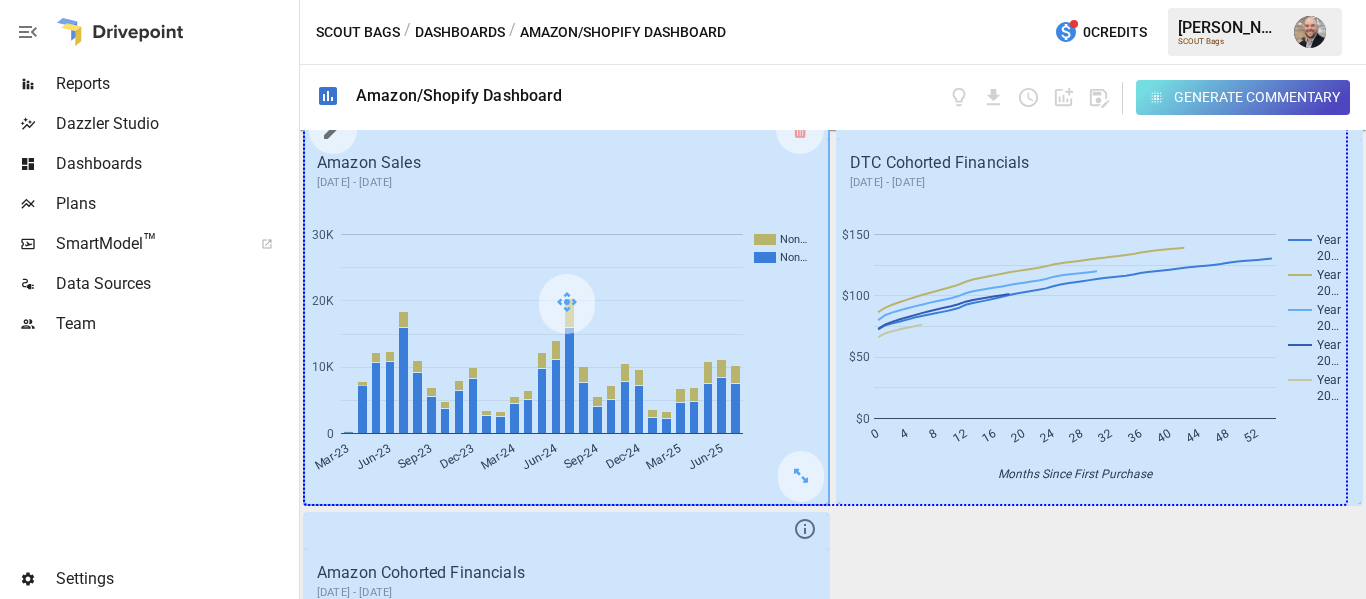 drag, startPoint x: 804, startPoint y: 475, endPoint x: 1305, endPoint y: 458, distance: 501.28833 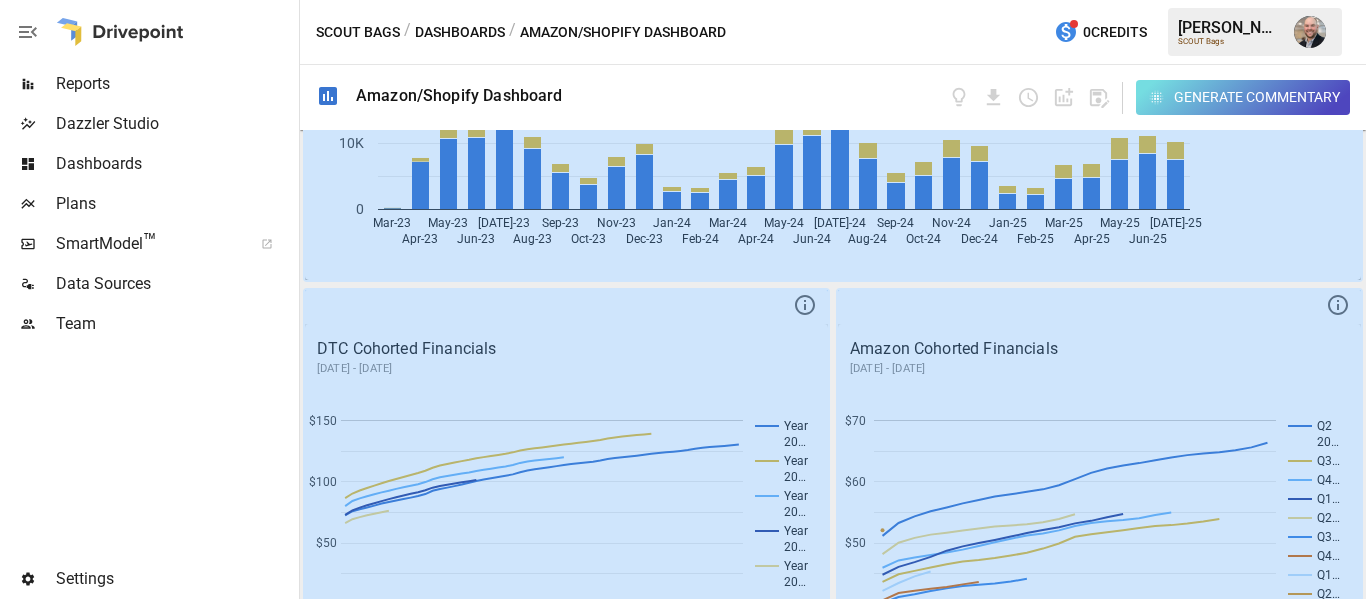 scroll, scrollTop: 761, scrollLeft: 0, axis: vertical 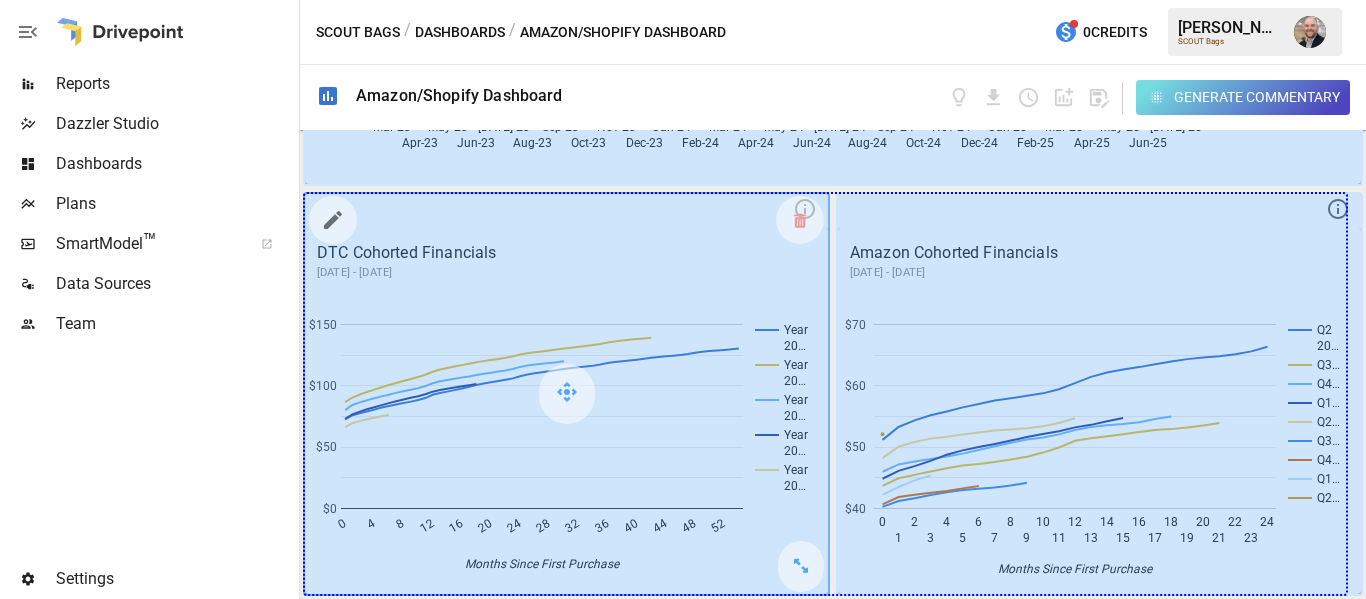 drag, startPoint x: 792, startPoint y: 573, endPoint x: 1310, endPoint y: 507, distance: 522.1877 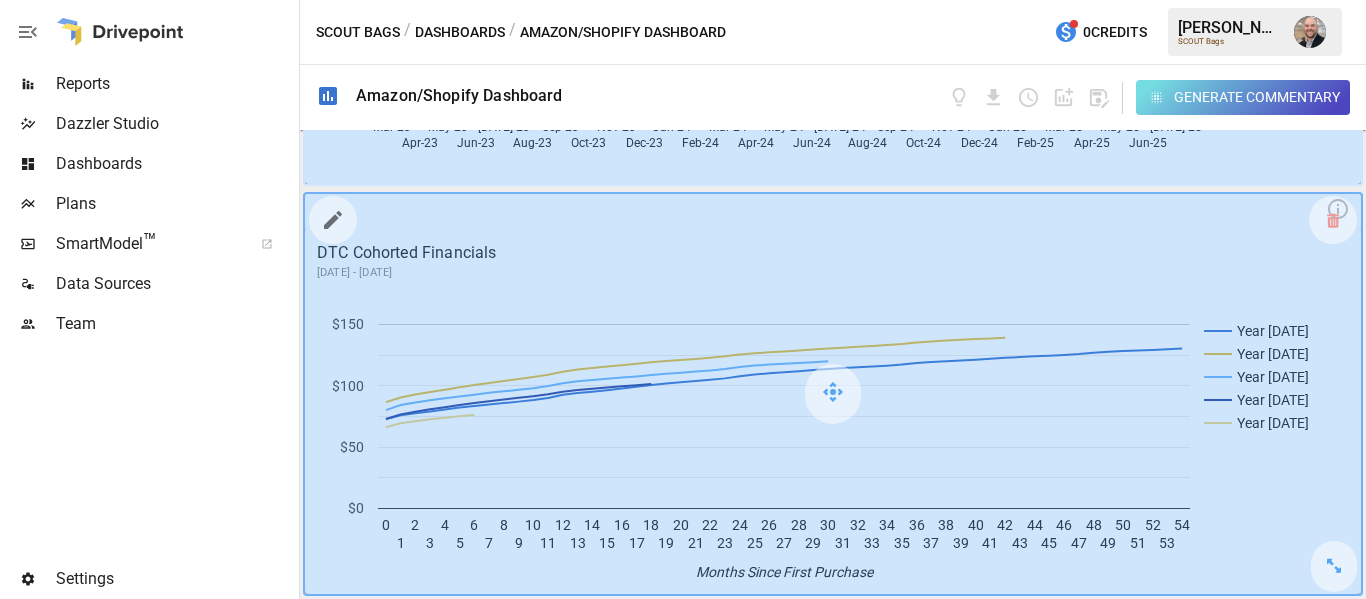 scroll, scrollTop: 1171, scrollLeft: 0, axis: vertical 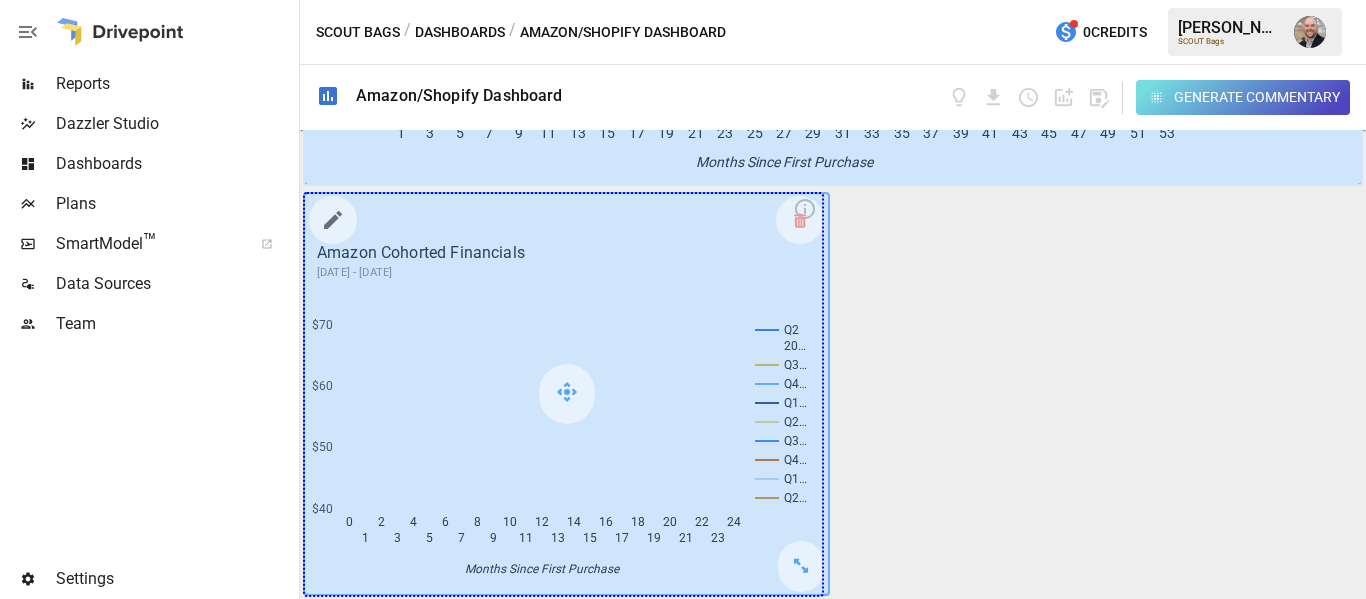 drag, startPoint x: 796, startPoint y: 565, endPoint x: 1276, endPoint y: 538, distance: 480.7588 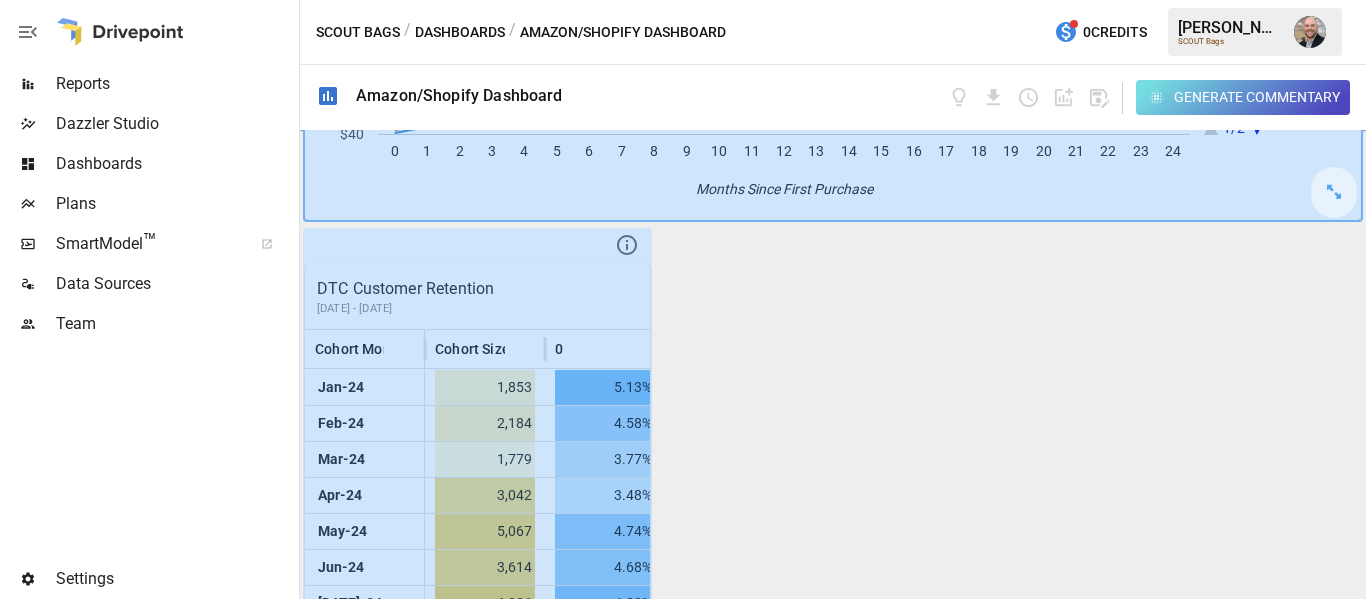 scroll, scrollTop: 1581, scrollLeft: 0, axis: vertical 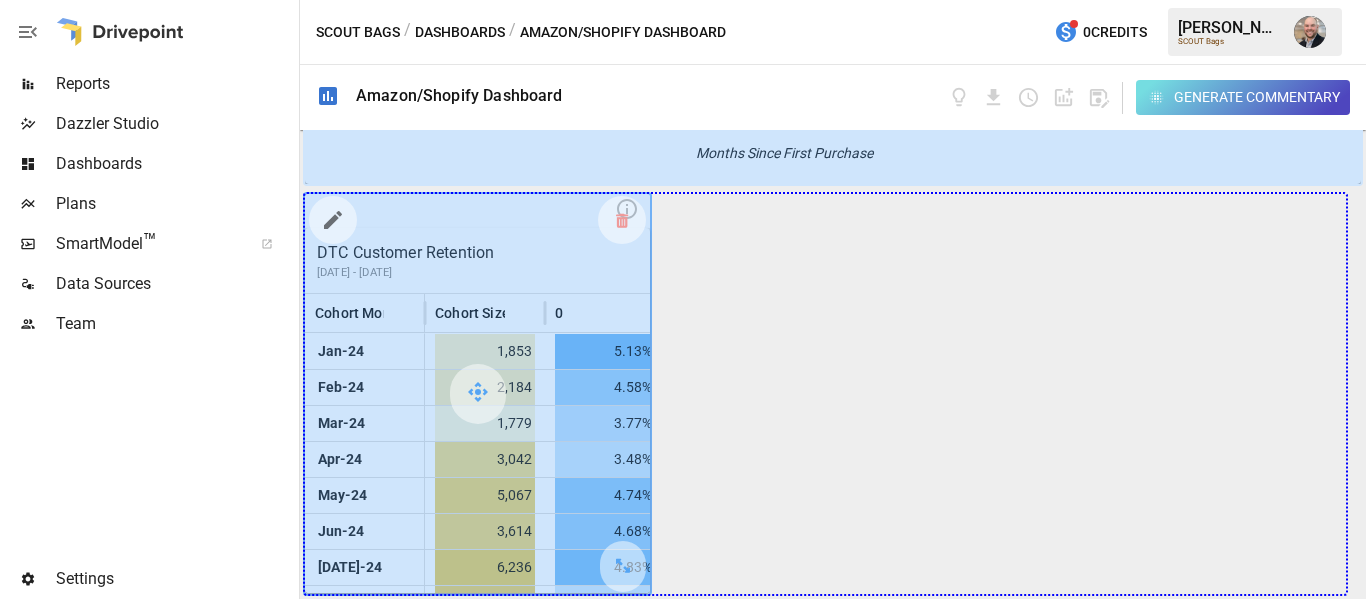 drag, startPoint x: 615, startPoint y: 563, endPoint x: 1341, endPoint y: 443, distance: 735.8505 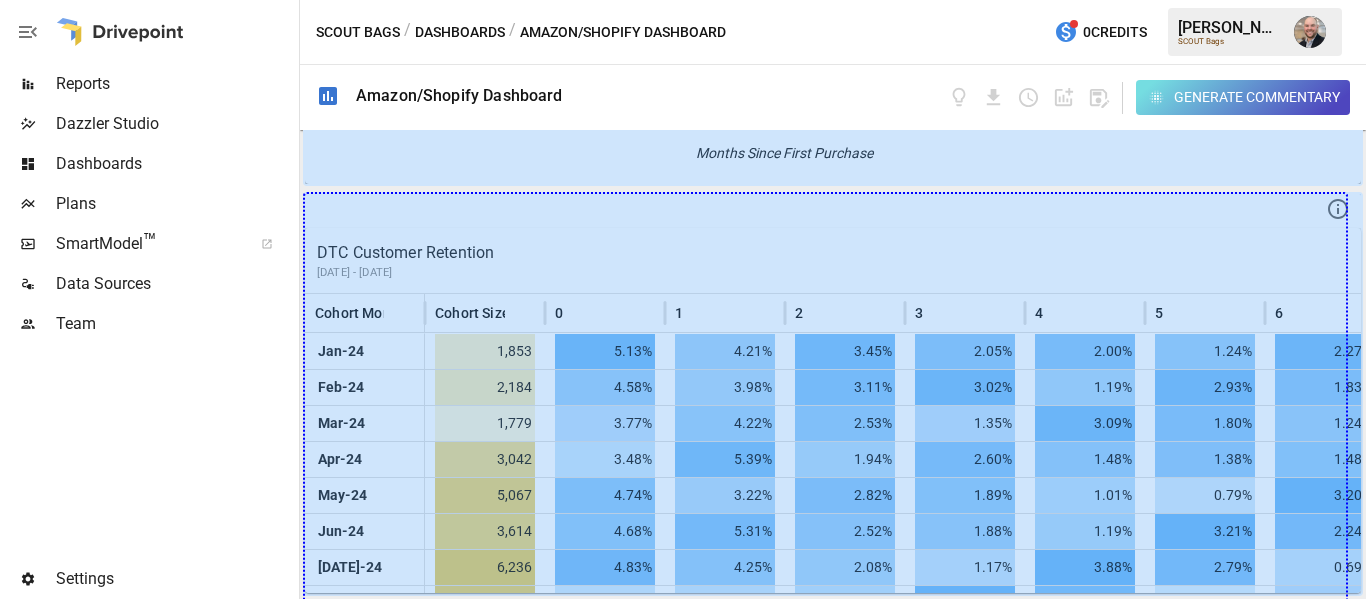 drag, startPoint x: 1306, startPoint y: 562, endPoint x: 1332, endPoint y: 646, distance: 87.93179 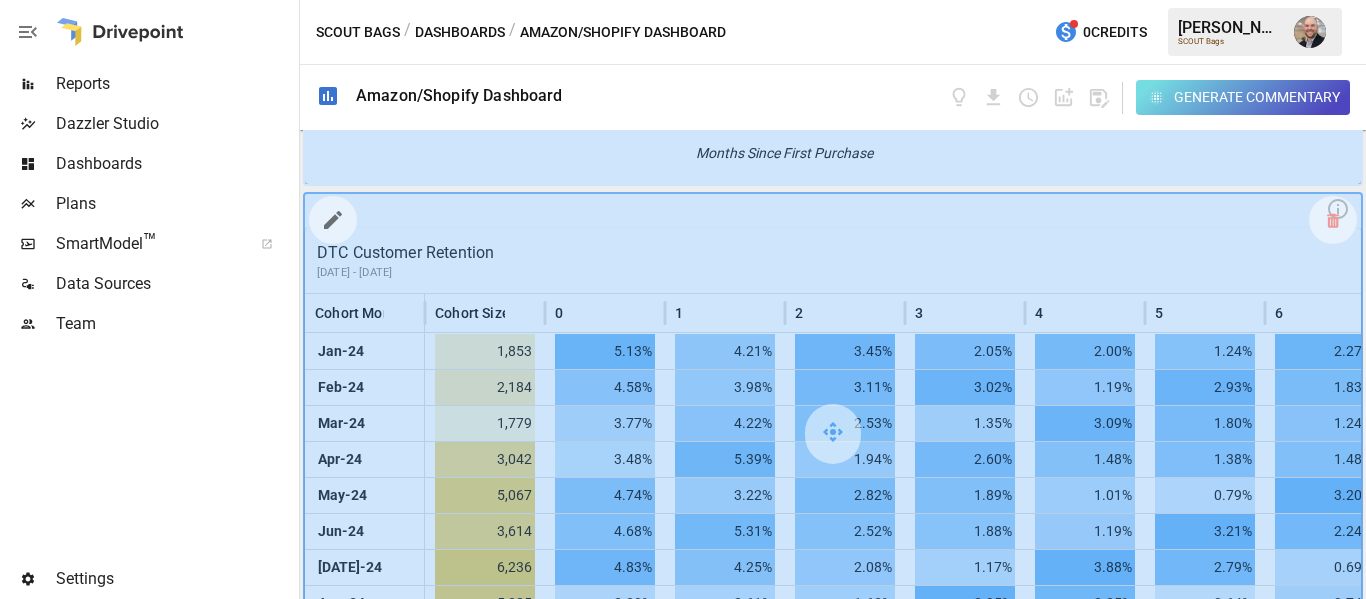 scroll, scrollTop: 1661, scrollLeft: 0, axis: vertical 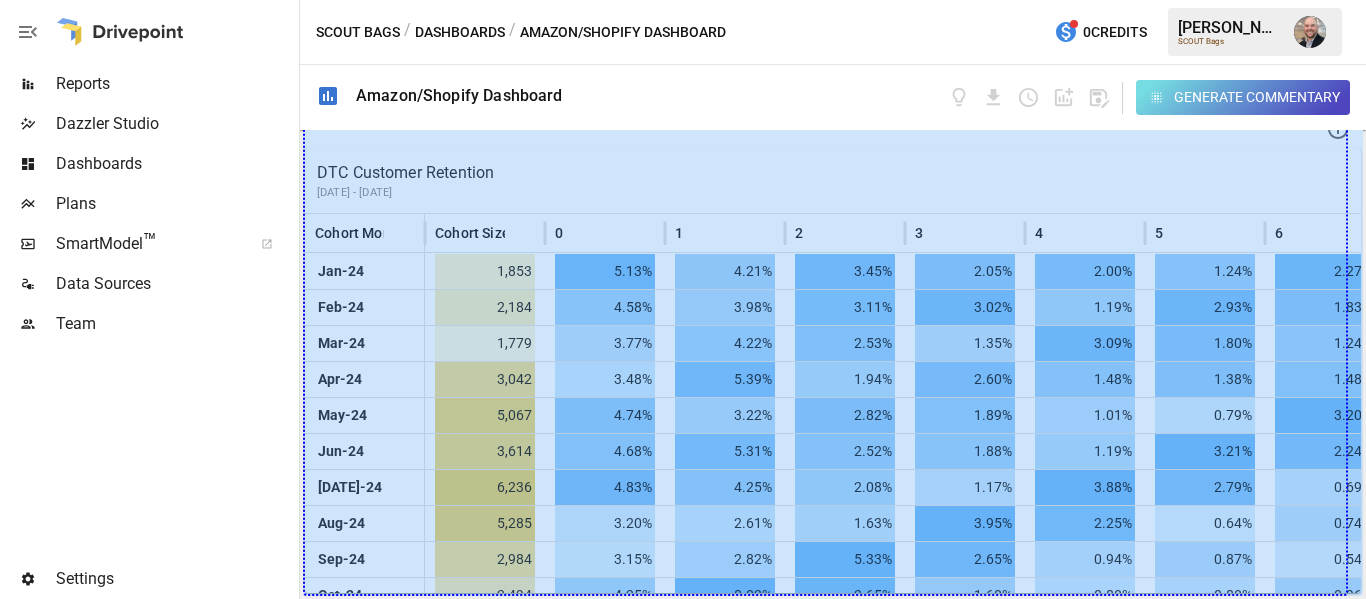 drag, startPoint x: 1313, startPoint y: 562, endPoint x: 1340, endPoint y: 646, distance: 88.23265 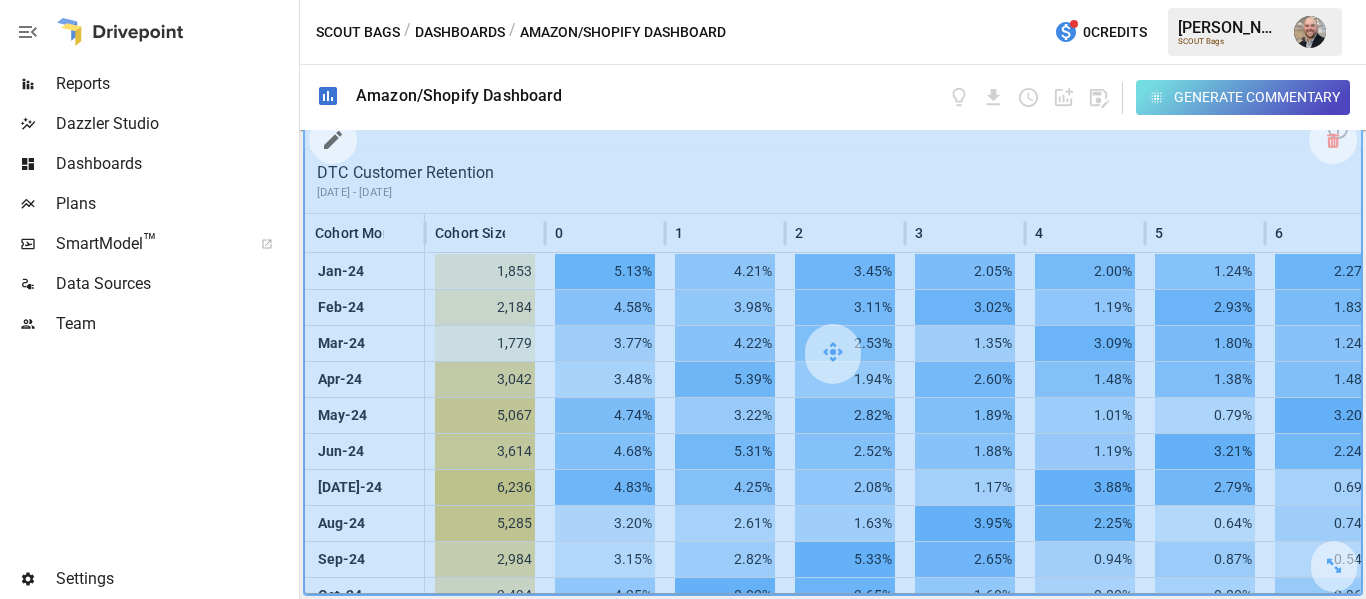 scroll, scrollTop: 2071, scrollLeft: 0, axis: vertical 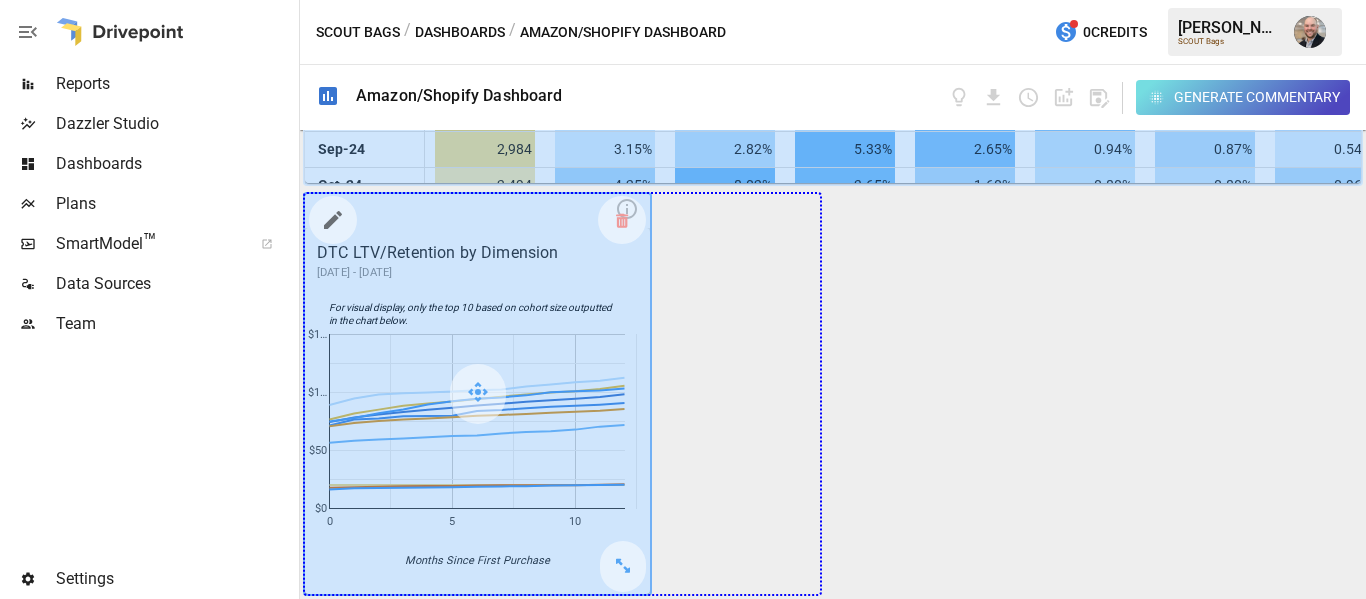 drag, startPoint x: 621, startPoint y: 571, endPoint x: 819, endPoint y: 572, distance: 198.00252 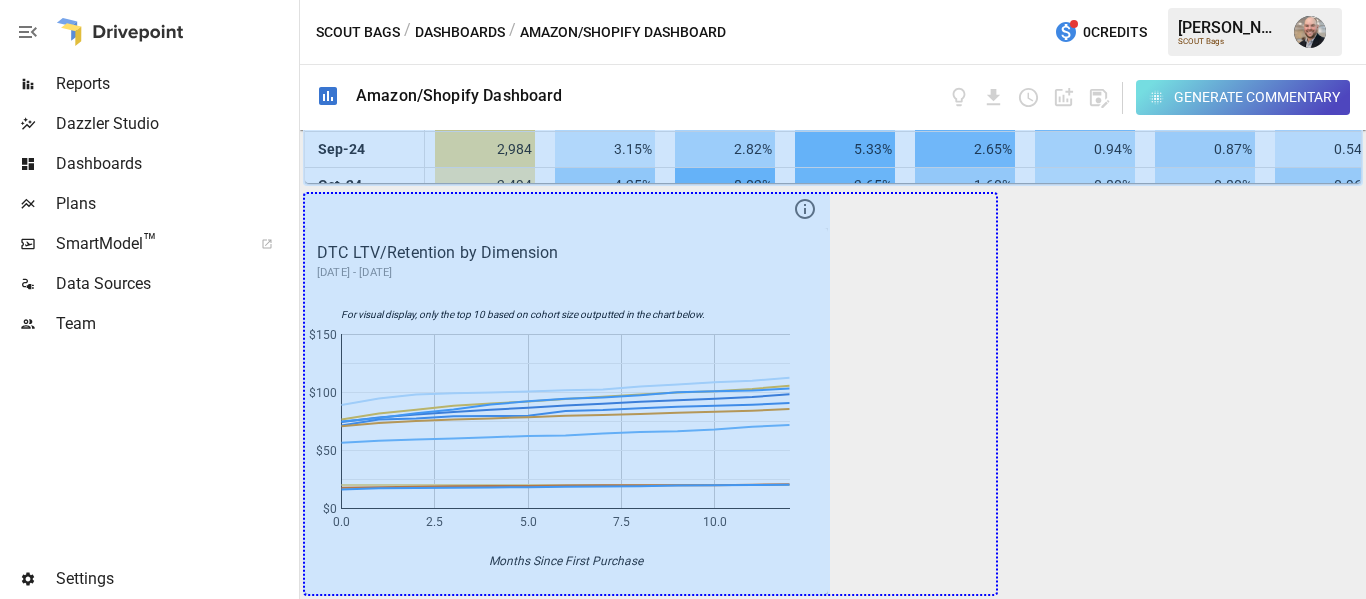 drag, startPoint x: 802, startPoint y: 569, endPoint x: 1240, endPoint y: 565, distance: 438.01825 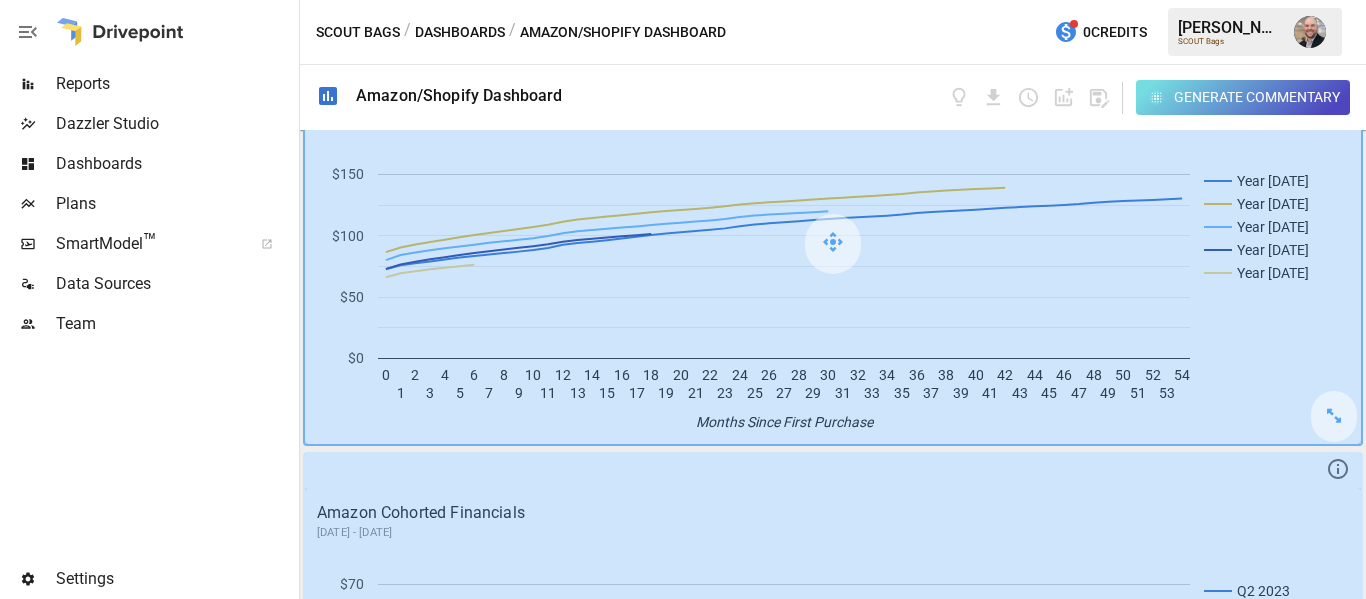 scroll, scrollTop: 912, scrollLeft: 0, axis: vertical 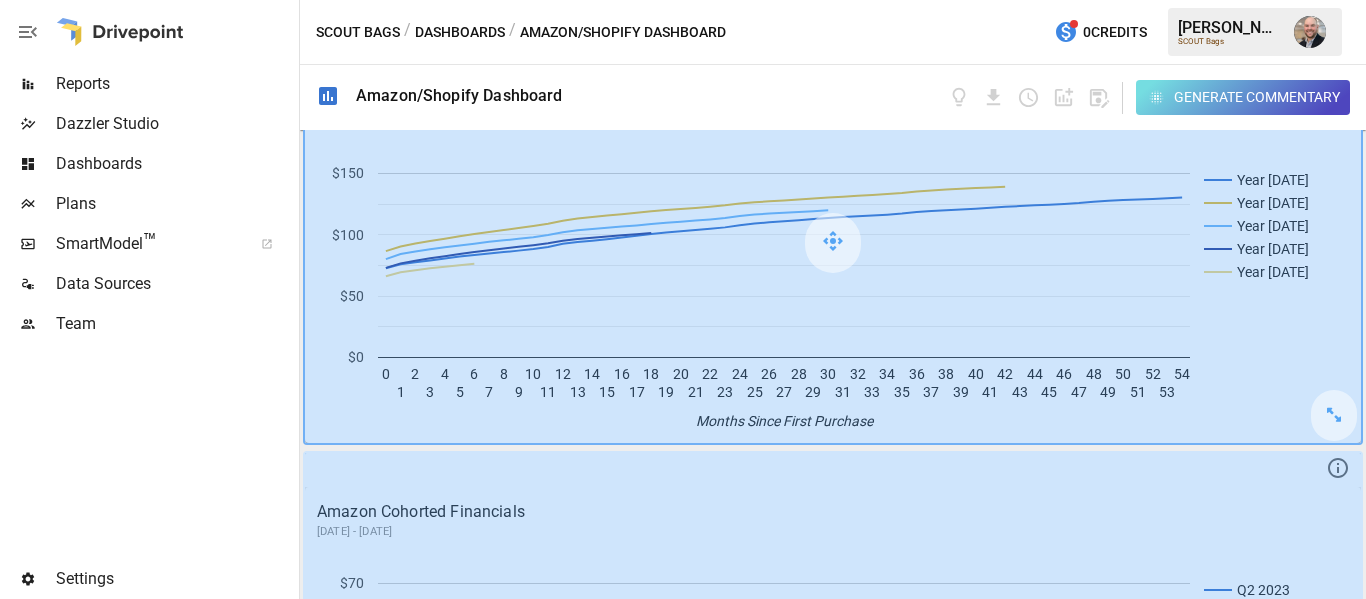 click at bounding box center [833, 243] 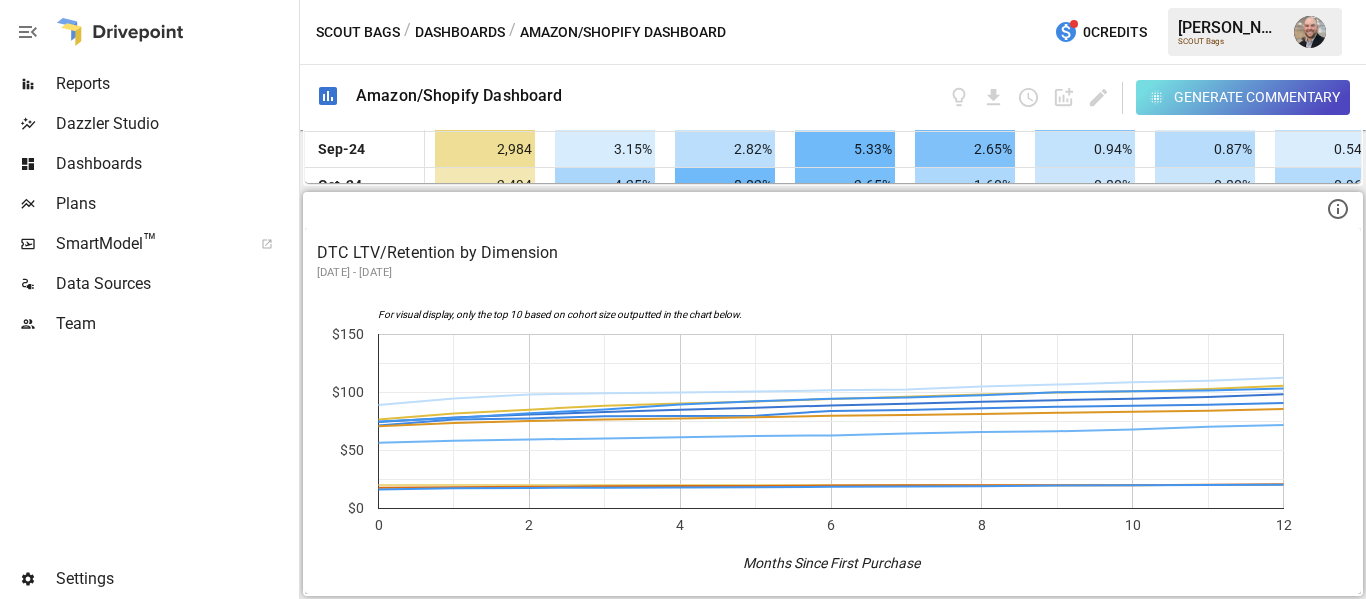 scroll, scrollTop: 2481, scrollLeft: 0, axis: vertical 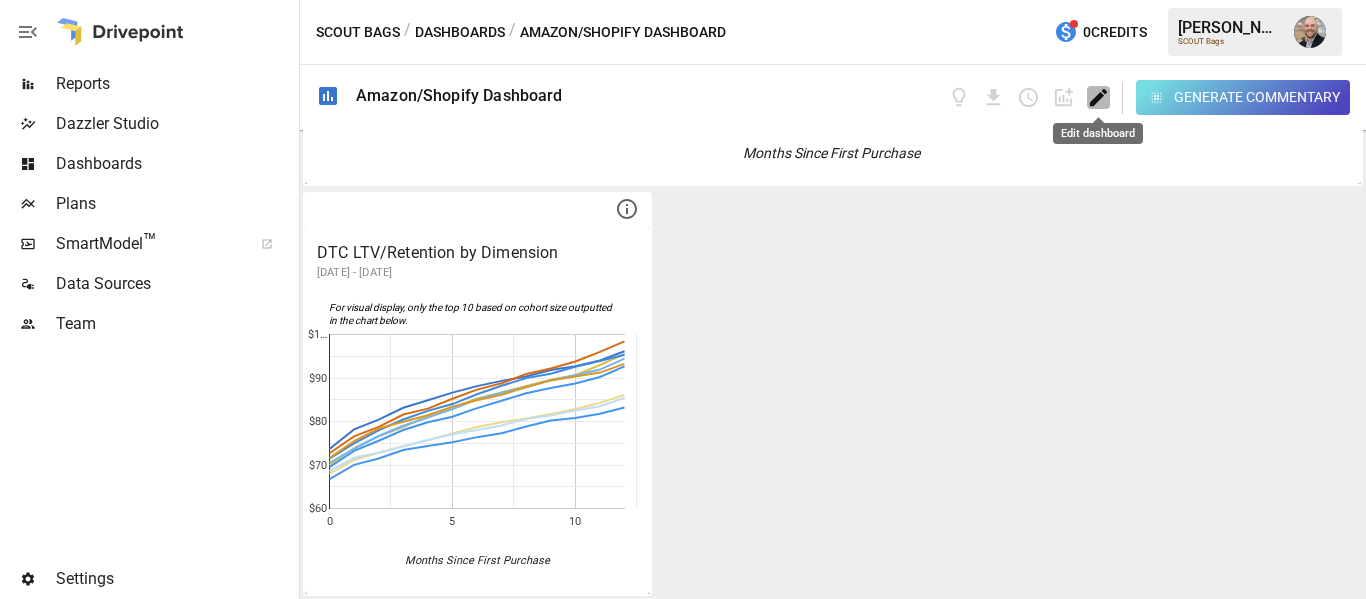 click 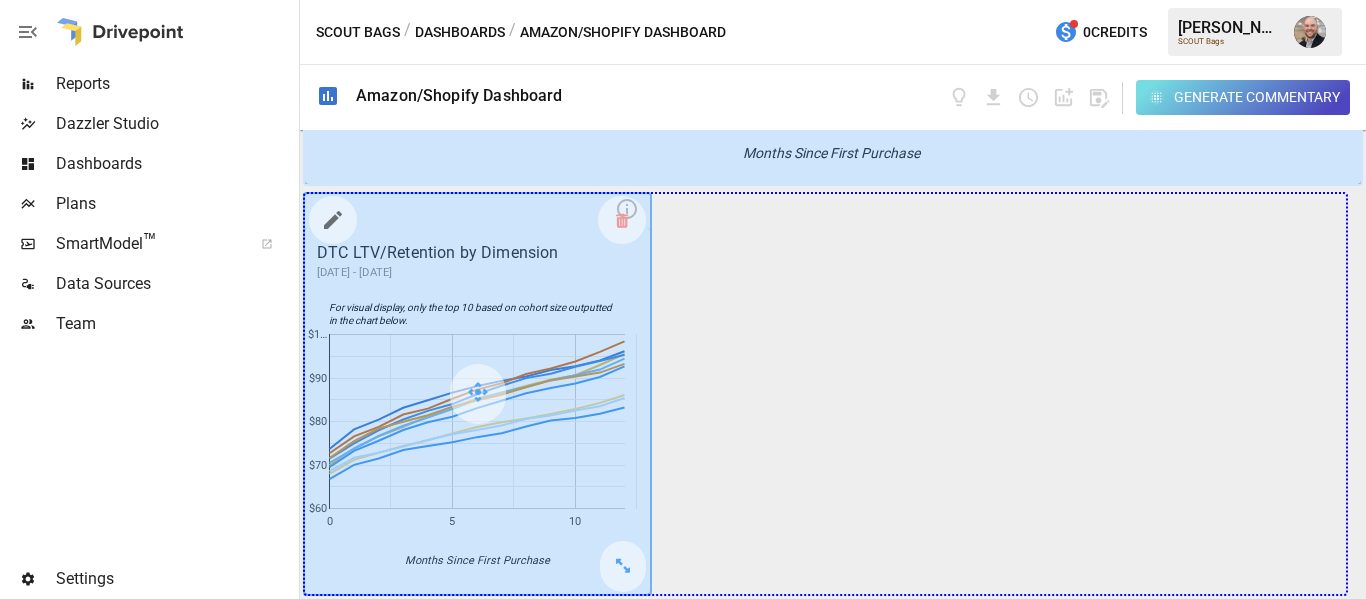 drag, startPoint x: 612, startPoint y: 557, endPoint x: 1210, endPoint y: 380, distance: 623.64496 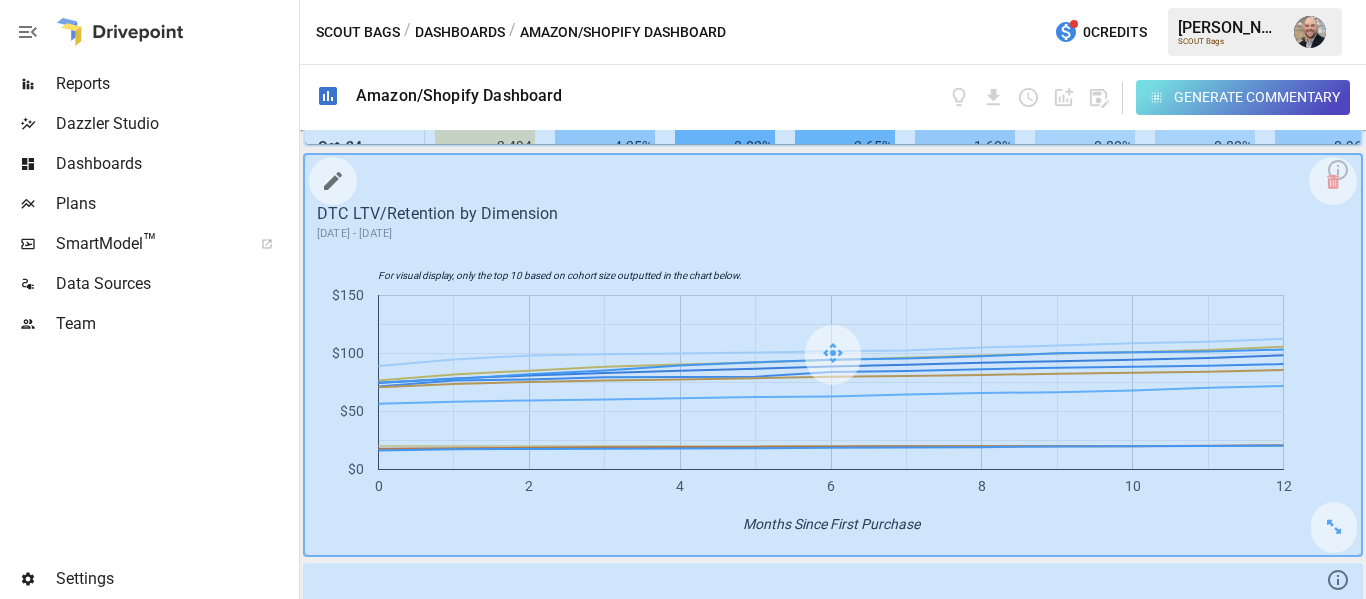 scroll, scrollTop: 2481, scrollLeft: 0, axis: vertical 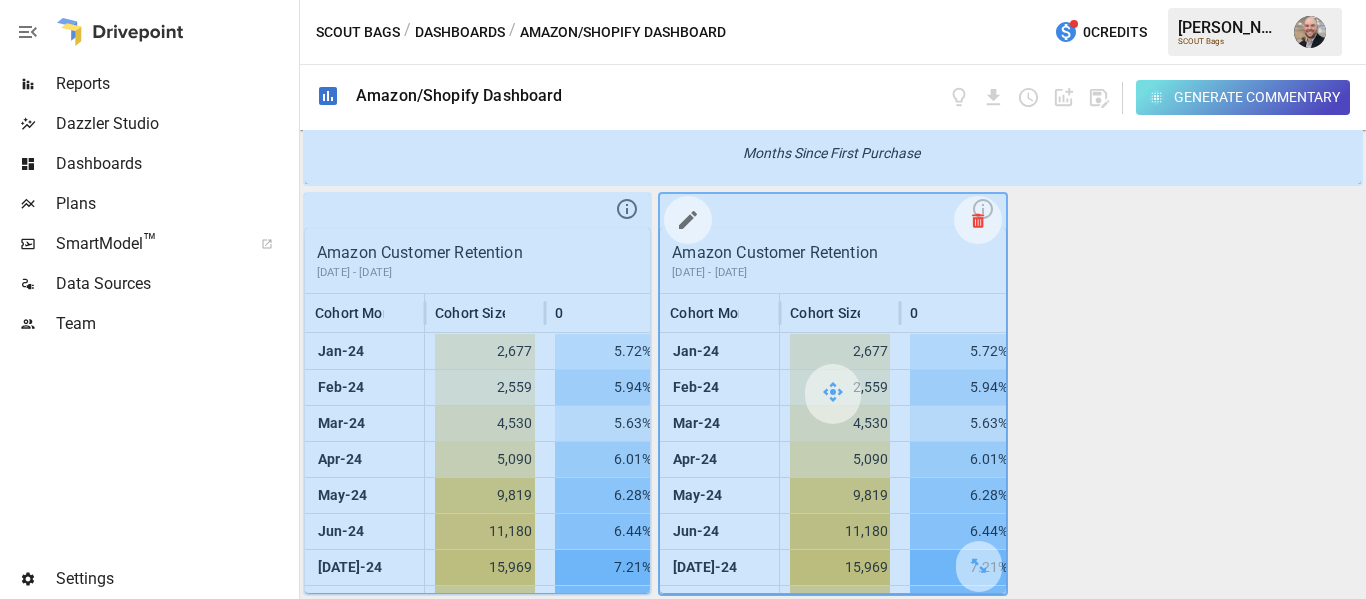 click at bounding box center [978, 220] 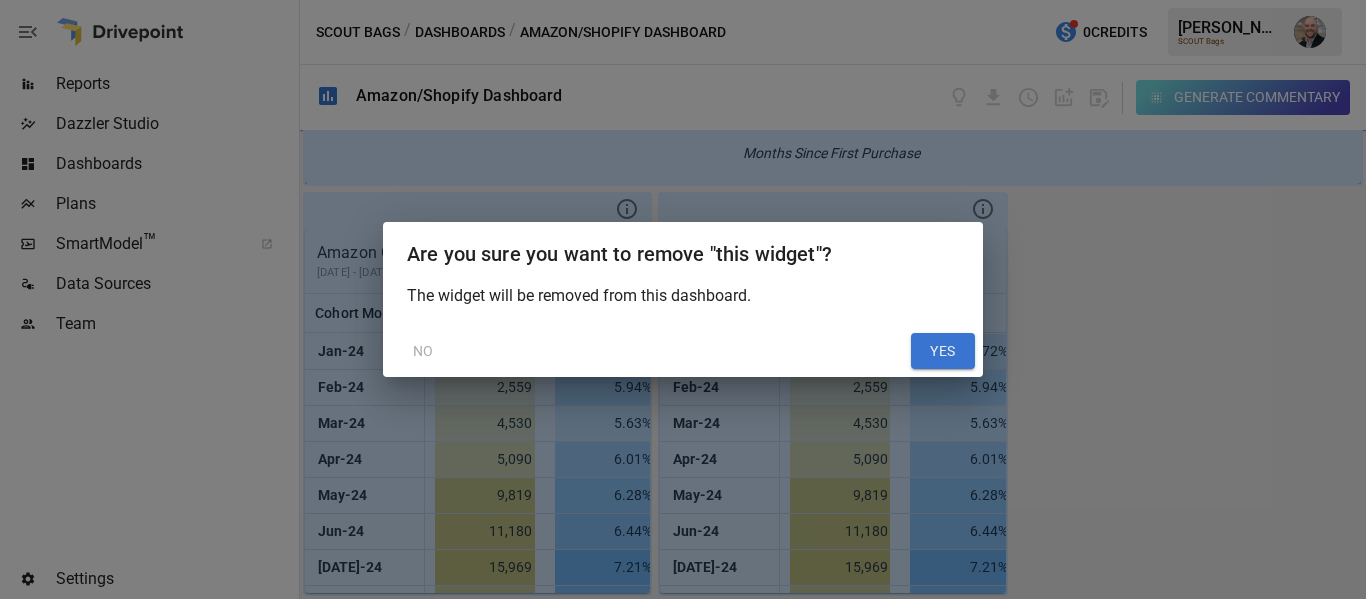 click on "YES" at bounding box center (943, 351) 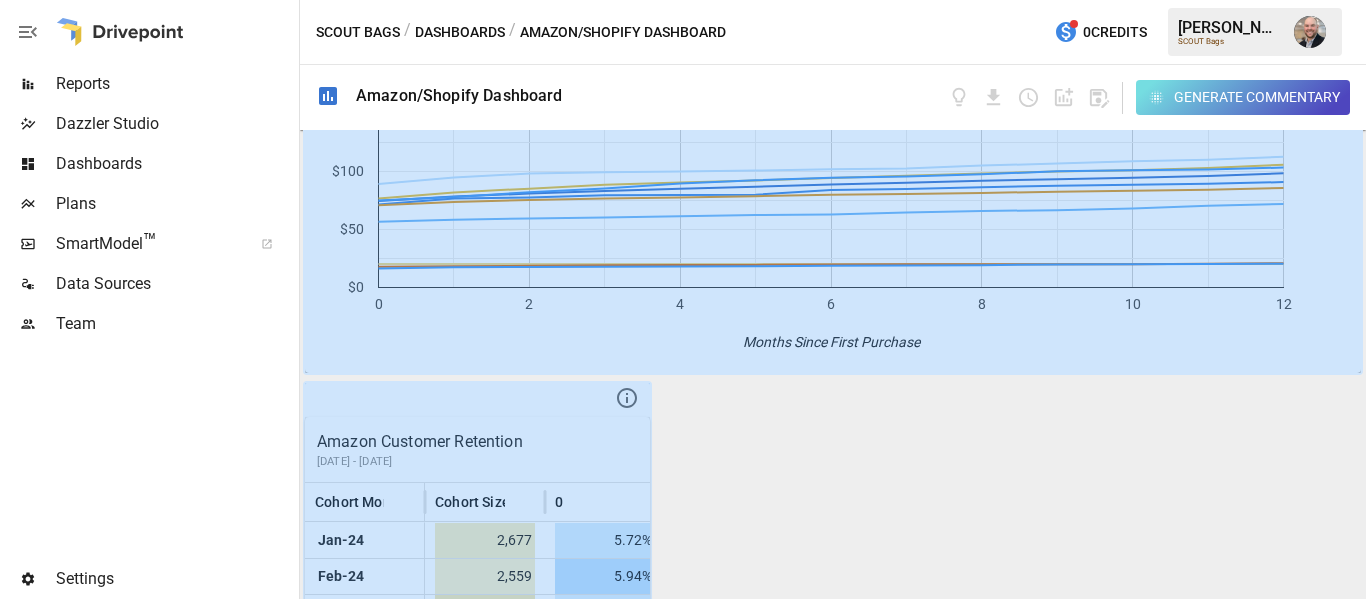 scroll, scrollTop: 2267, scrollLeft: 0, axis: vertical 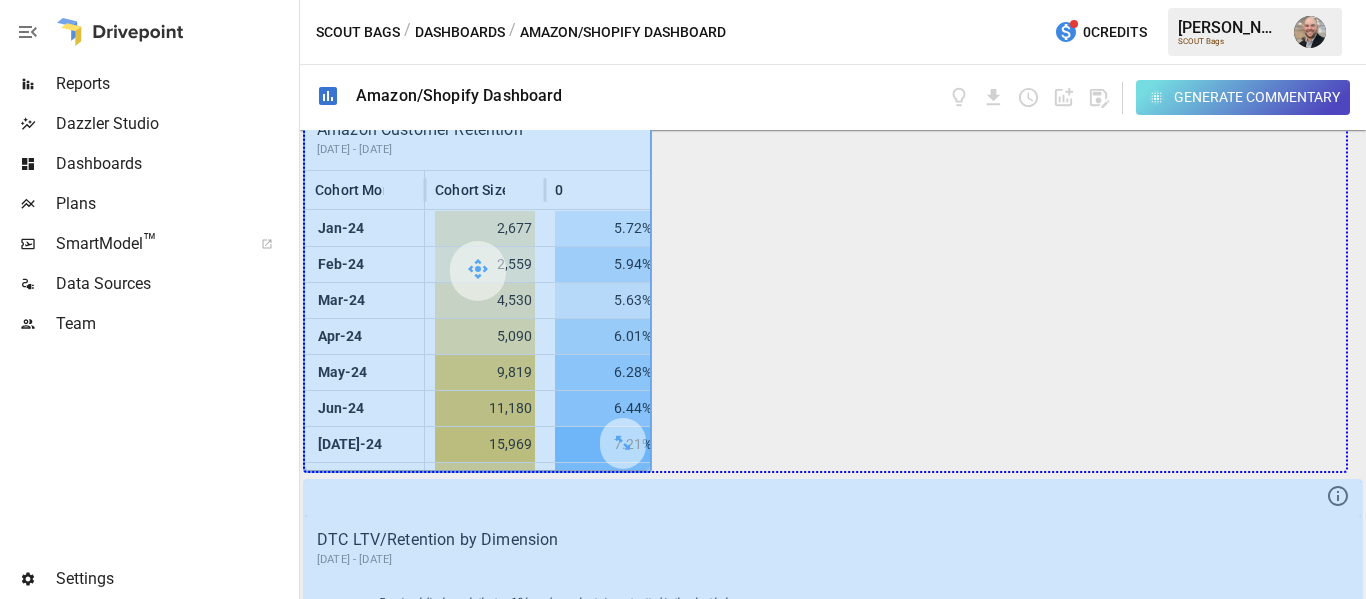 drag, startPoint x: 626, startPoint y: 446, endPoint x: 1288, endPoint y: 341, distance: 670.2753 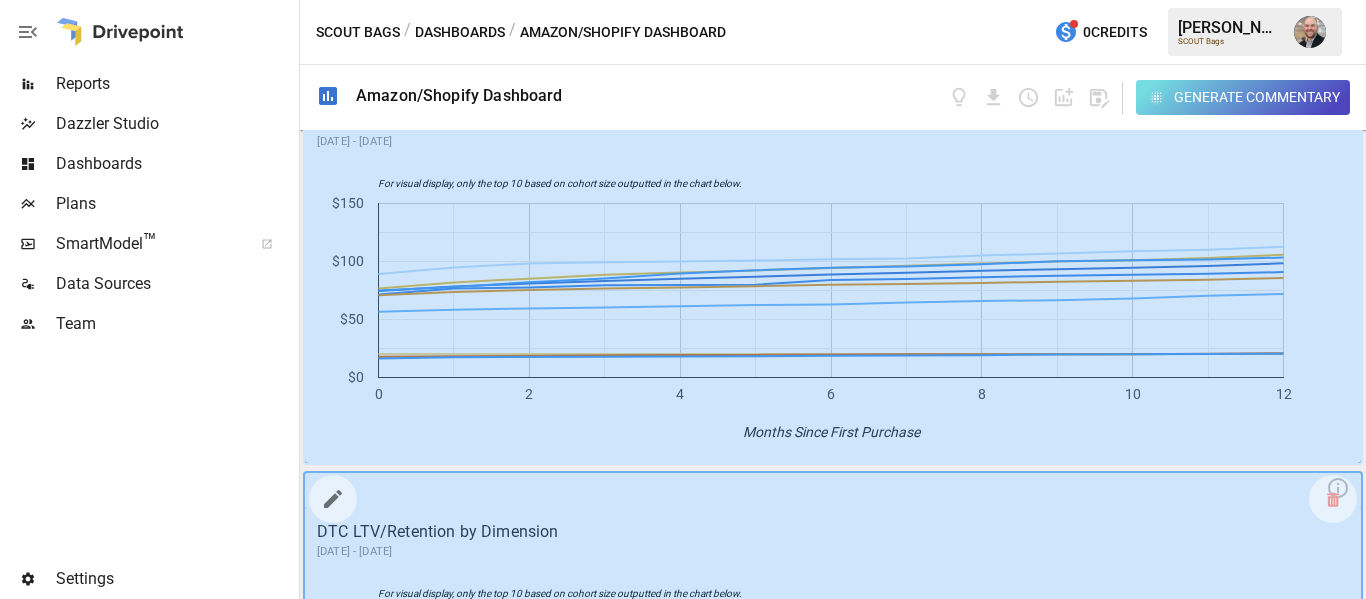 scroll, scrollTop: 2550, scrollLeft: 0, axis: vertical 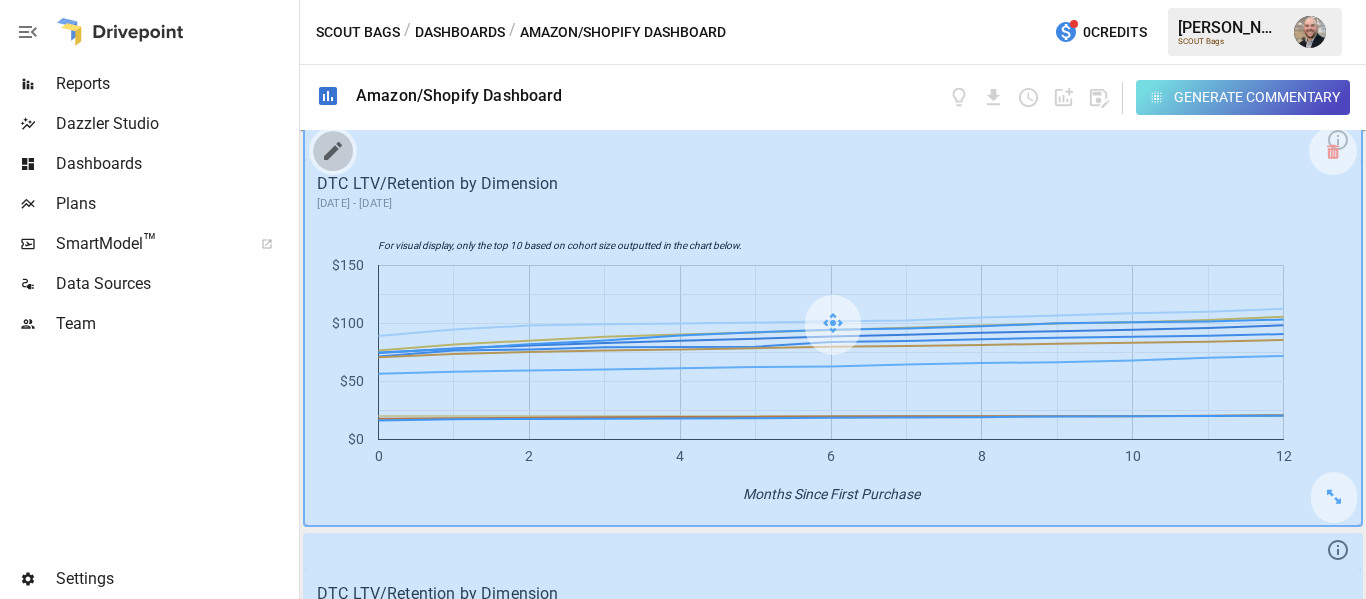 click 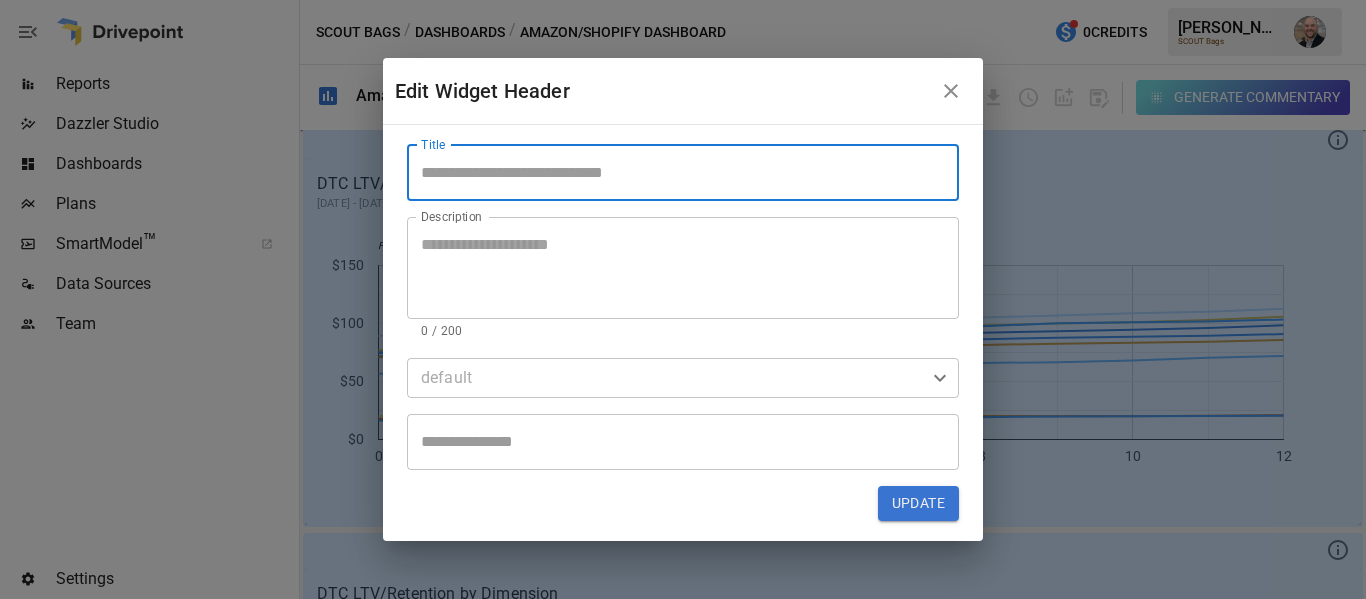 drag, startPoint x: 680, startPoint y: 172, endPoint x: 584, endPoint y: 168, distance: 96.0833 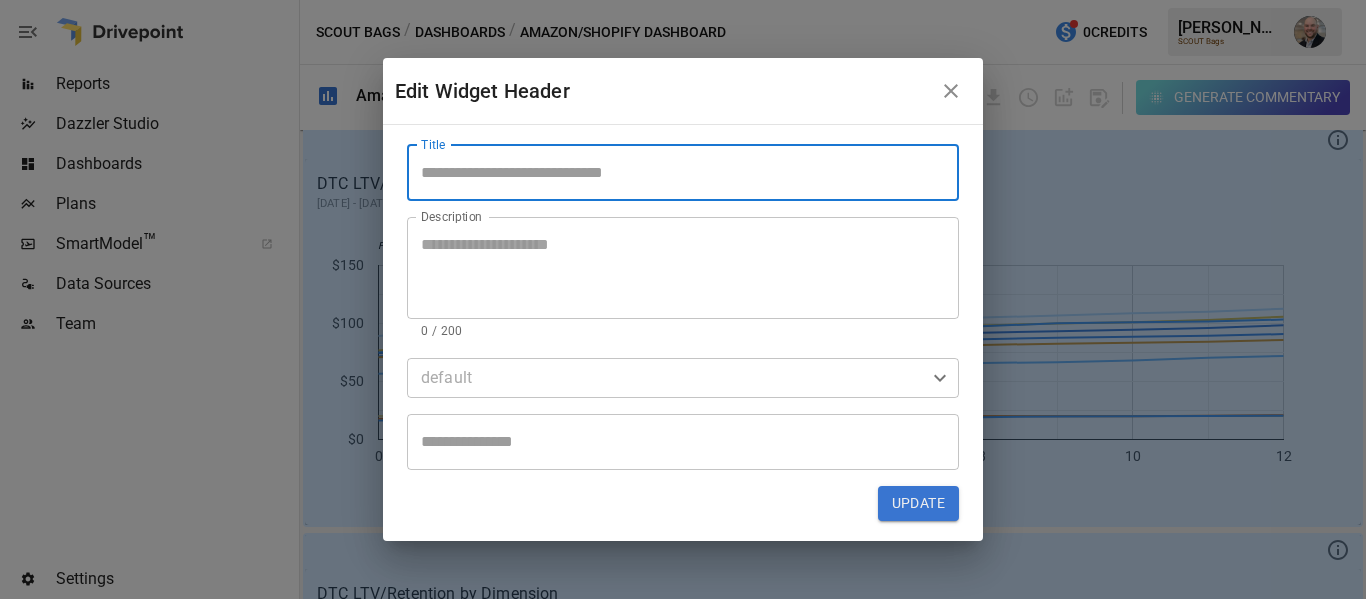 click on "Title" at bounding box center (683, 173) 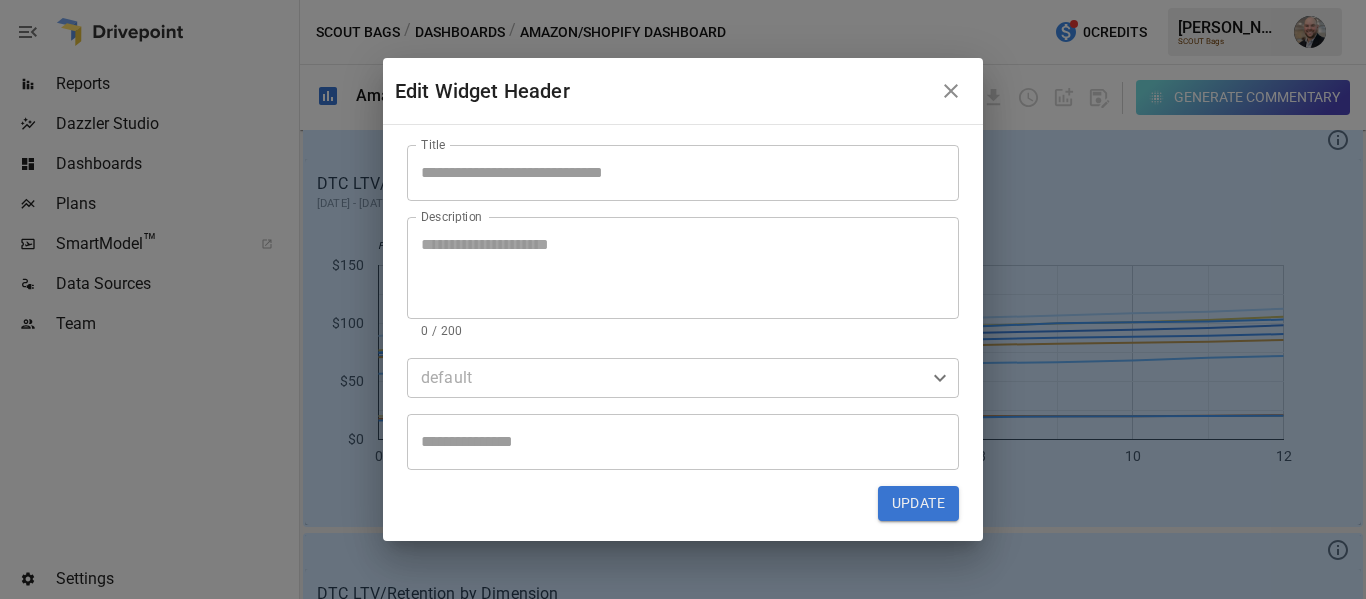 click on "* Description" at bounding box center (683, 268) 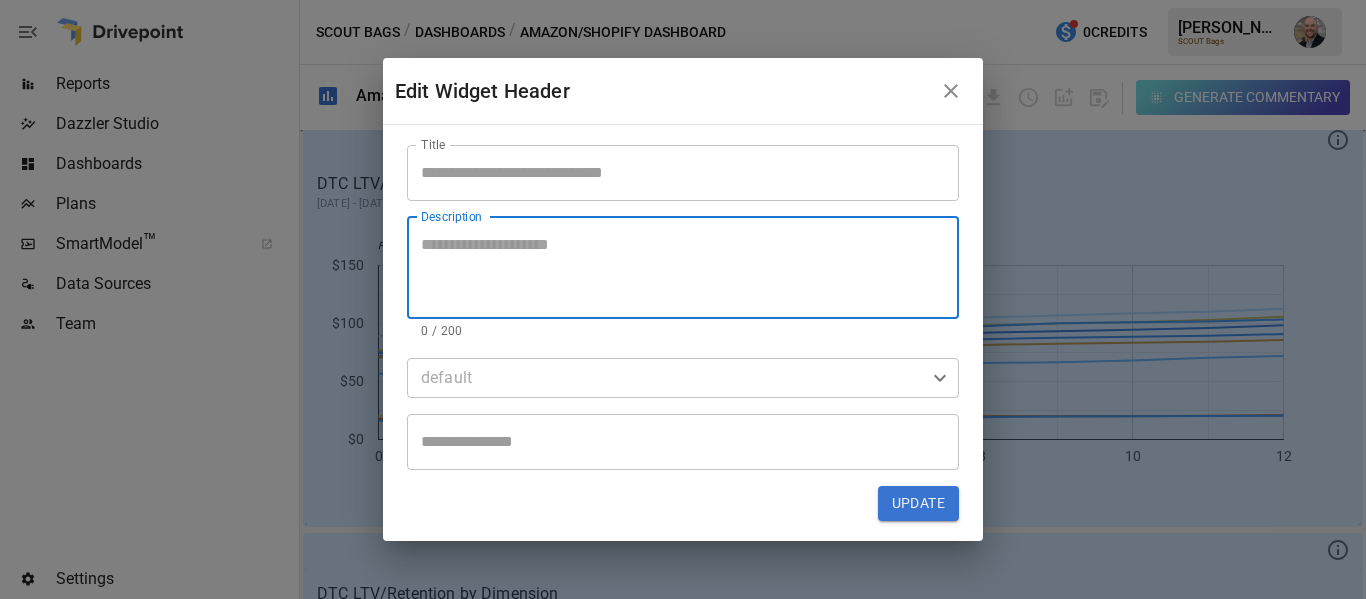 click on "Description" at bounding box center [683, 267] 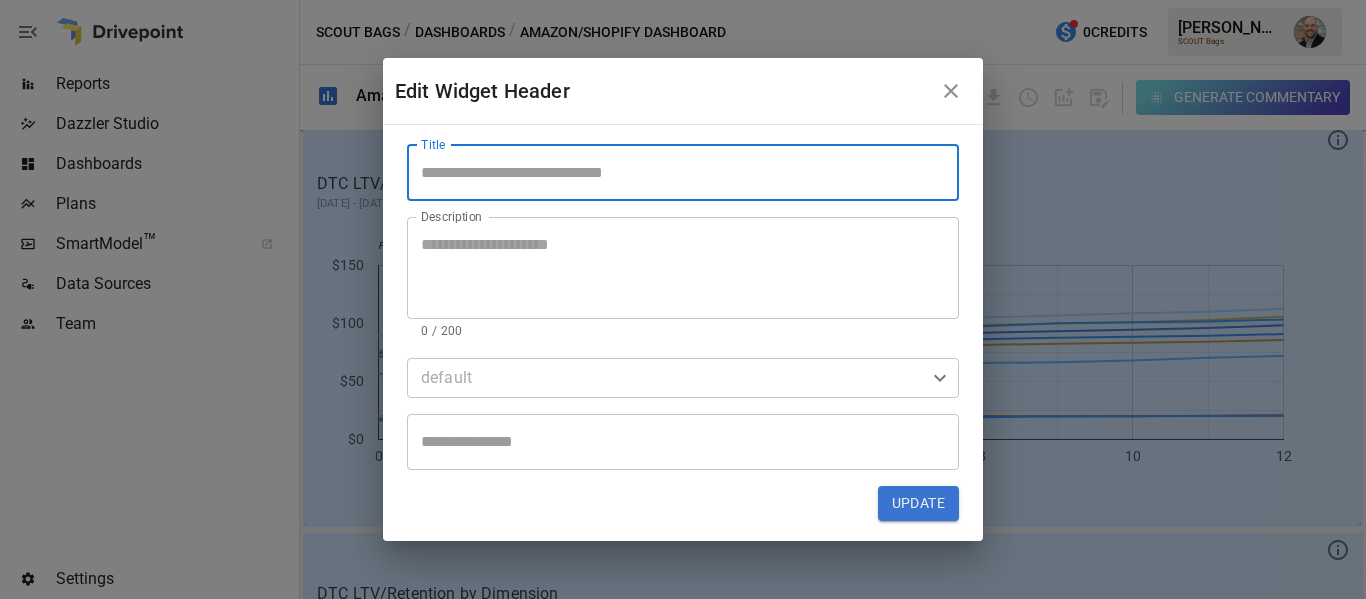 click on "Title" at bounding box center [683, 173] 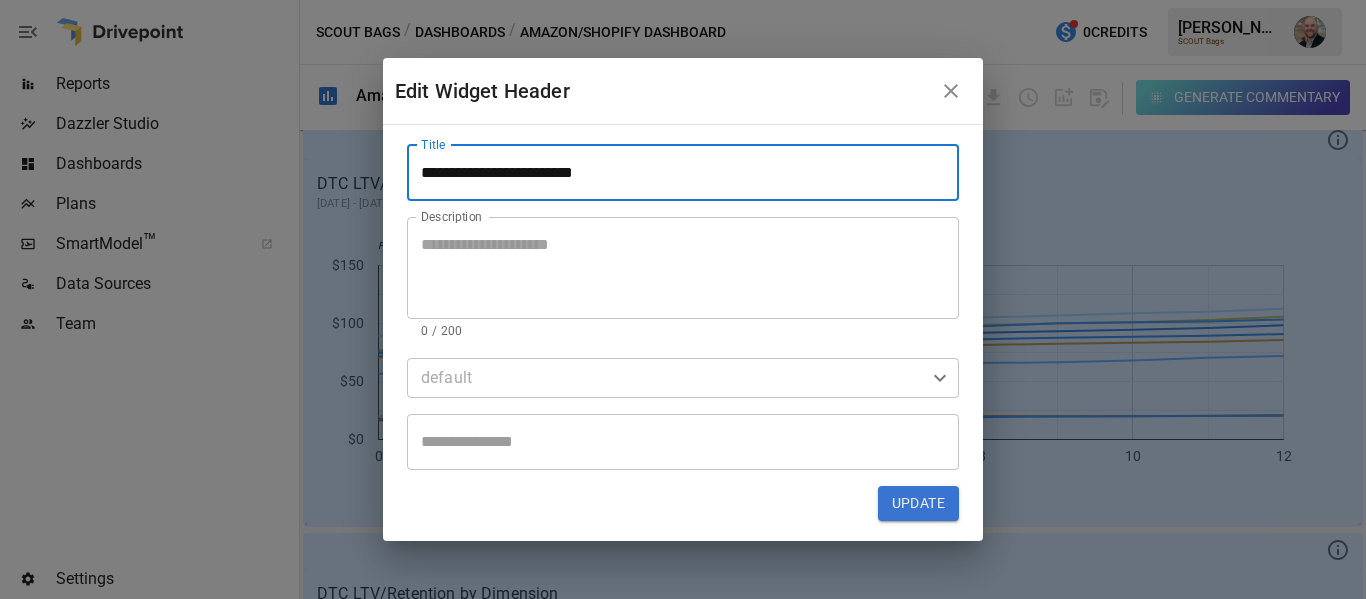 type on "**********" 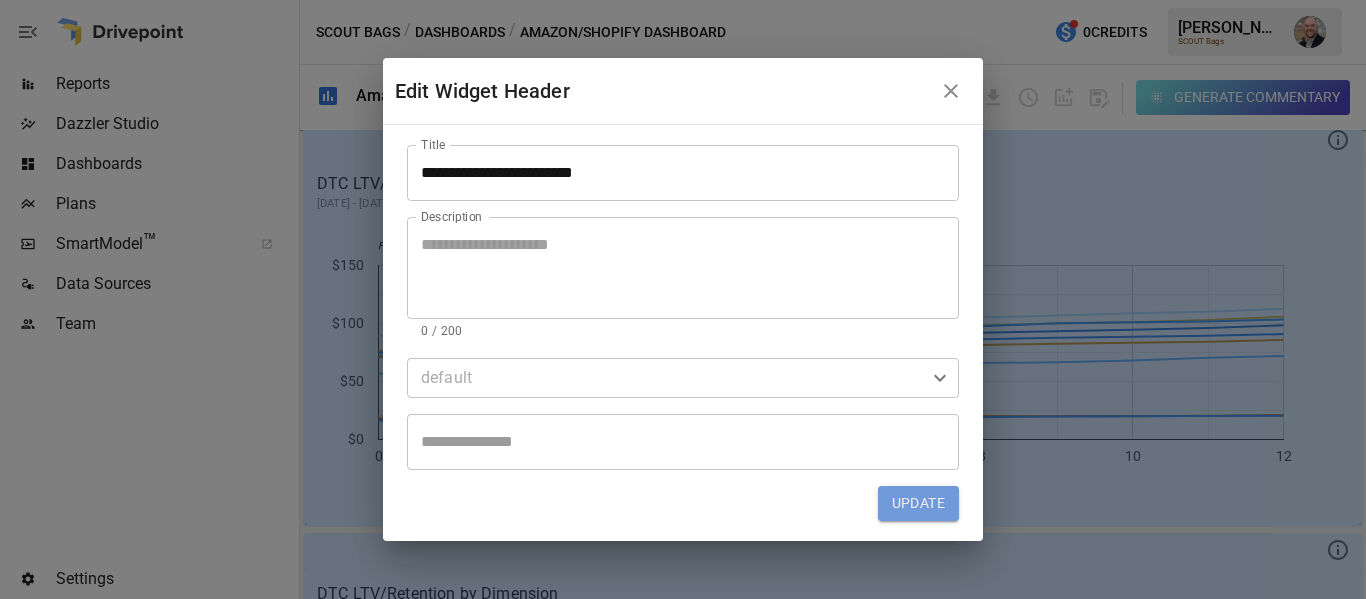 click on "Update" at bounding box center (918, 504) 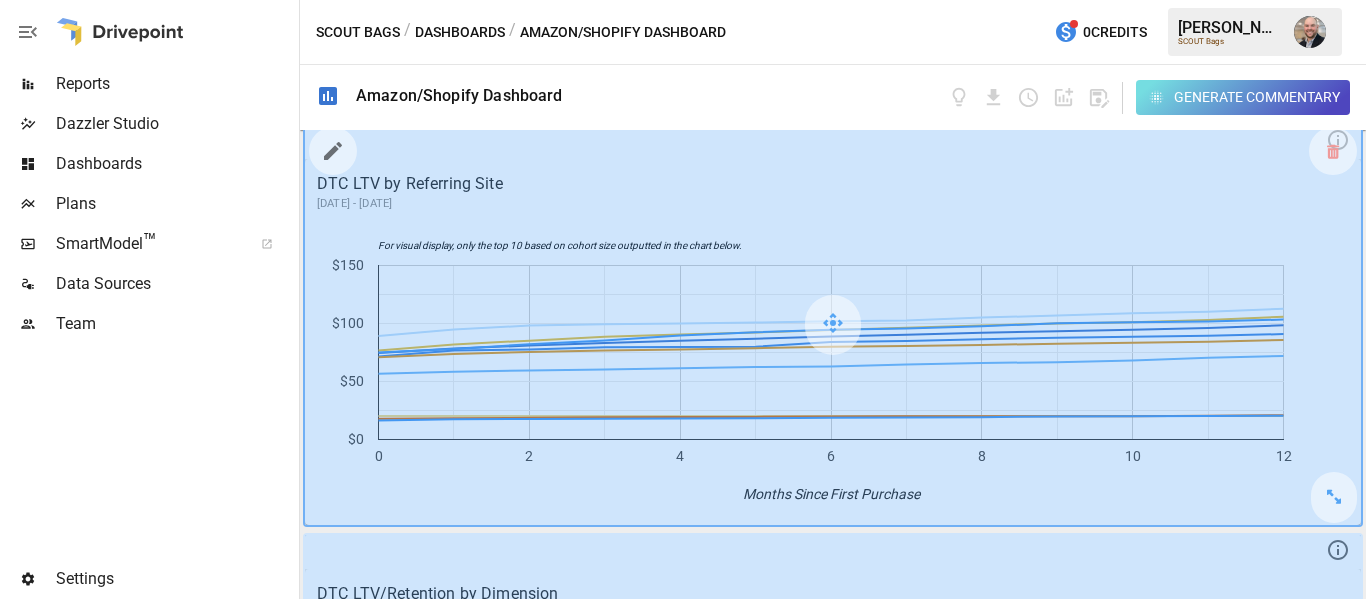 scroll, scrollTop: 2891, scrollLeft: 0, axis: vertical 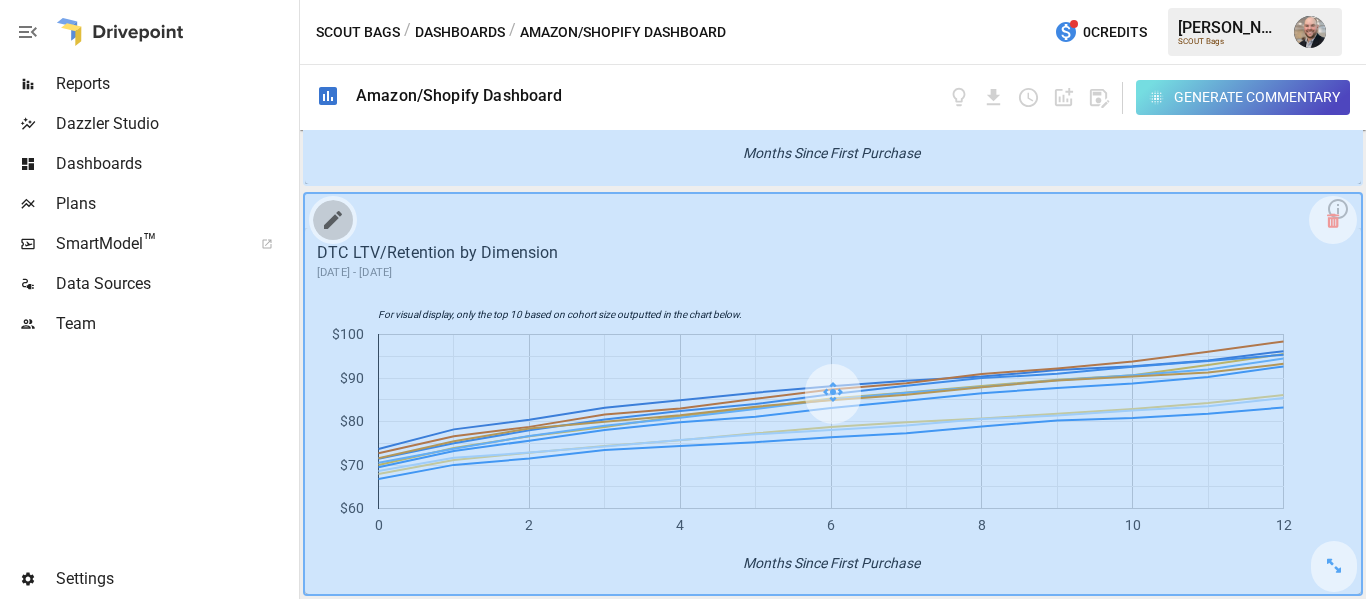 click 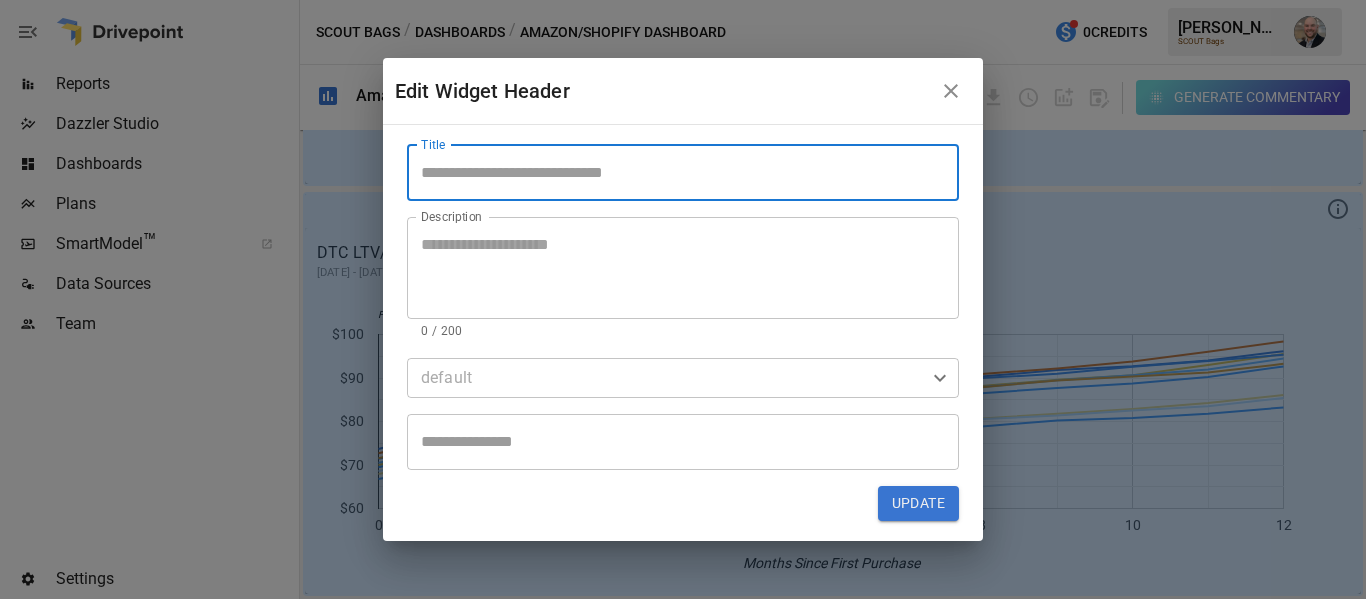 click on "Title" at bounding box center [683, 173] 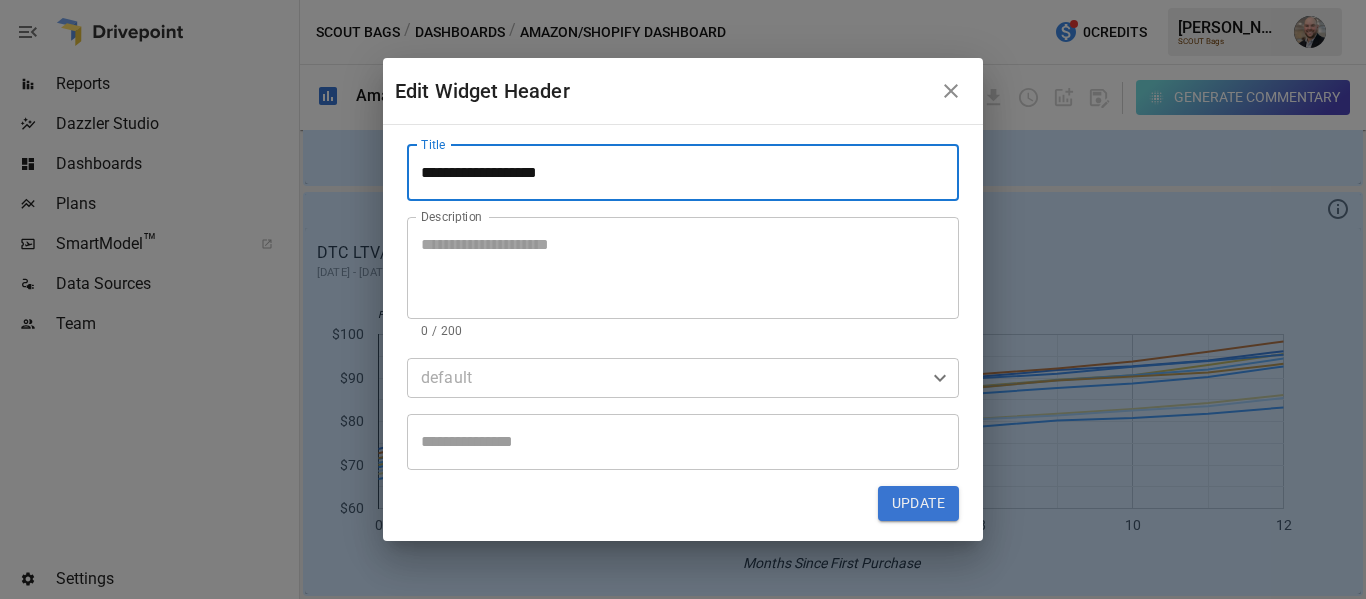 type on "**********" 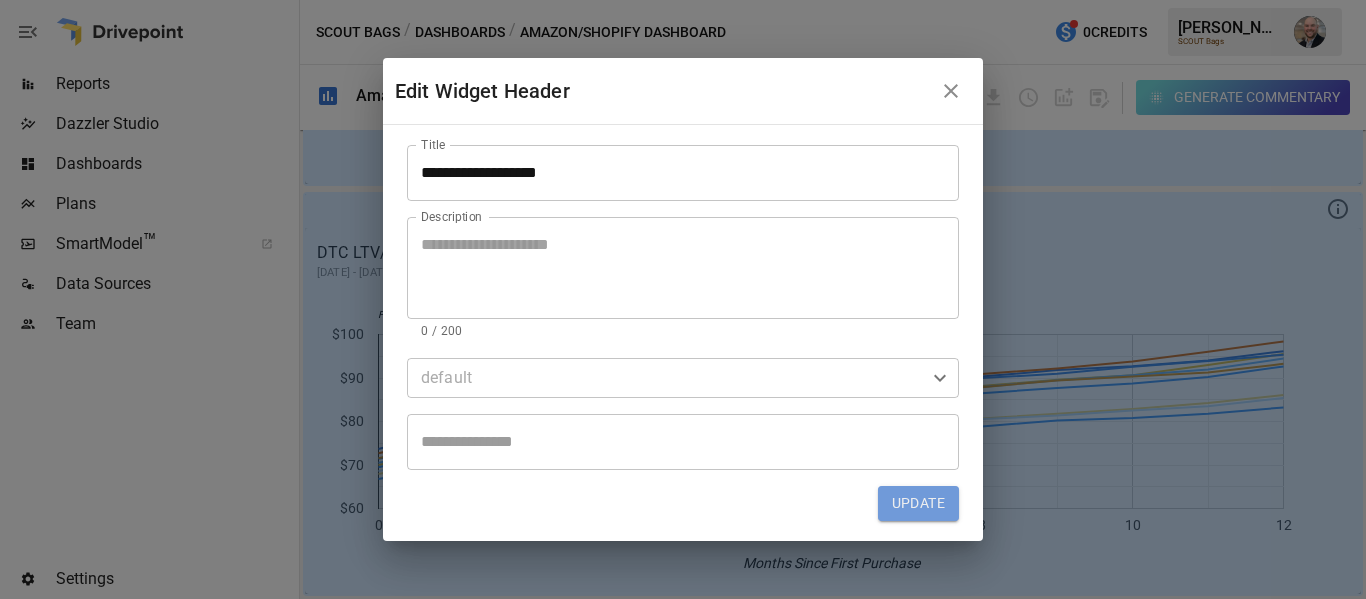 click on "Update" at bounding box center [918, 504] 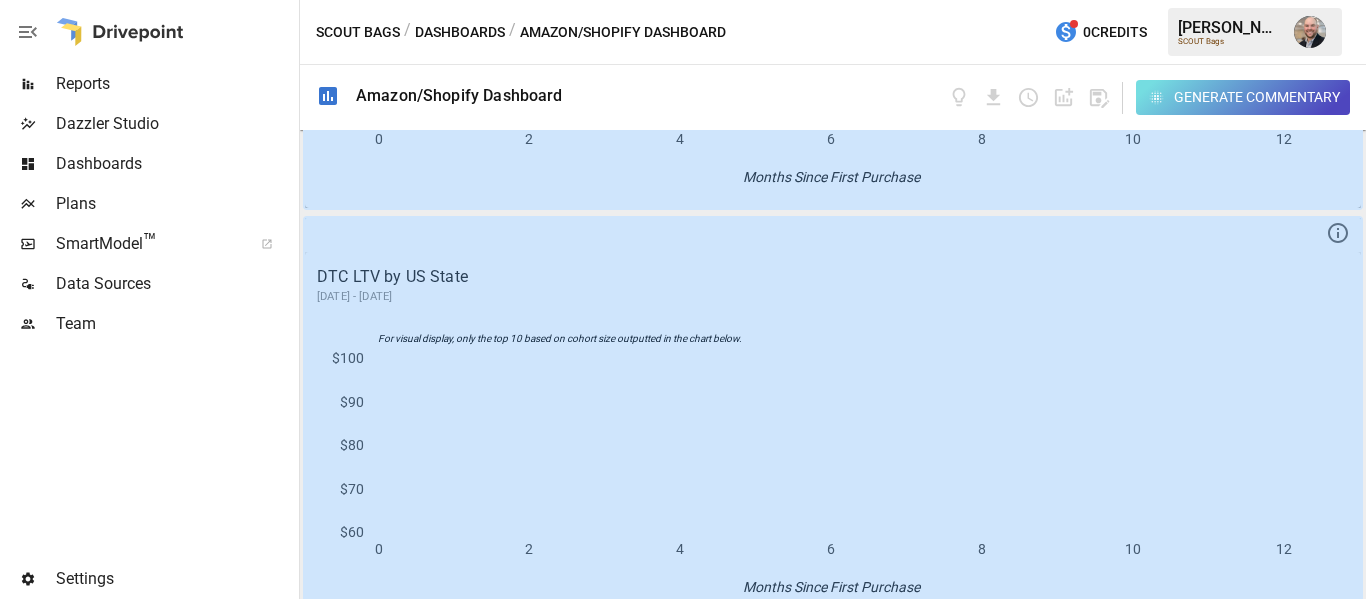 scroll, scrollTop: 2891, scrollLeft: 0, axis: vertical 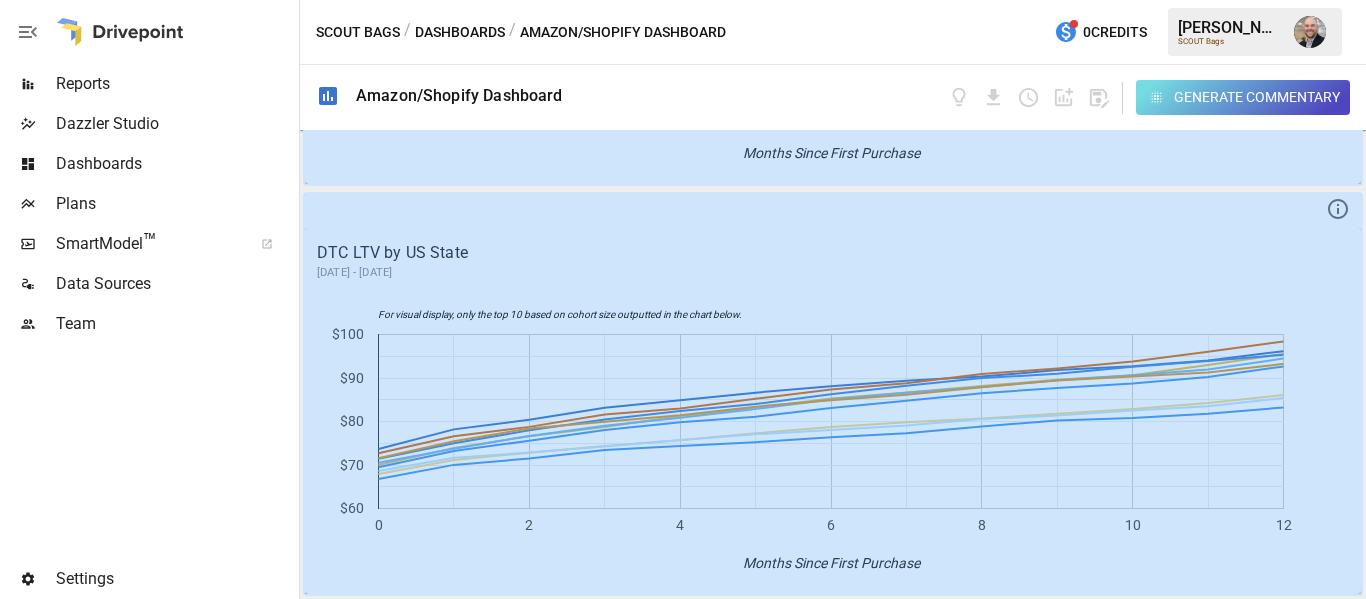 click on "Generate Commentary" at bounding box center [1257, 97] 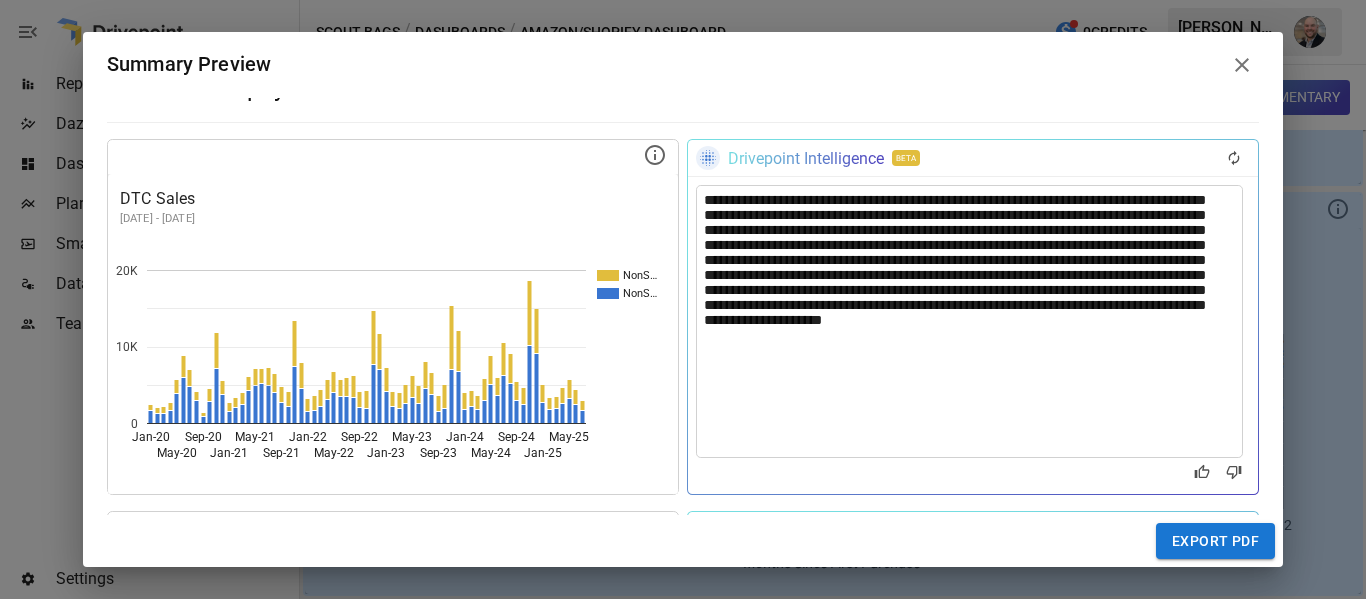 scroll, scrollTop: 0, scrollLeft: 0, axis: both 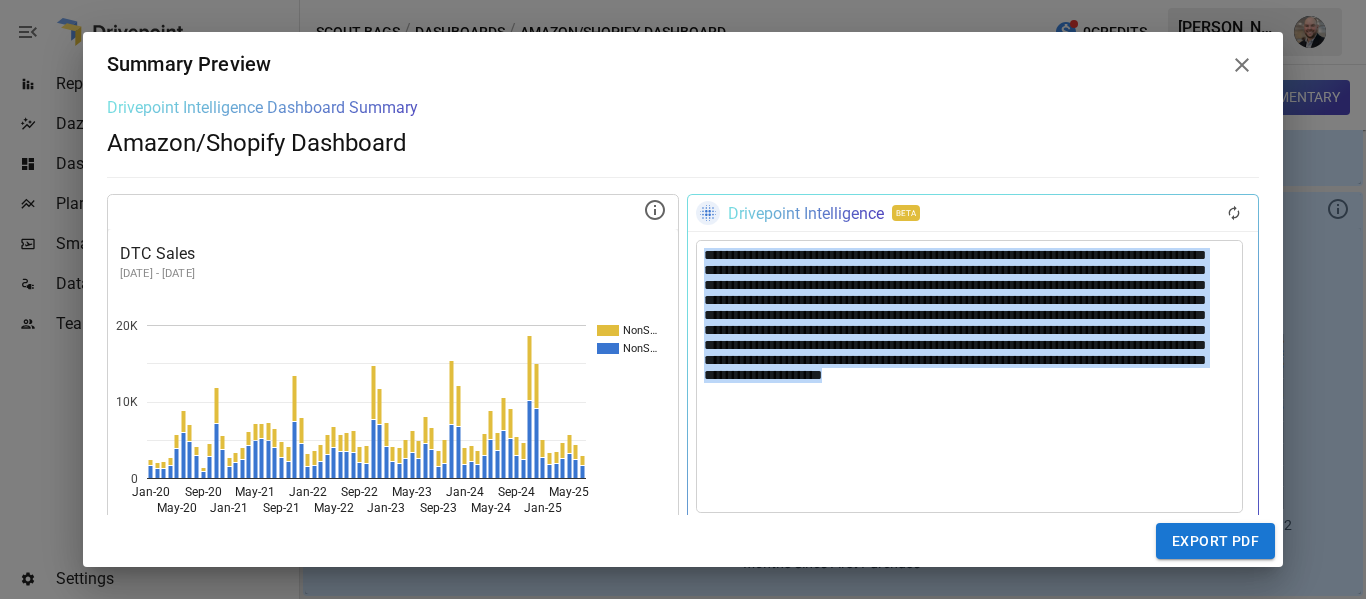 drag, startPoint x: 1138, startPoint y: 409, endPoint x: 681, endPoint y: 250, distance: 483.8698 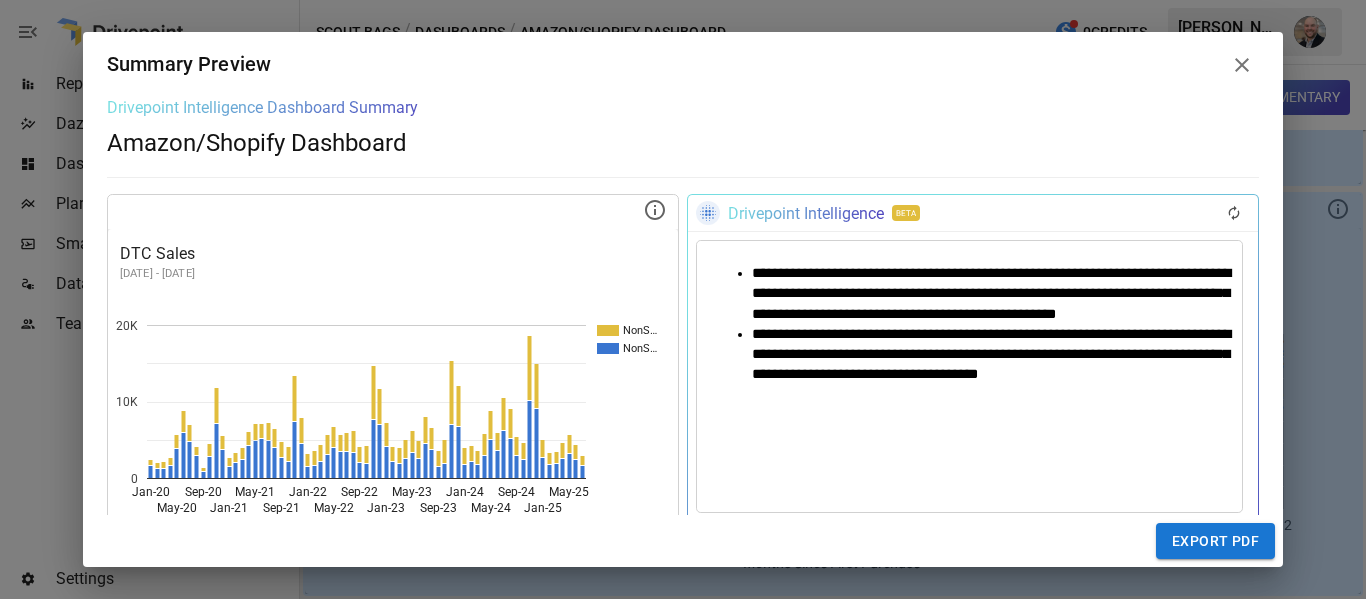 click on "**********" at bounding box center [993, 293] 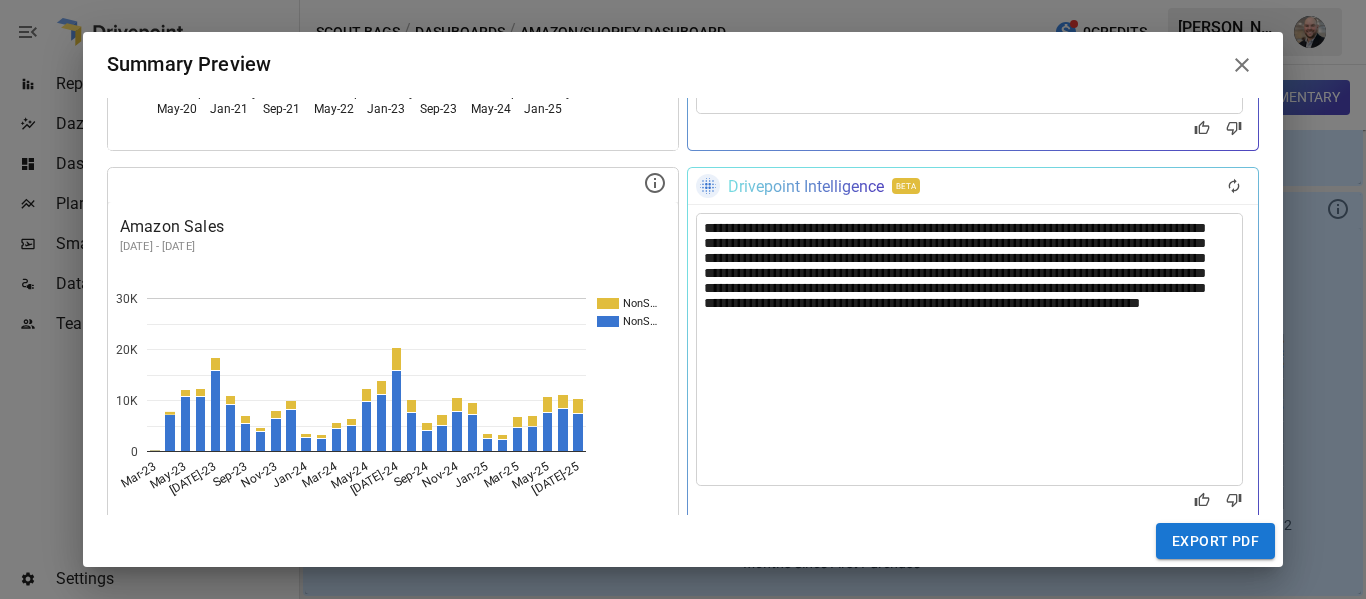 scroll, scrollTop: 400, scrollLeft: 0, axis: vertical 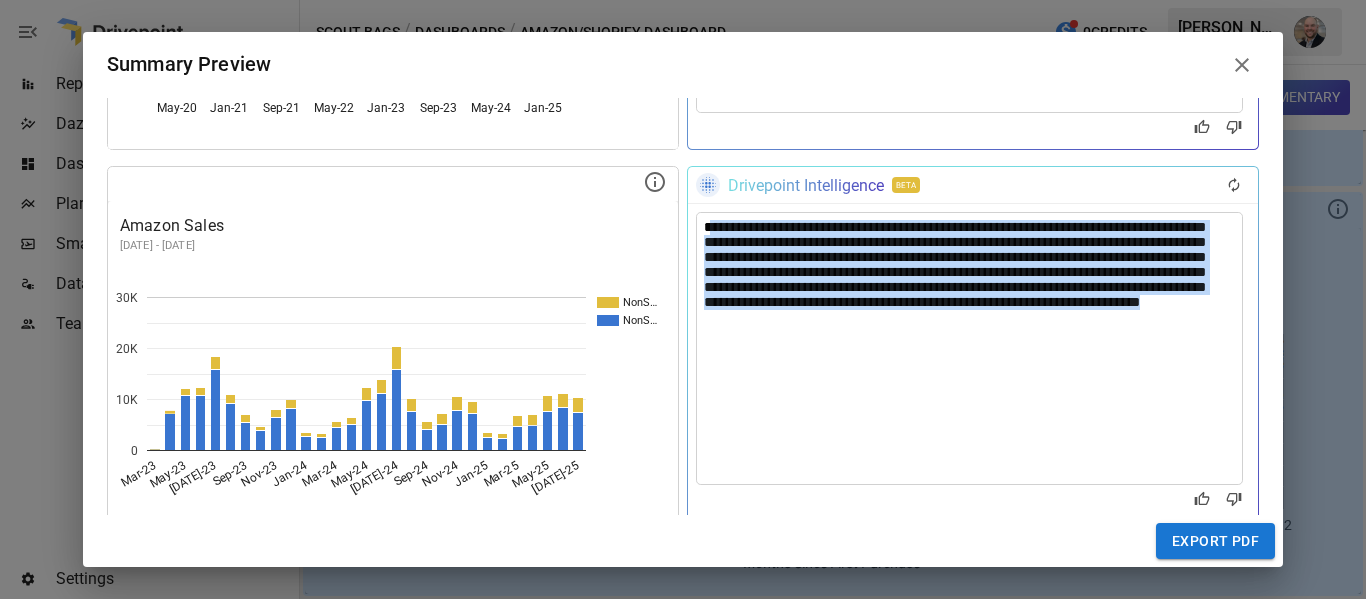 drag, startPoint x: 897, startPoint y: 343, endPoint x: 706, endPoint y: 229, distance: 222.43427 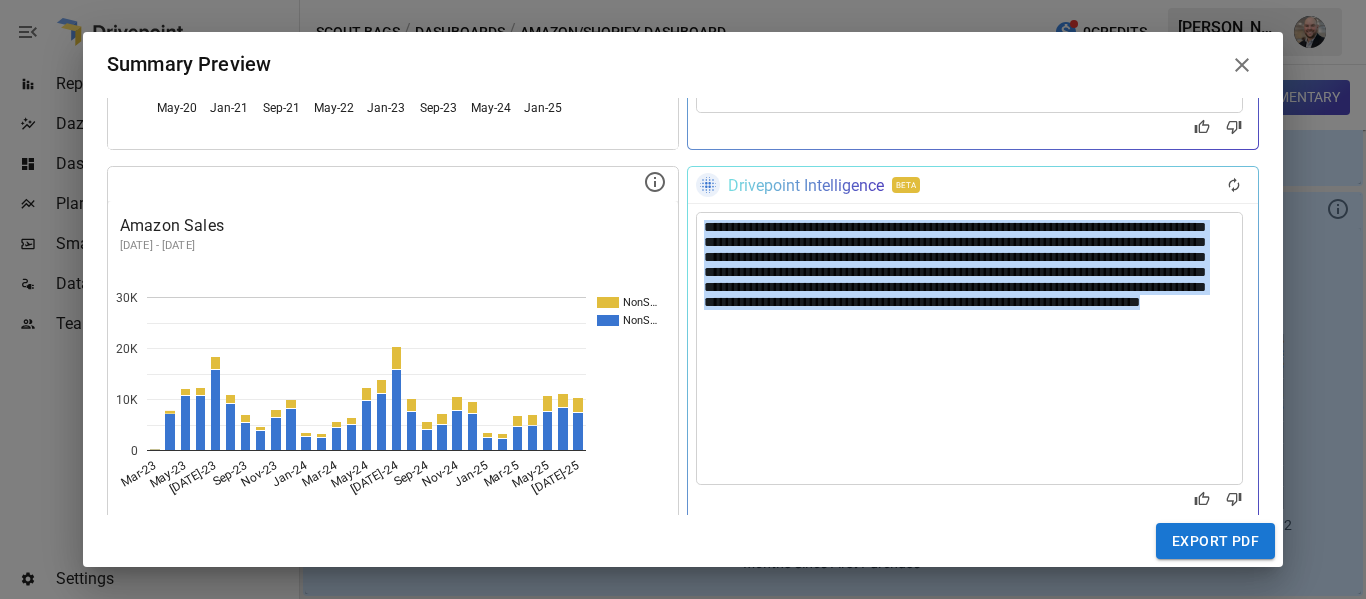 drag, startPoint x: 697, startPoint y: 229, endPoint x: 908, endPoint y: 360, distance: 248.35861 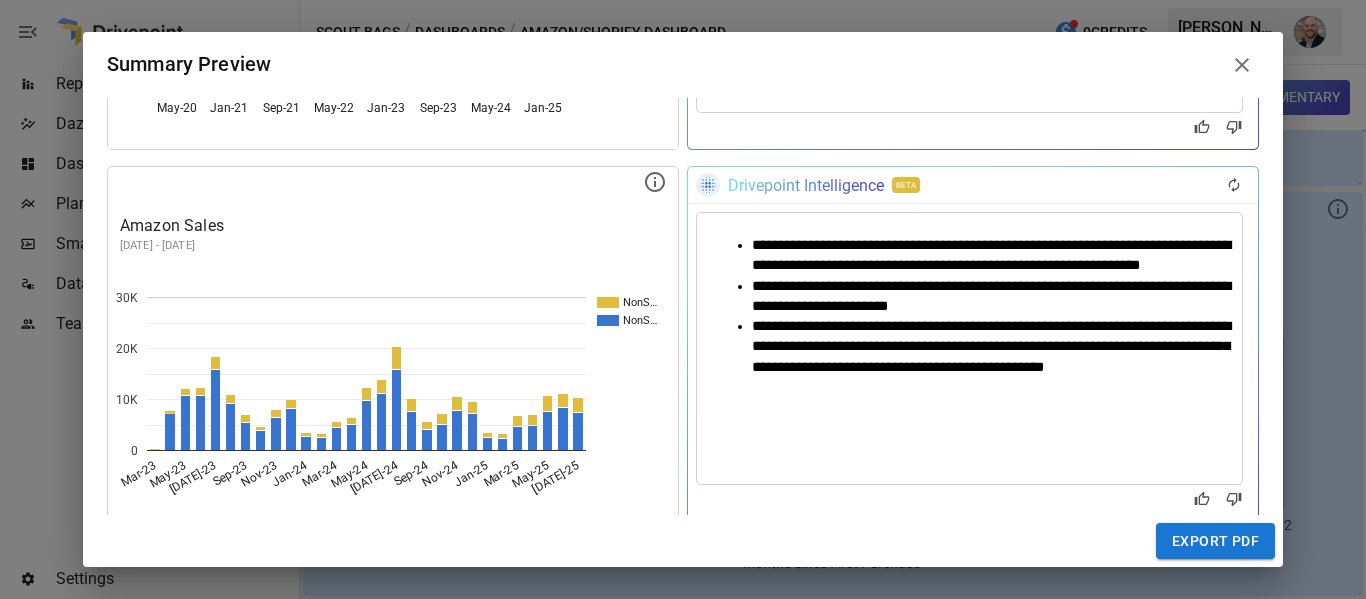 click on "**********" at bounding box center (991, 296) 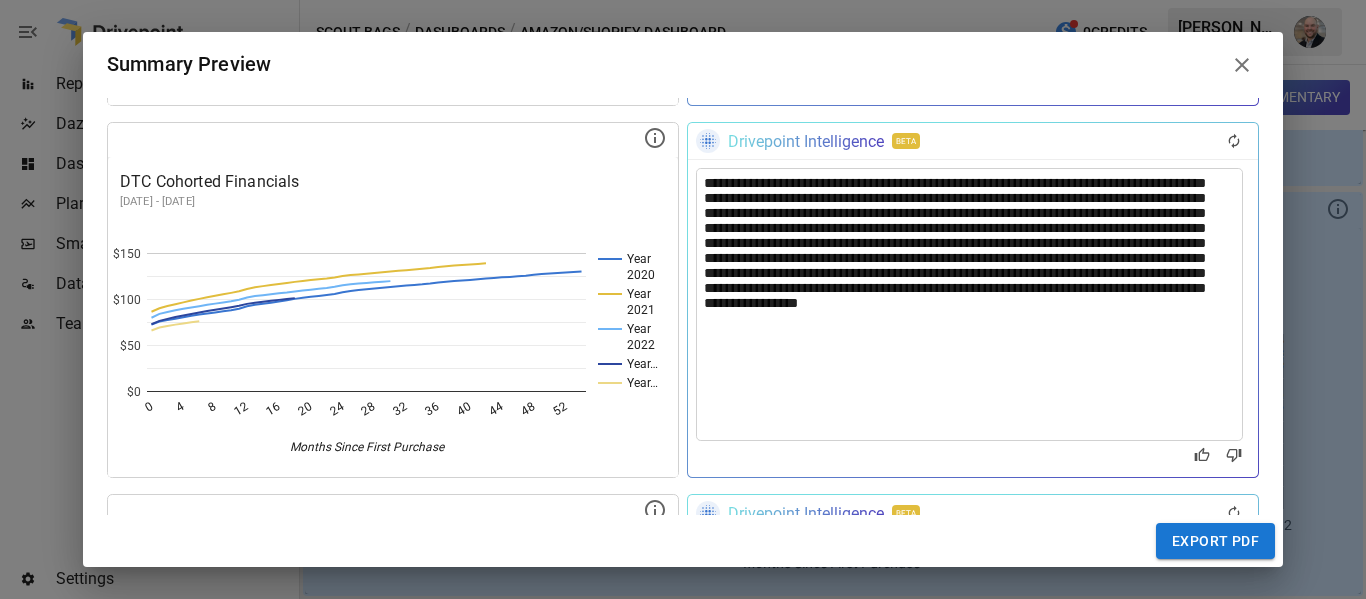 scroll, scrollTop: 817, scrollLeft: 0, axis: vertical 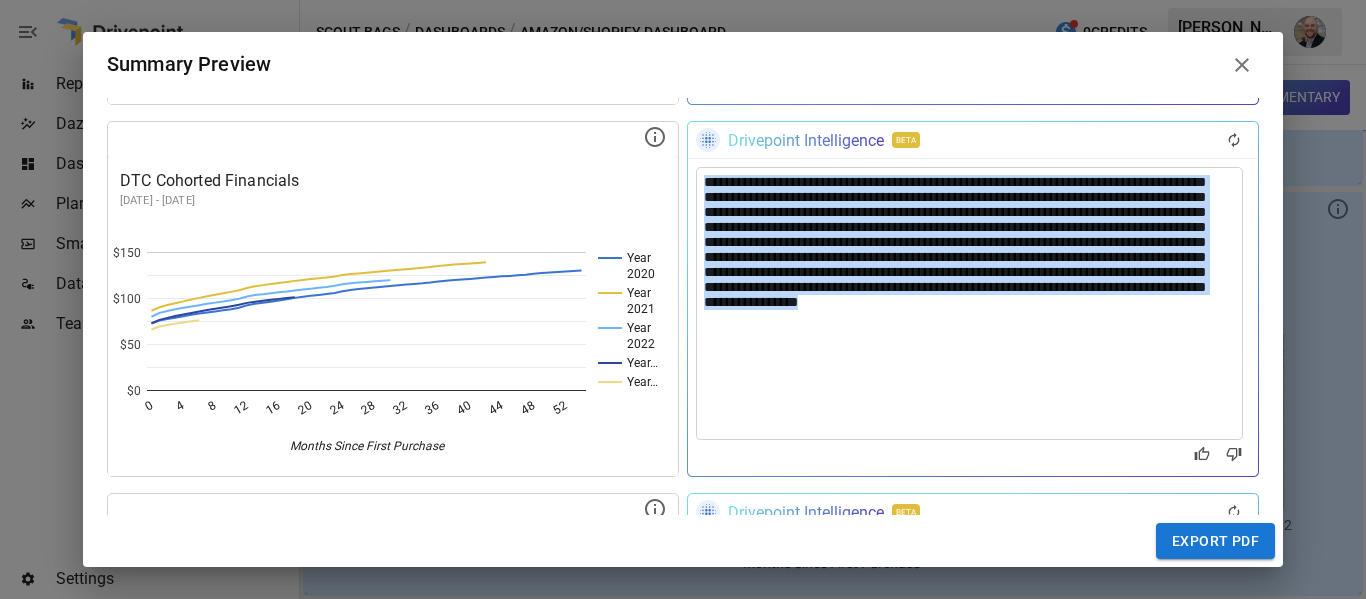 drag, startPoint x: 1049, startPoint y: 343, endPoint x: 681, endPoint y: 188, distance: 399.31067 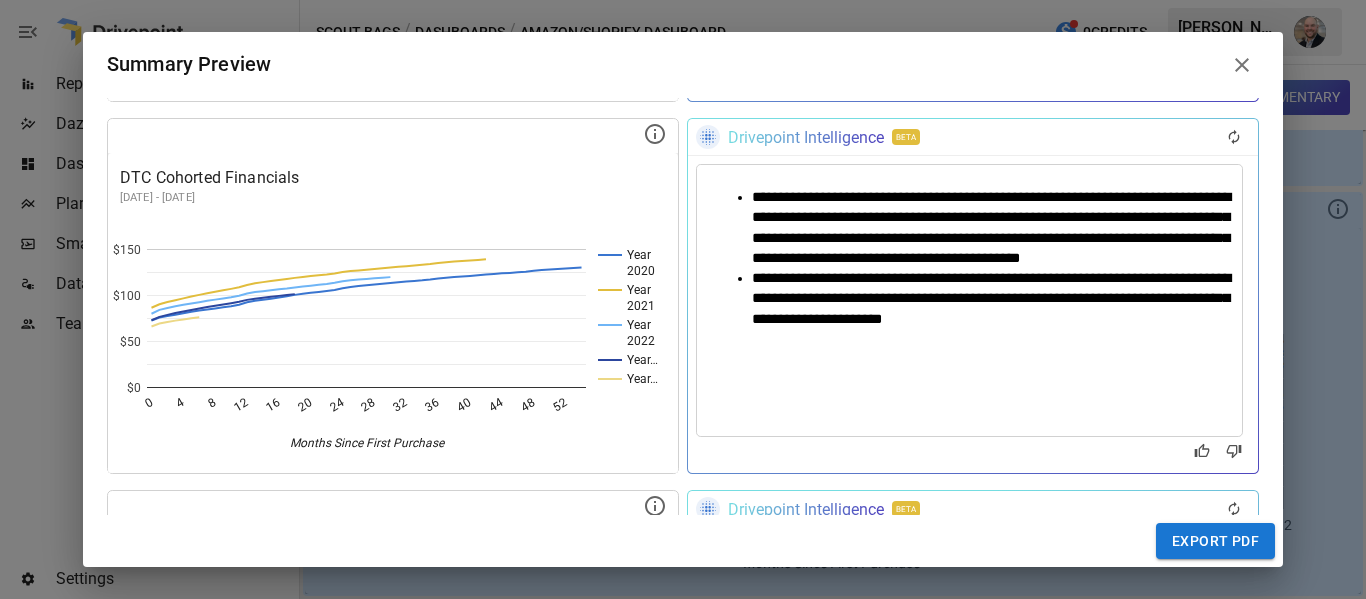 scroll, scrollTop: 821, scrollLeft: 0, axis: vertical 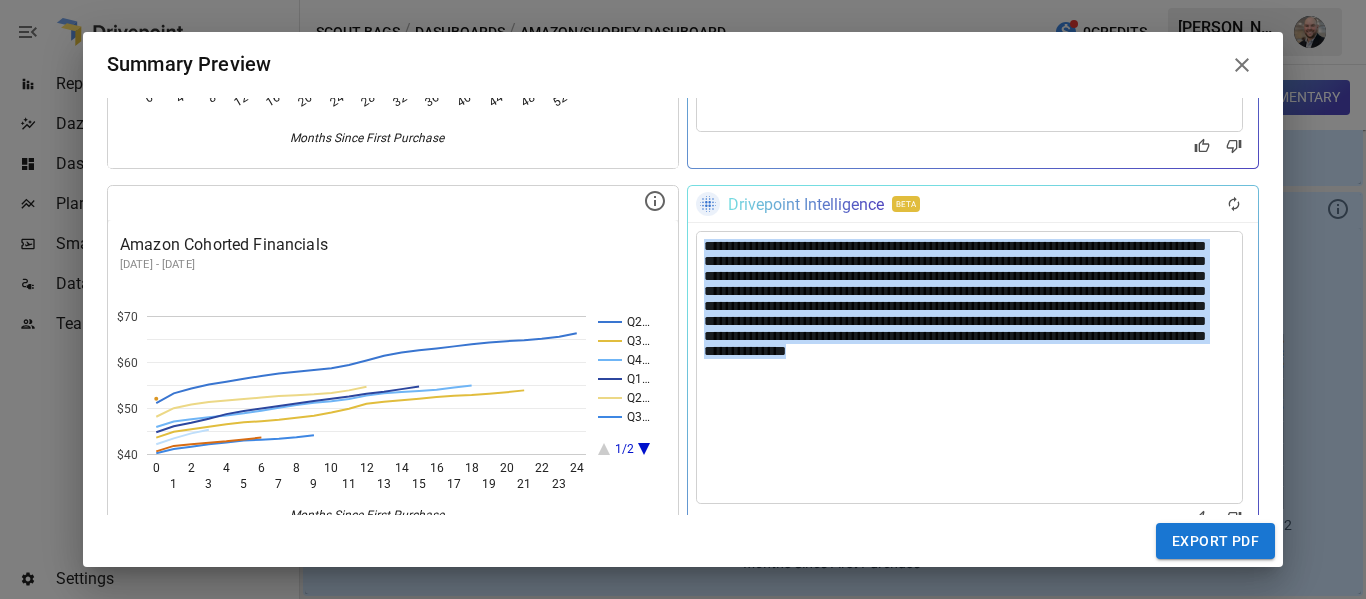 drag, startPoint x: 984, startPoint y: 386, endPoint x: 686, endPoint y: 242, distance: 330.96826 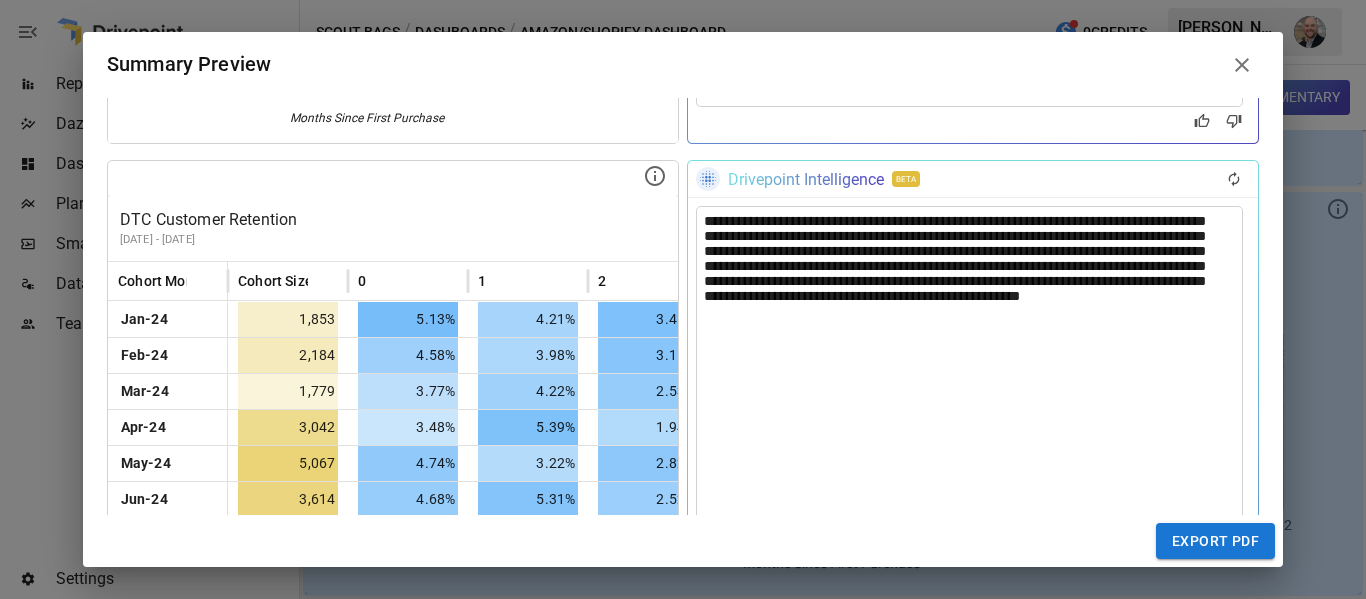 scroll, scrollTop: 1626, scrollLeft: 0, axis: vertical 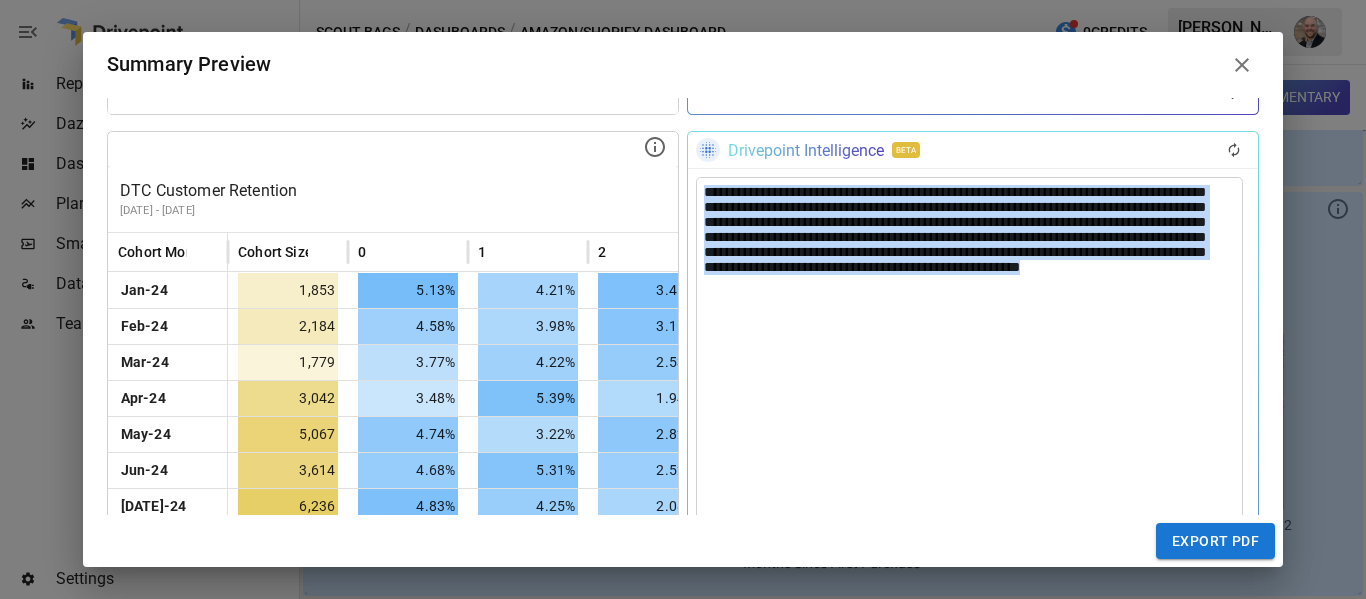 drag, startPoint x: 898, startPoint y: 233, endPoint x: 636, endPoint y: 93, distance: 297.05893 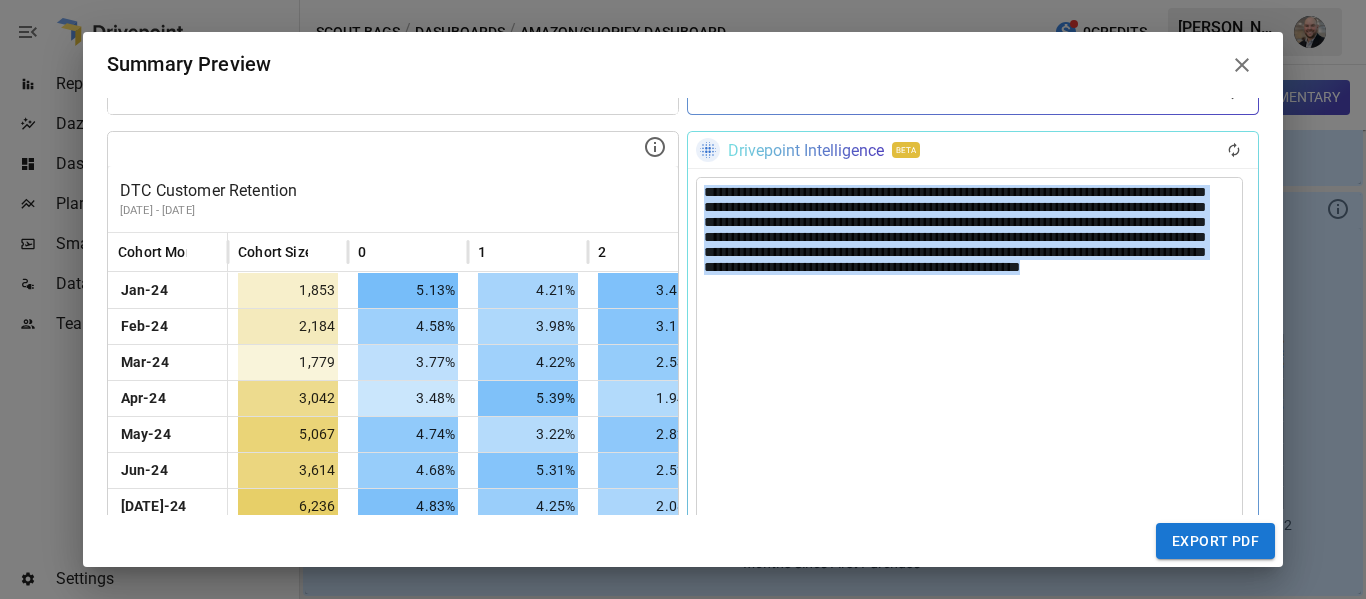 paste 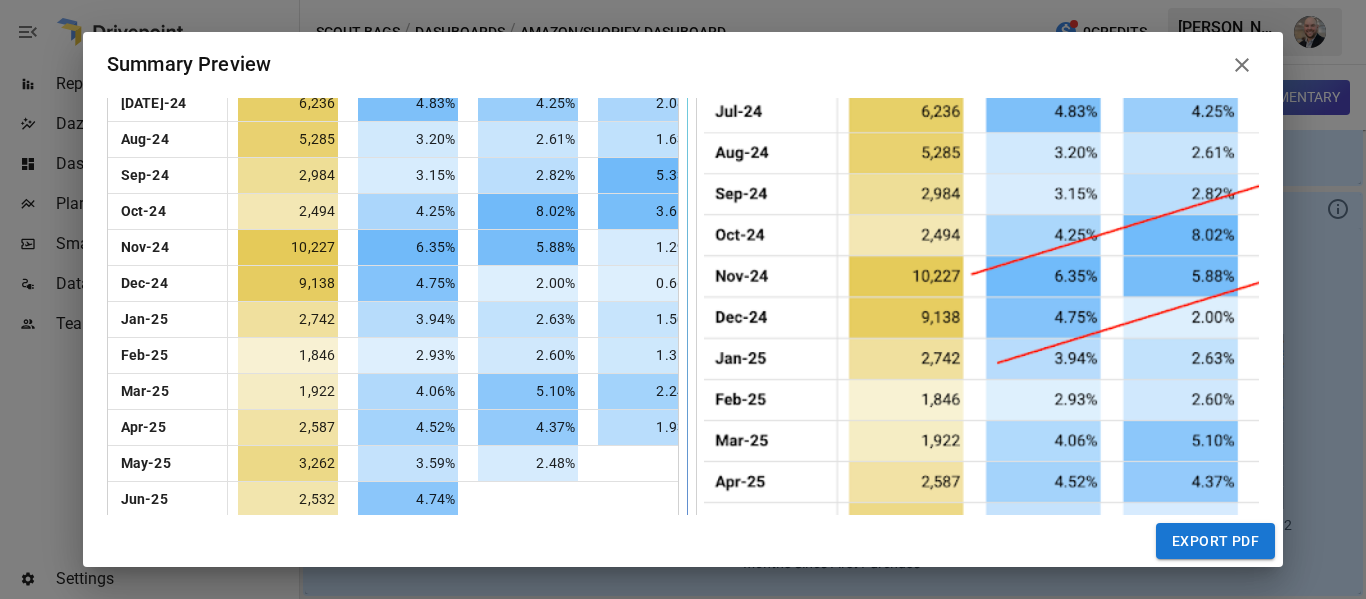 scroll, scrollTop: 1921, scrollLeft: 0, axis: vertical 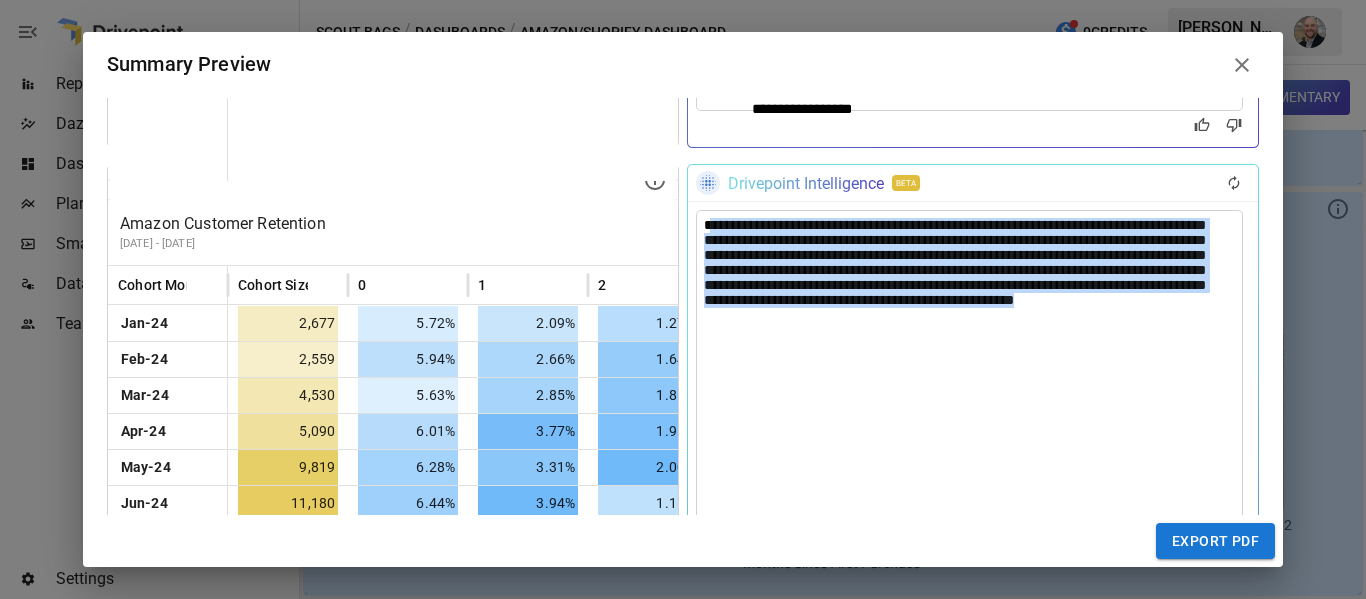 drag, startPoint x: 1177, startPoint y: 340, endPoint x: 708, endPoint y: 219, distance: 484.3573 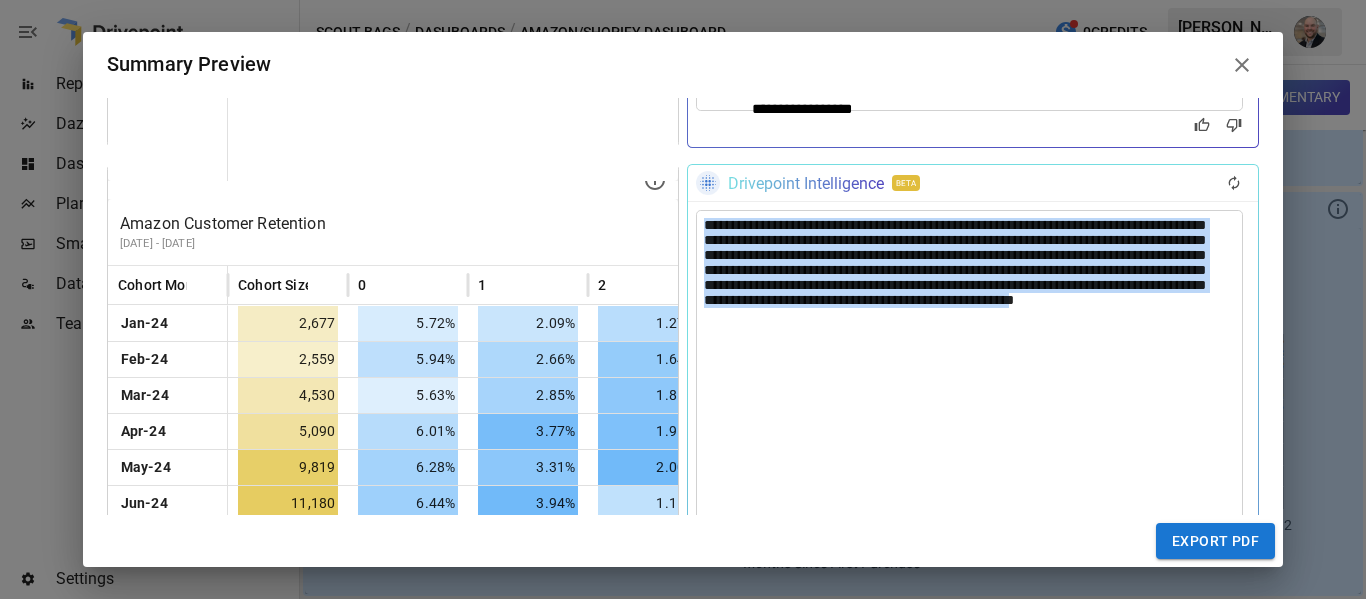 drag, startPoint x: 699, startPoint y: 232, endPoint x: 1151, endPoint y: 352, distance: 467.658 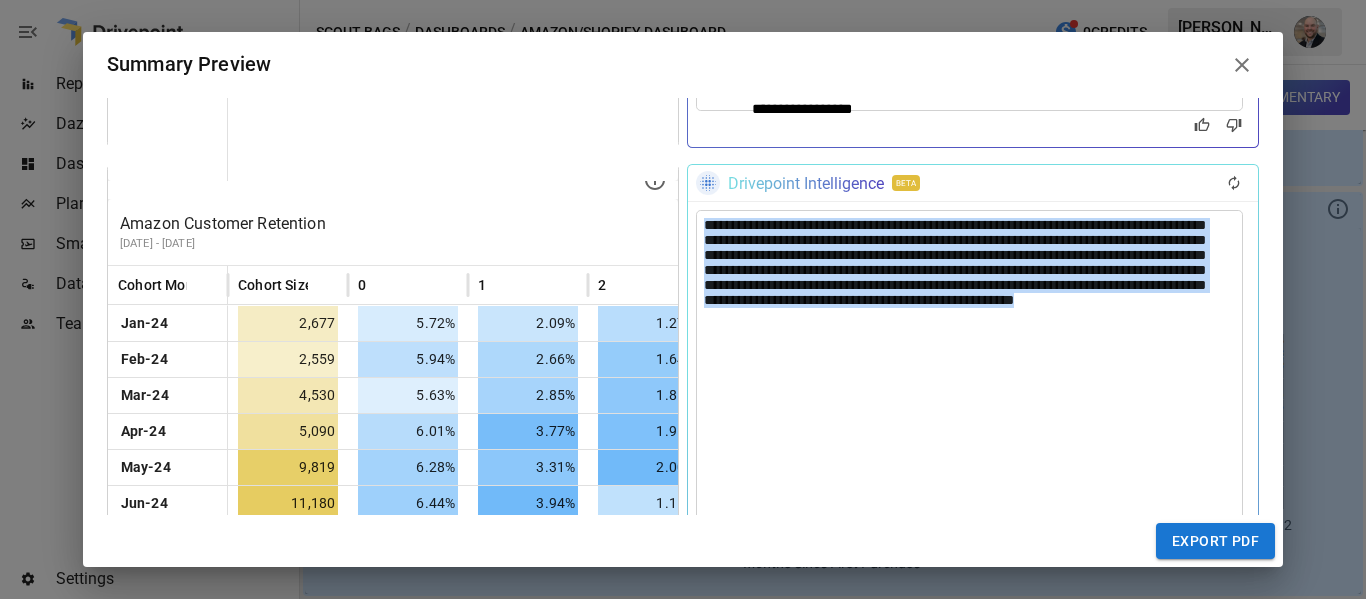 drag, startPoint x: 1184, startPoint y: 334, endPoint x: 687, endPoint y: 226, distance: 508.59906 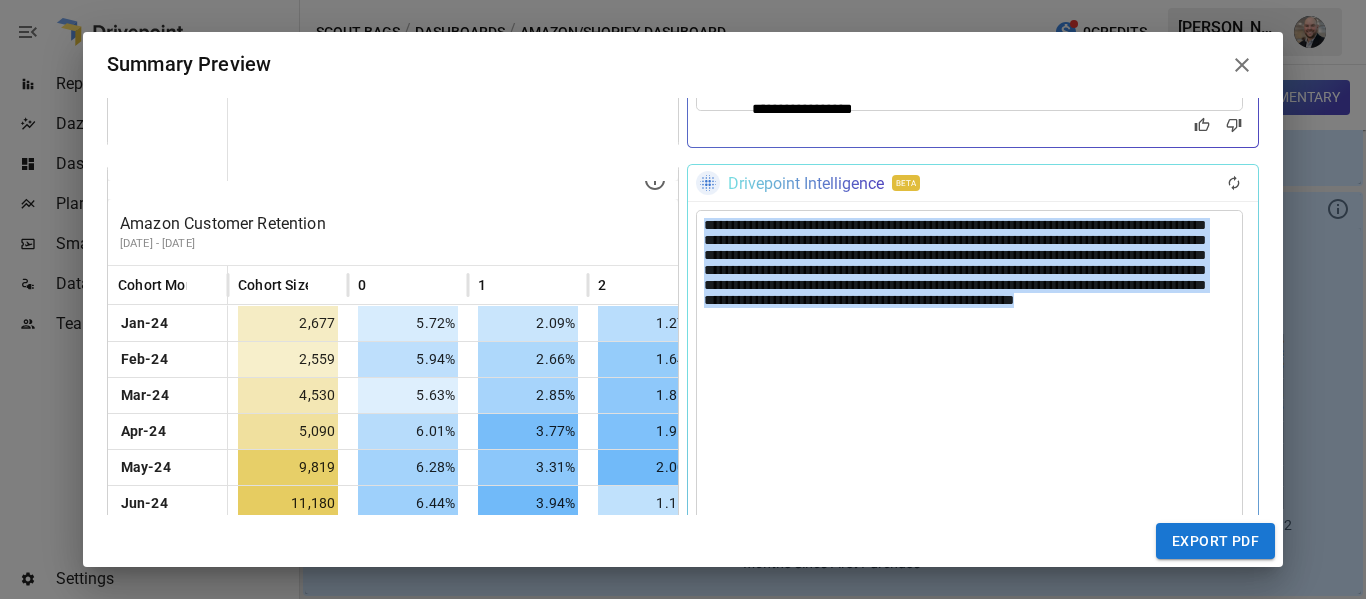 paste 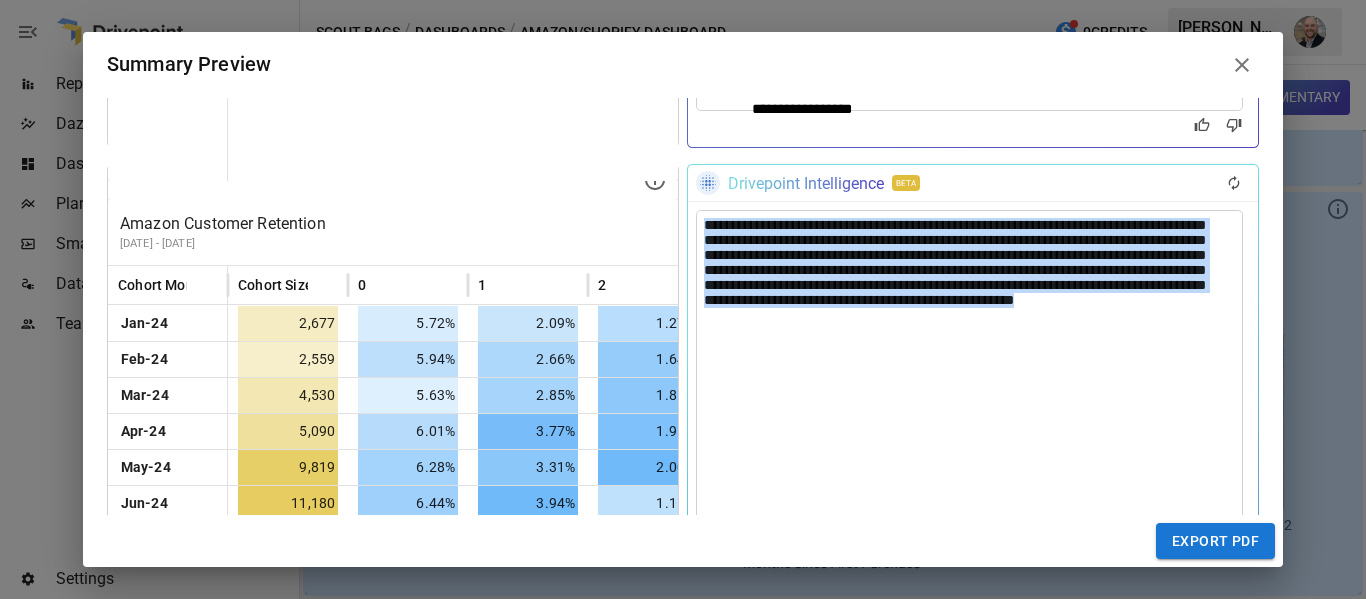 type 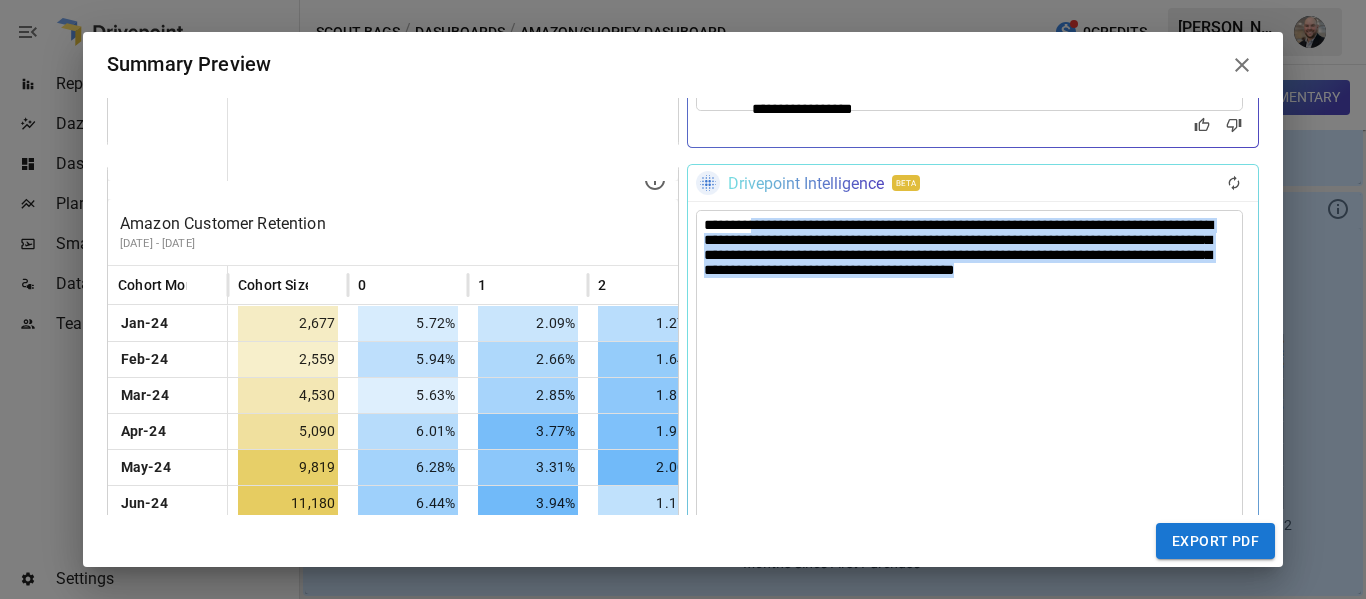 drag, startPoint x: 1134, startPoint y: 285, endPoint x: 757, endPoint y: 233, distance: 380.5693 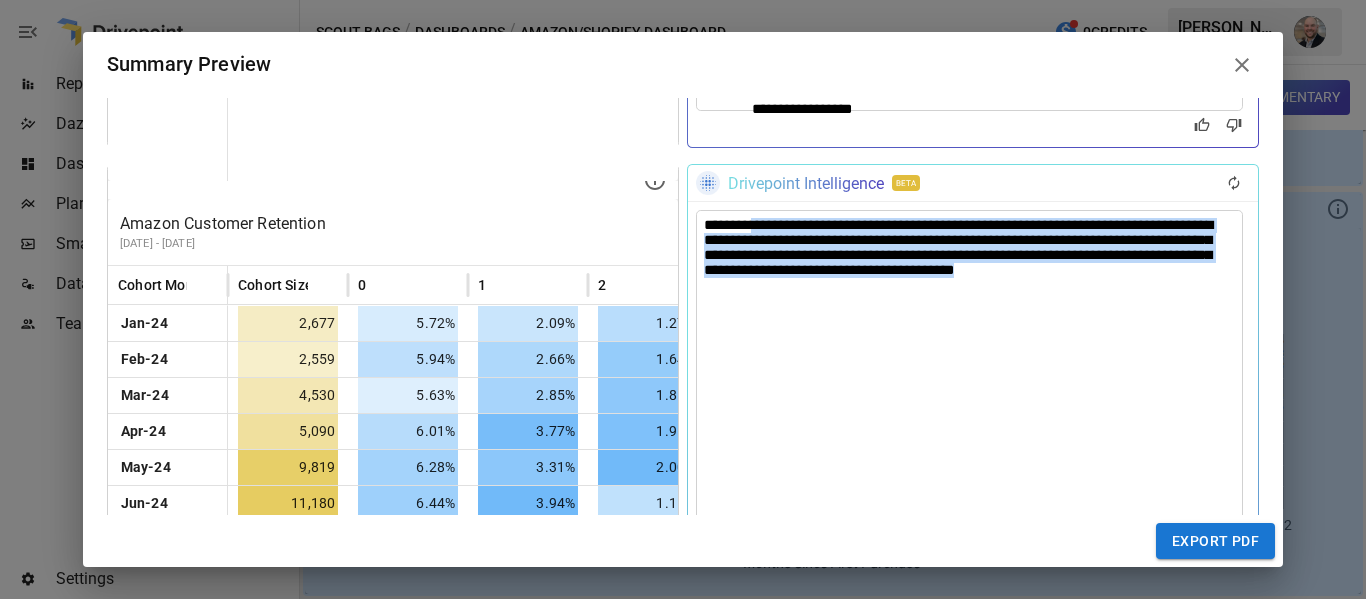 click on "**********" at bounding box center [969, 571] 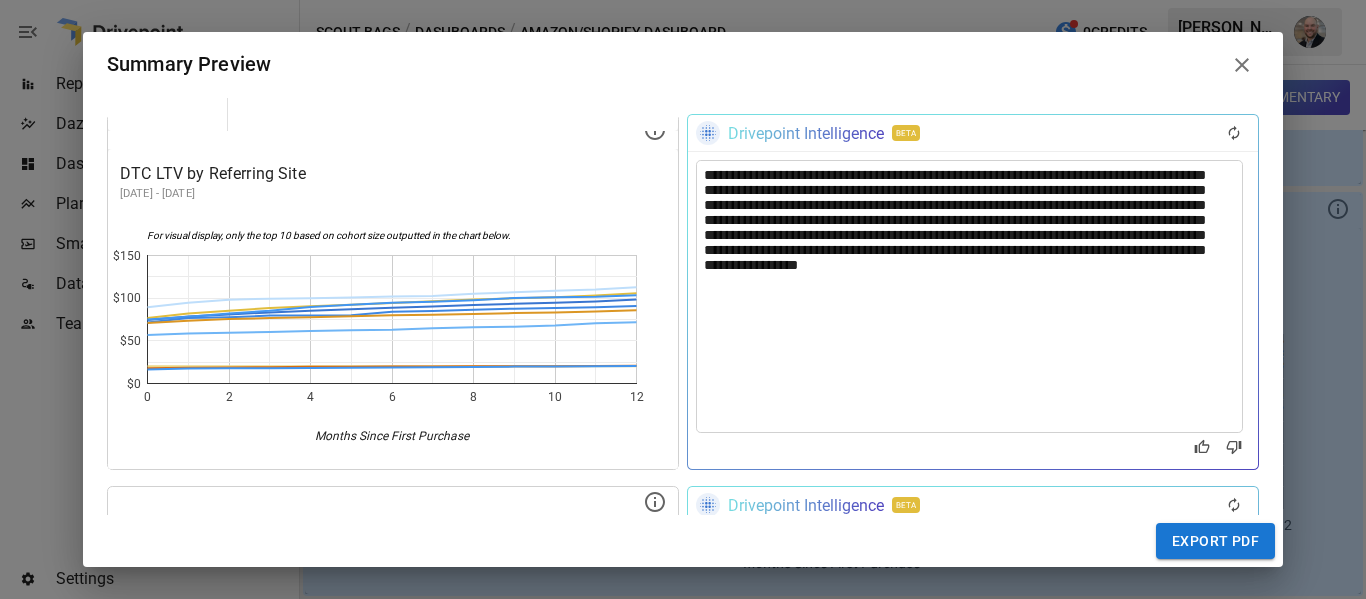 scroll, scrollTop: 3486, scrollLeft: 0, axis: vertical 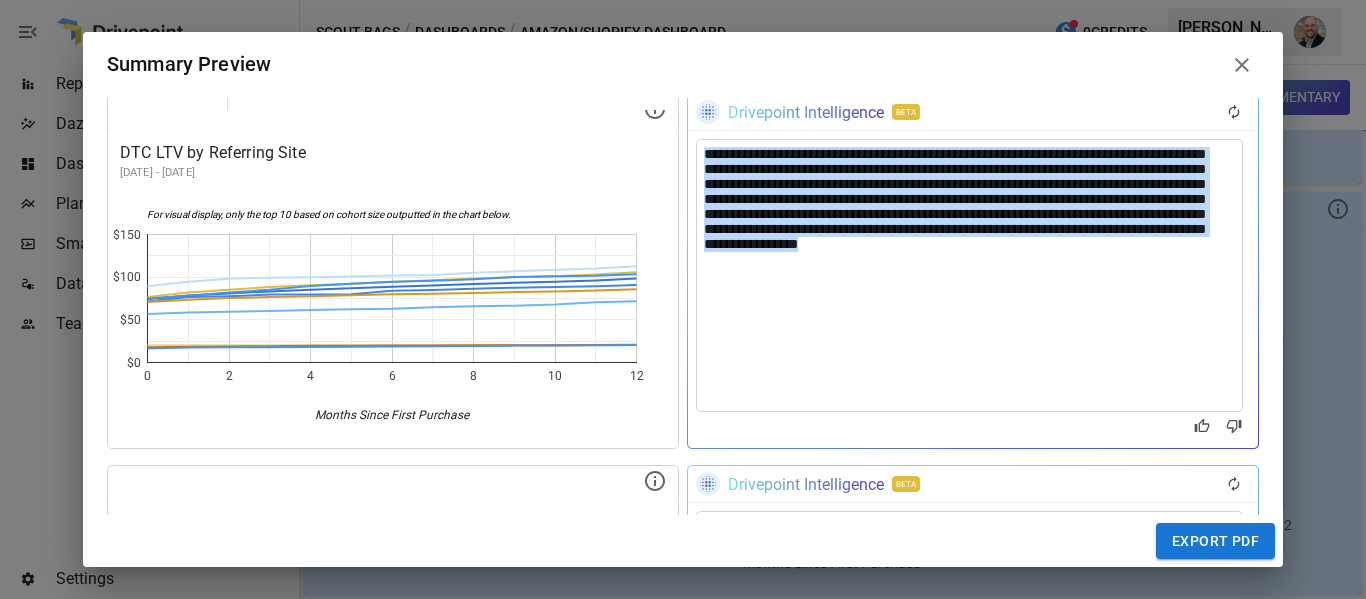 drag, startPoint x: 1111, startPoint y: 267, endPoint x: 656, endPoint y: 146, distance: 470.81418 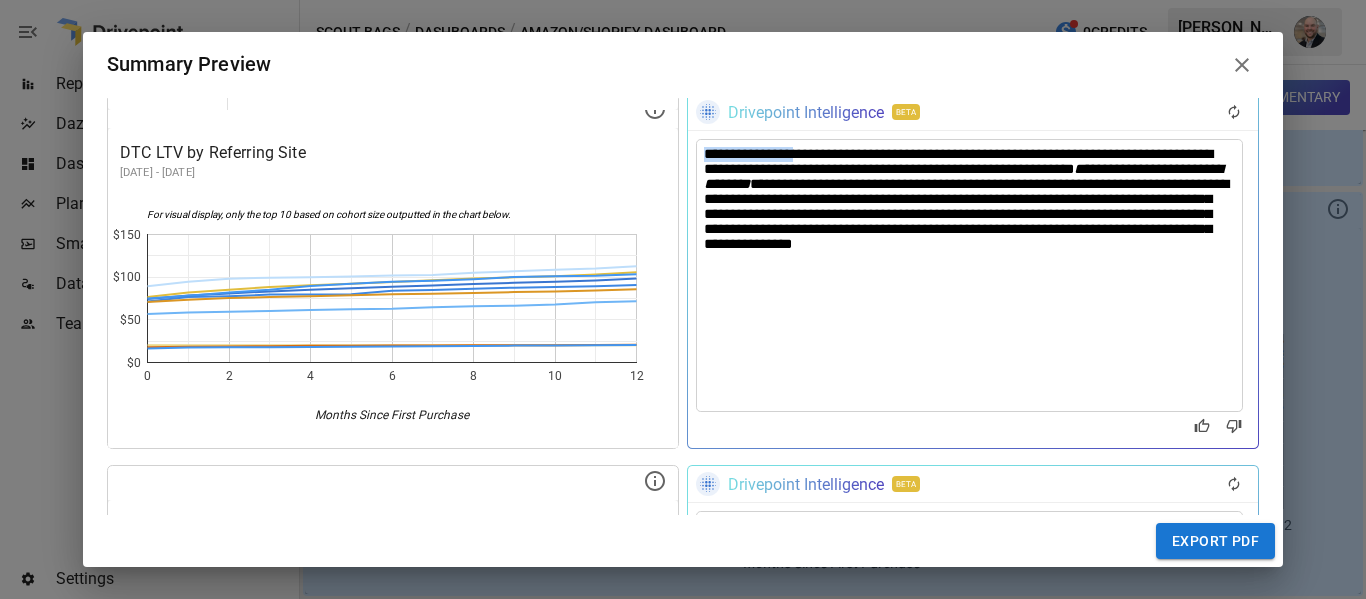 drag, startPoint x: 798, startPoint y: 150, endPoint x: 647, endPoint y: 162, distance: 151.47607 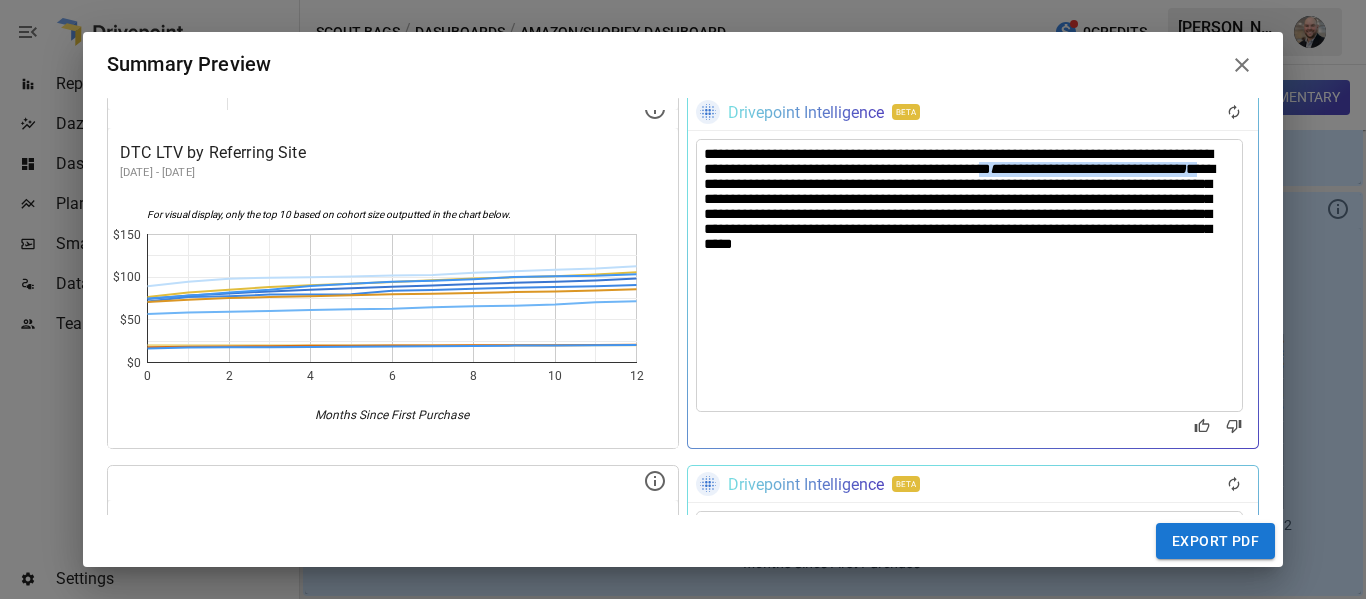 drag, startPoint x: 776, startPoint y: 190, endPoint x: 1063, endPoint y: 178, distance: 287.25076 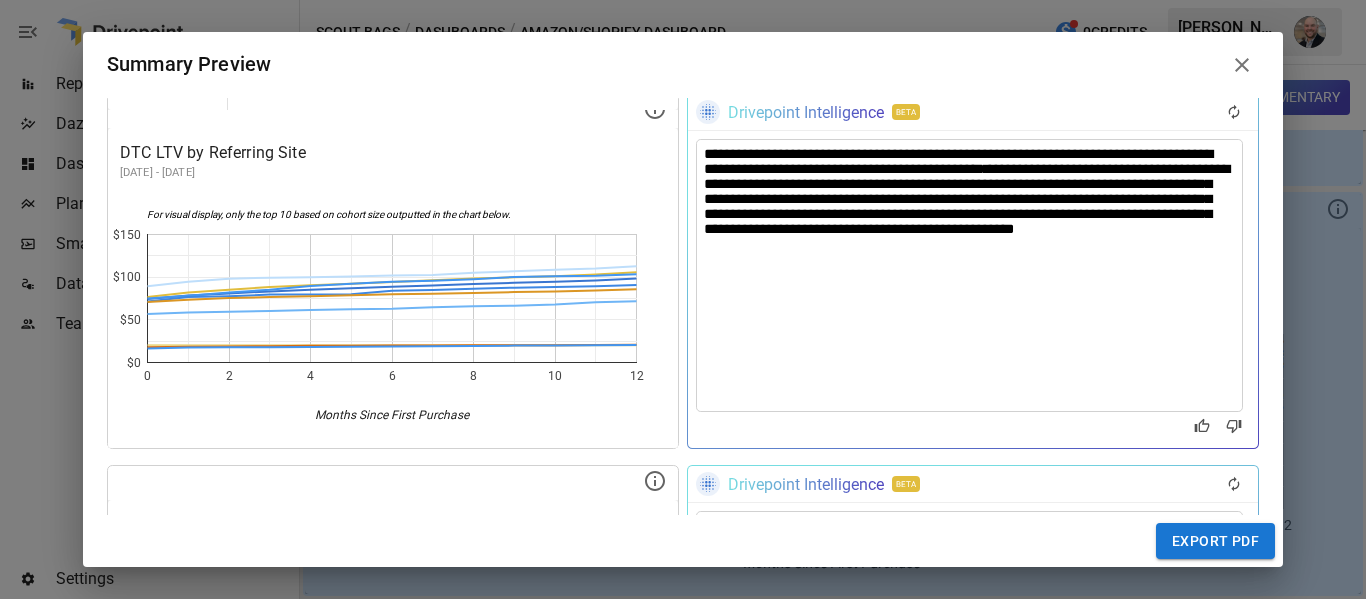 scroll, scrollTop: 3813, scrollLeft: 0, axis: vertical 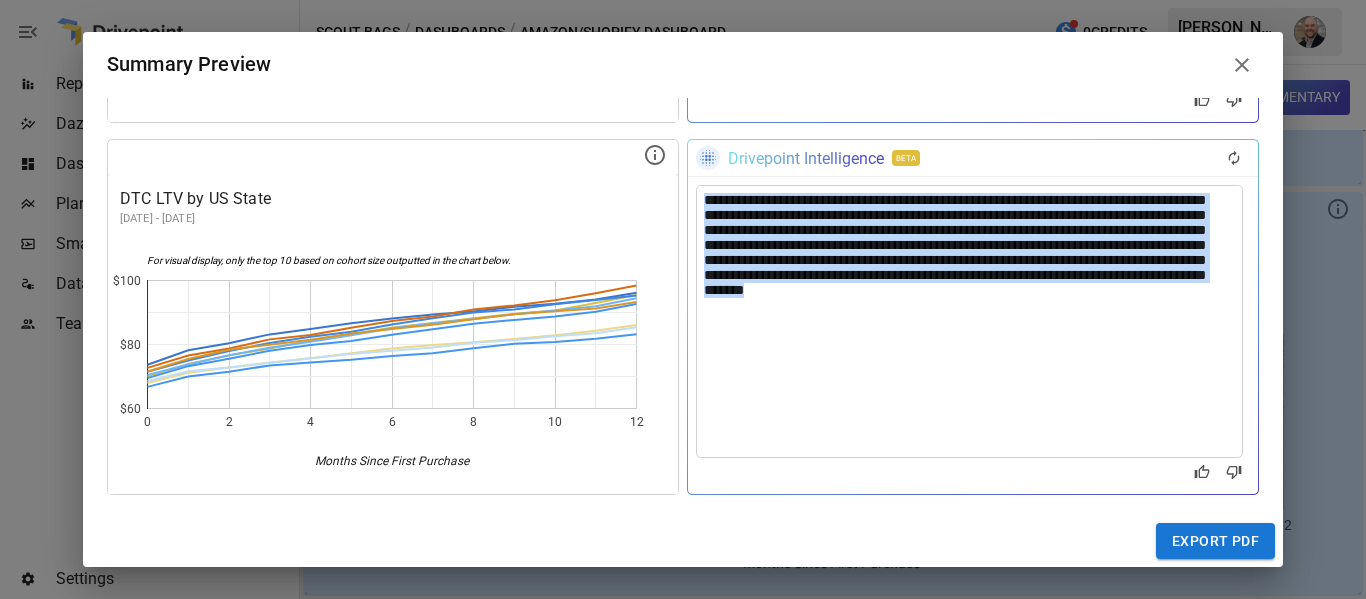 drag, startPoint x: 968, startPoint y: 330, endPoint x: 613, endPoint y: 182, distance: 384.6154 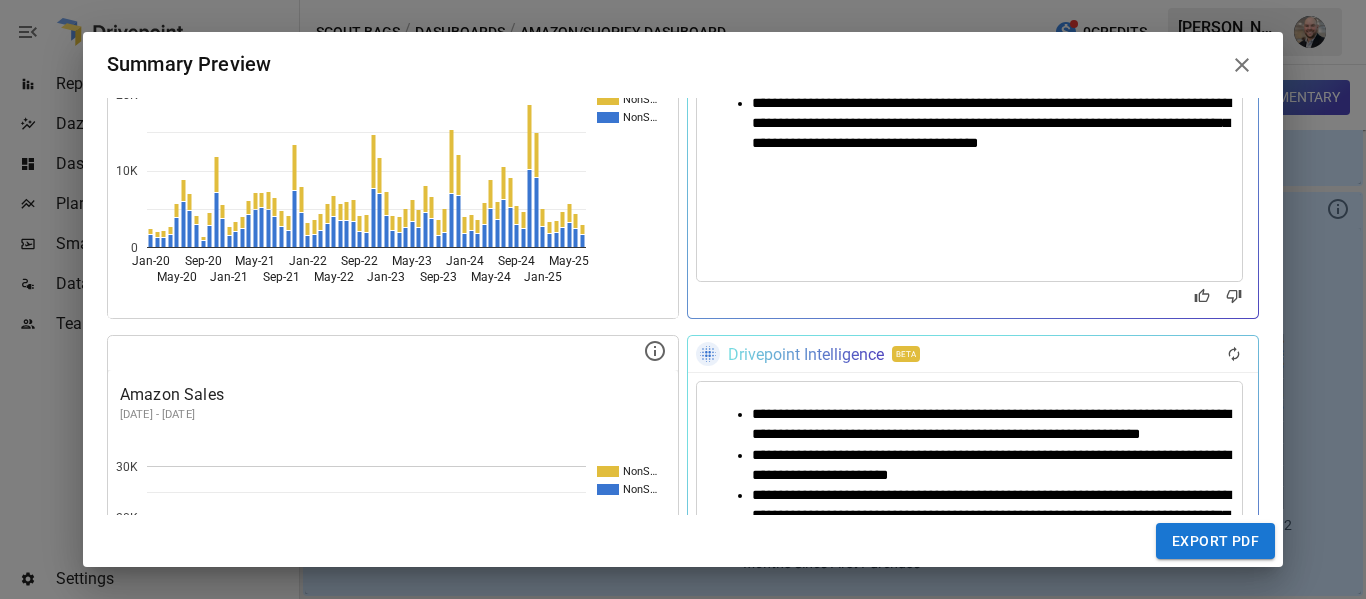 scroll, scrollTop: 232, scrollLeft: 0, axis: vertical 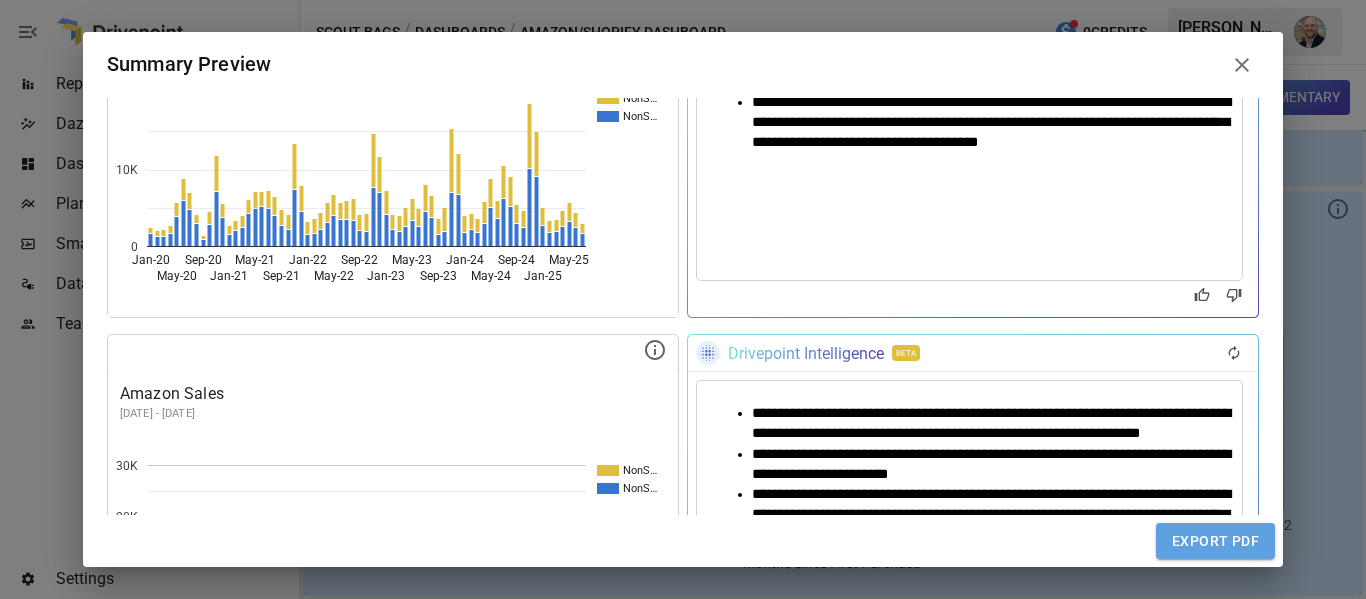 click on "EXPORT PDF" at bounding box center [1215, 541] 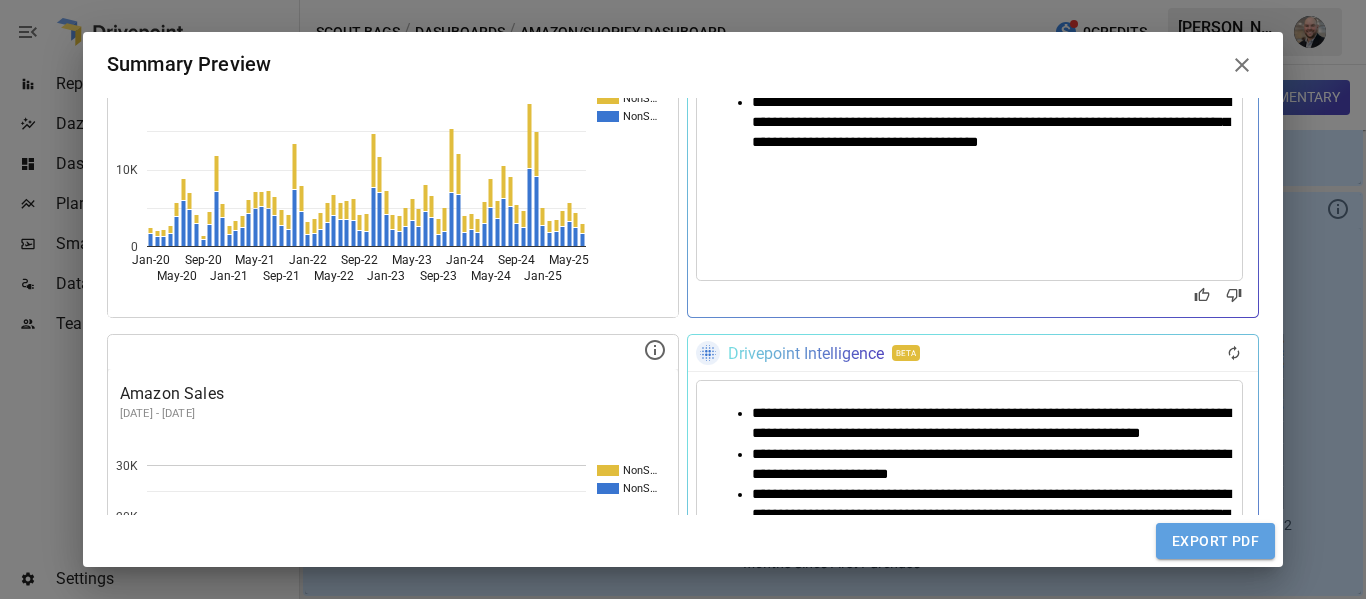 click on "EXPORT PDF" at bounding box center (1215, 541) 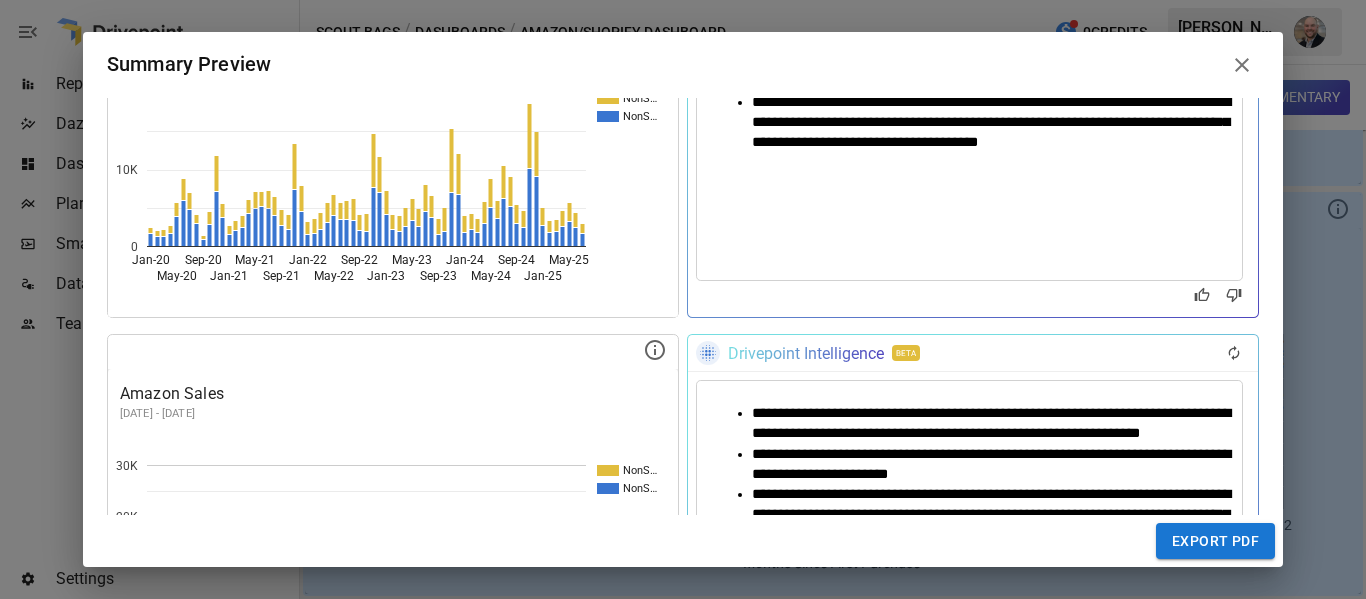 click 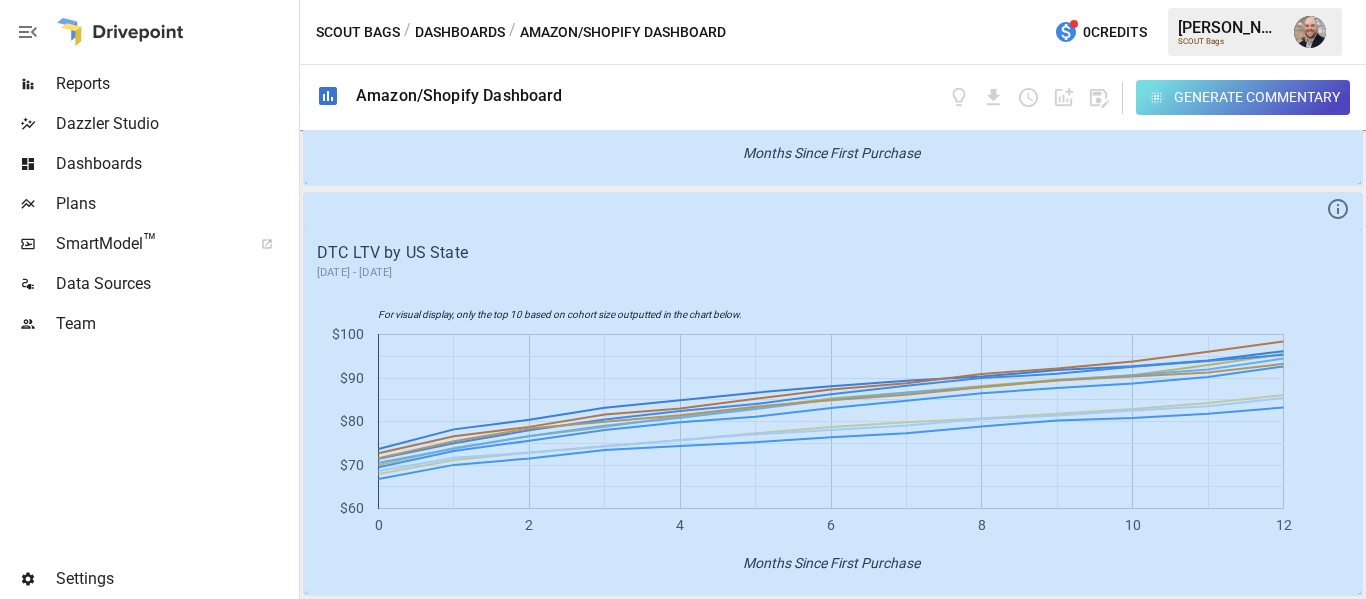 click on "Generate Commentary" at bounding box center (964, 97) 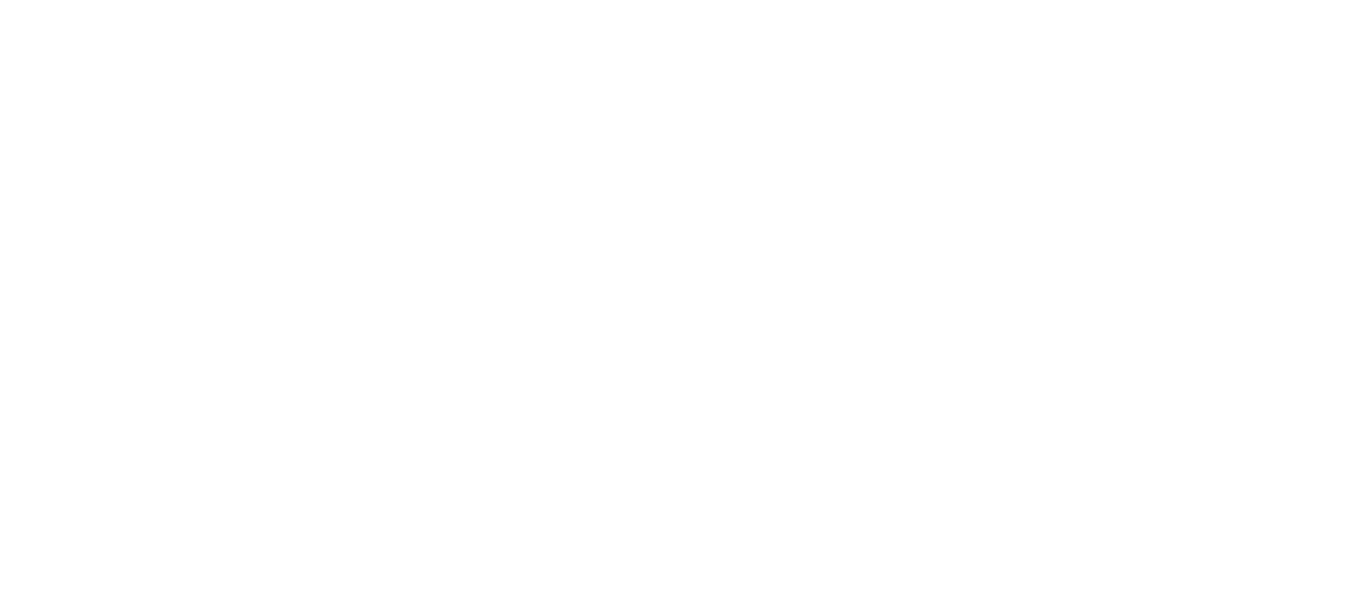 scroll, scrollTop: 0, scrollLeft: 0, axis: both 